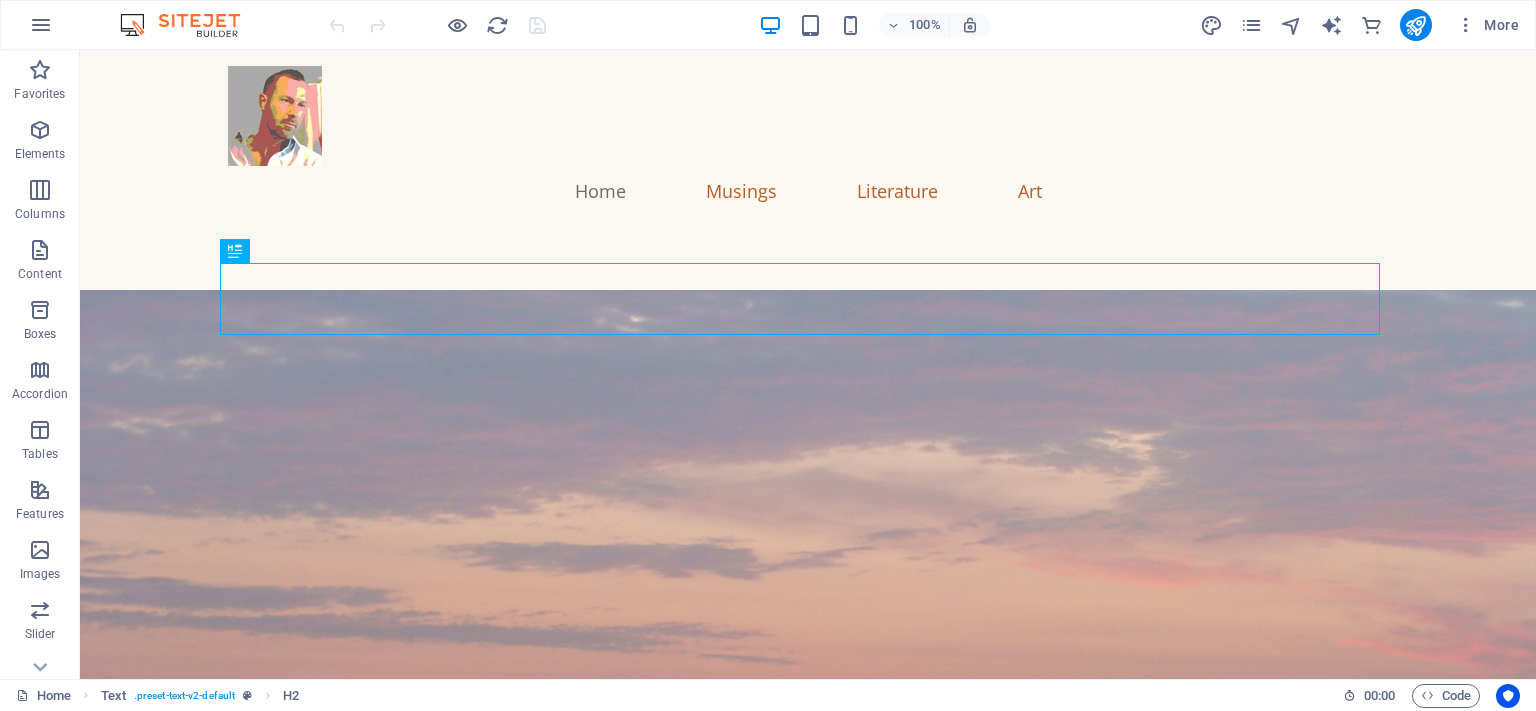 scroll, scrollTop: 0, scrollLeft: 0, axis: both 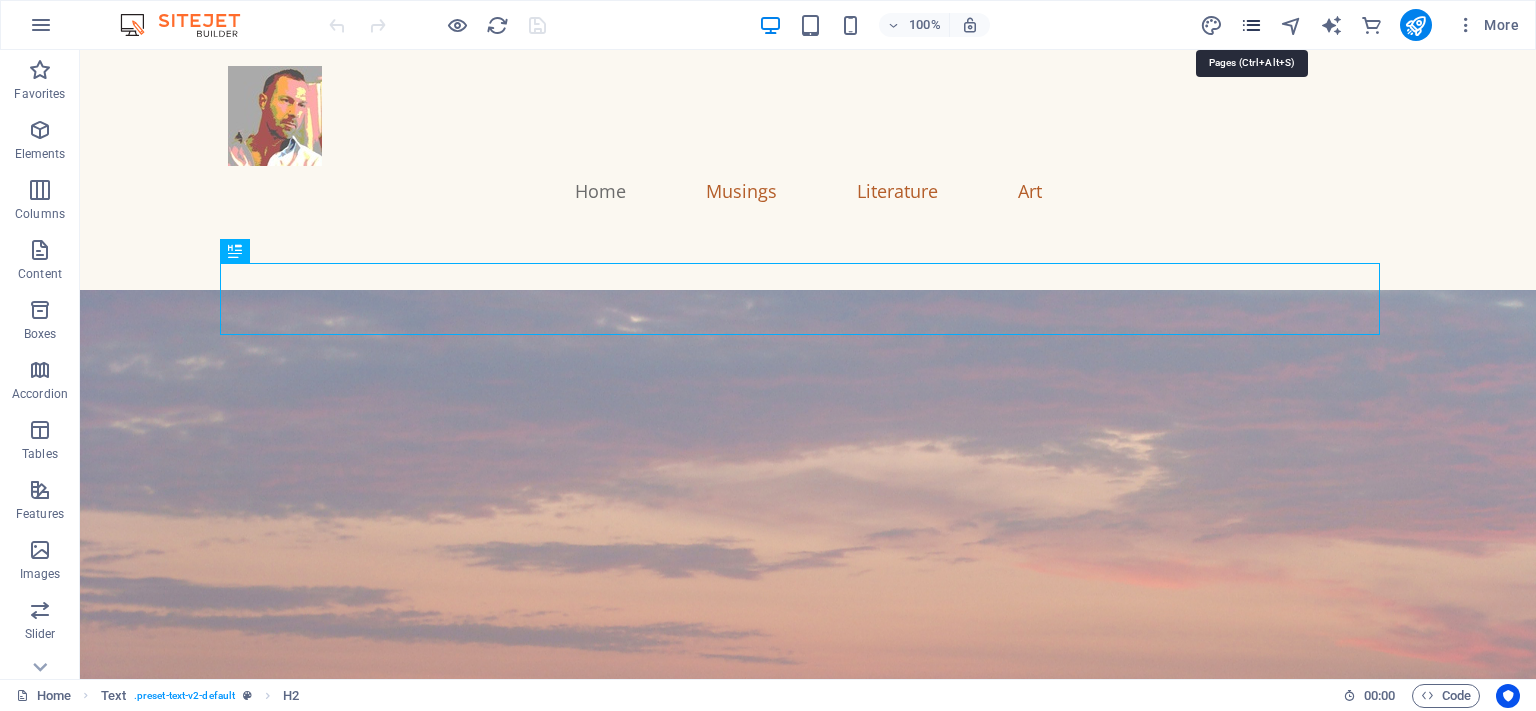 click at bounding box center [1251, 25] 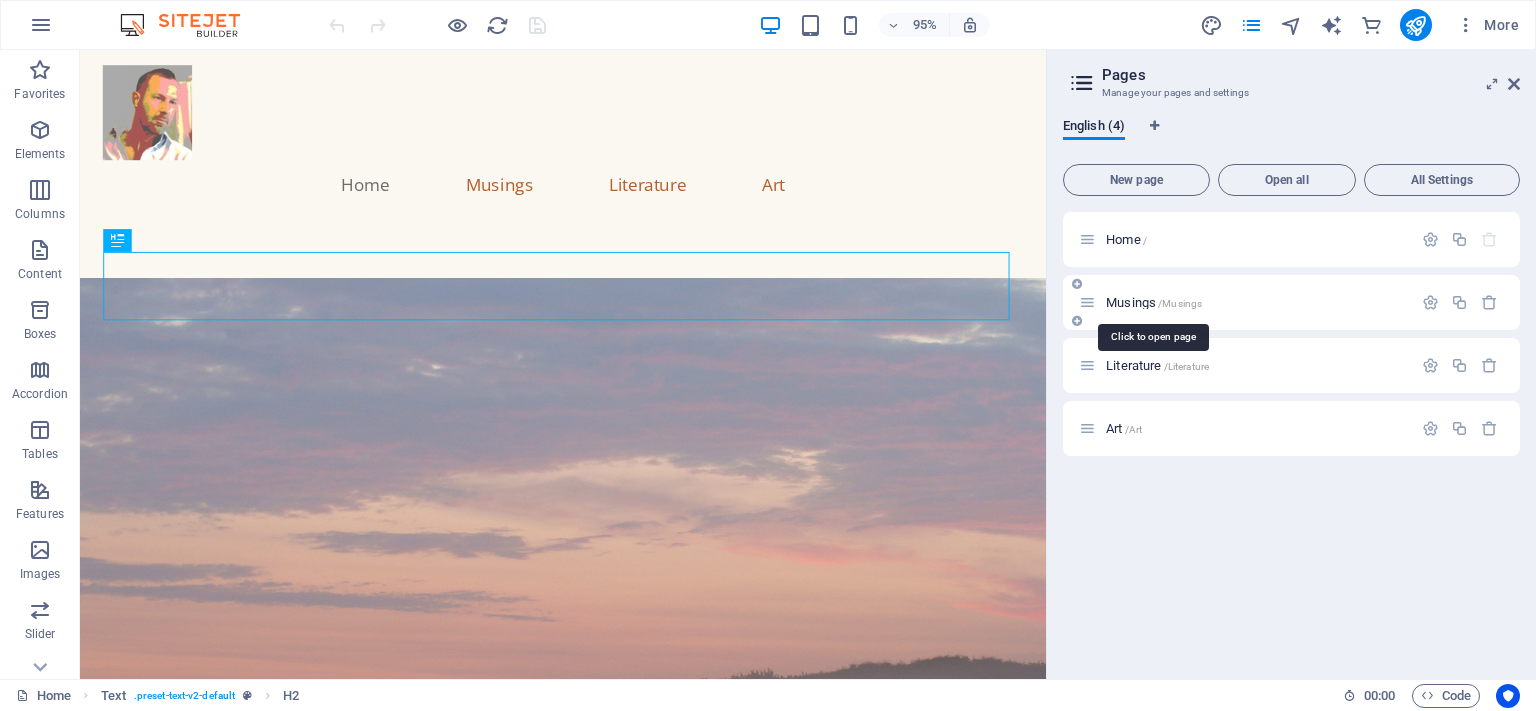 click on "/Musings" at bounding box center (1180, 303) 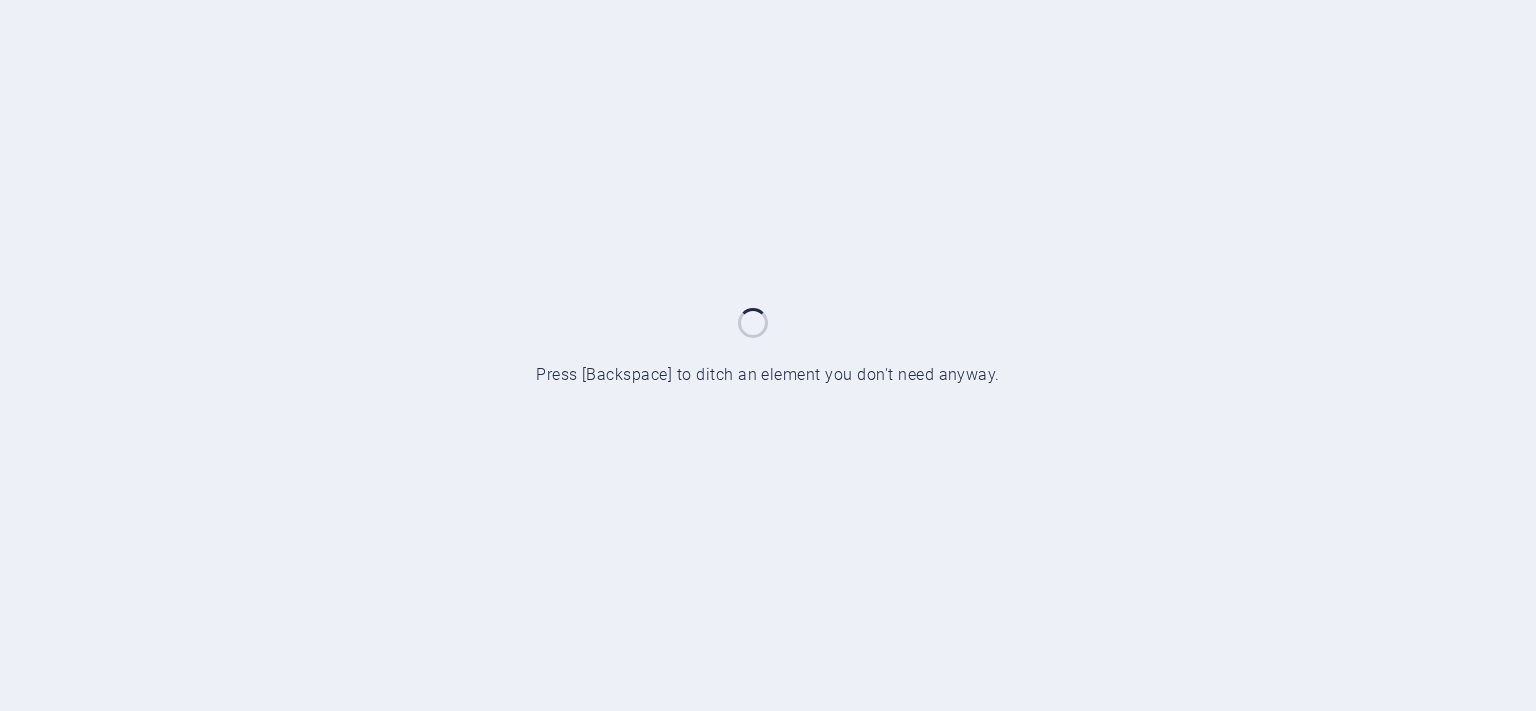 scroll, scrollTop: 0, scrollLeft: 0, axis: both 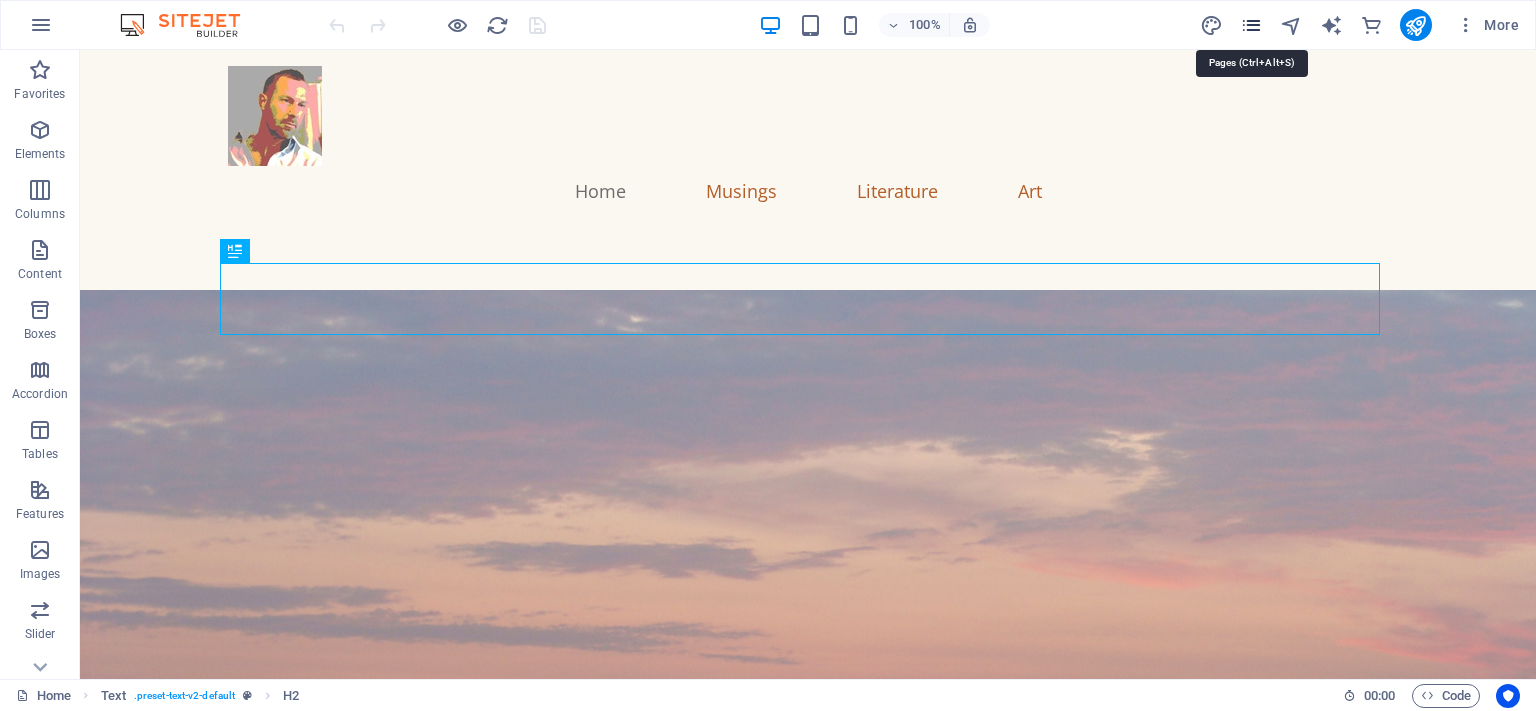 click at bounding box center (1251, 25) 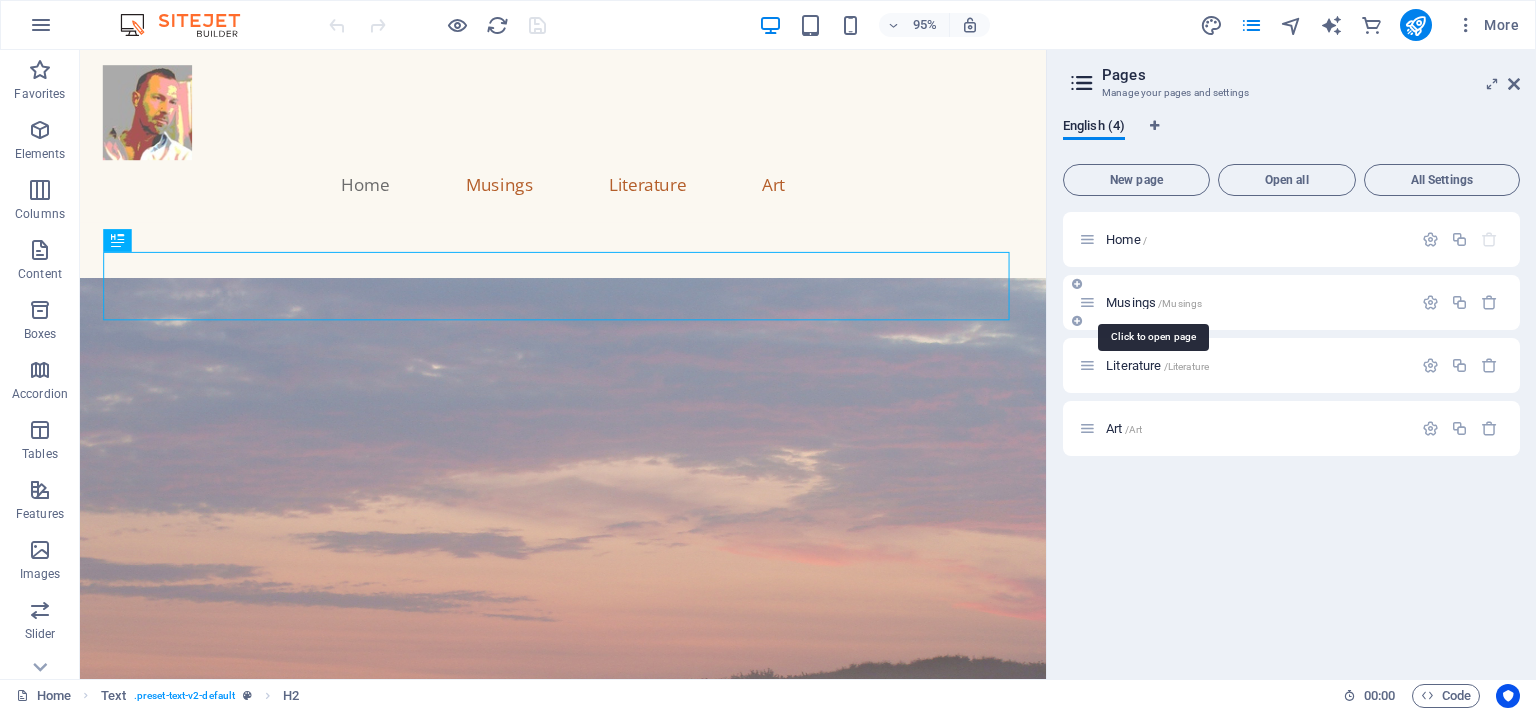 click on "/Musings" at bounding box center [1180, 303] 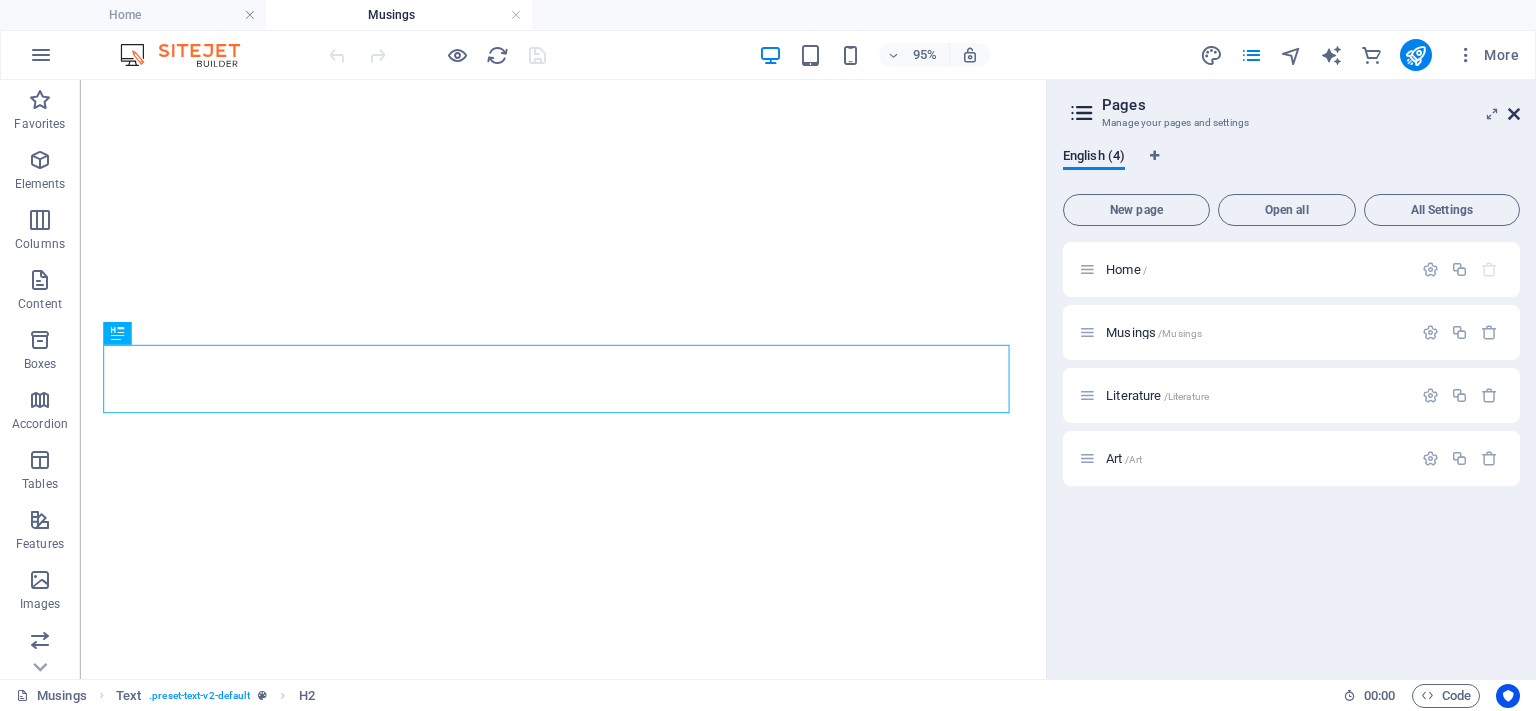 click at bounding box center [1514, 114] 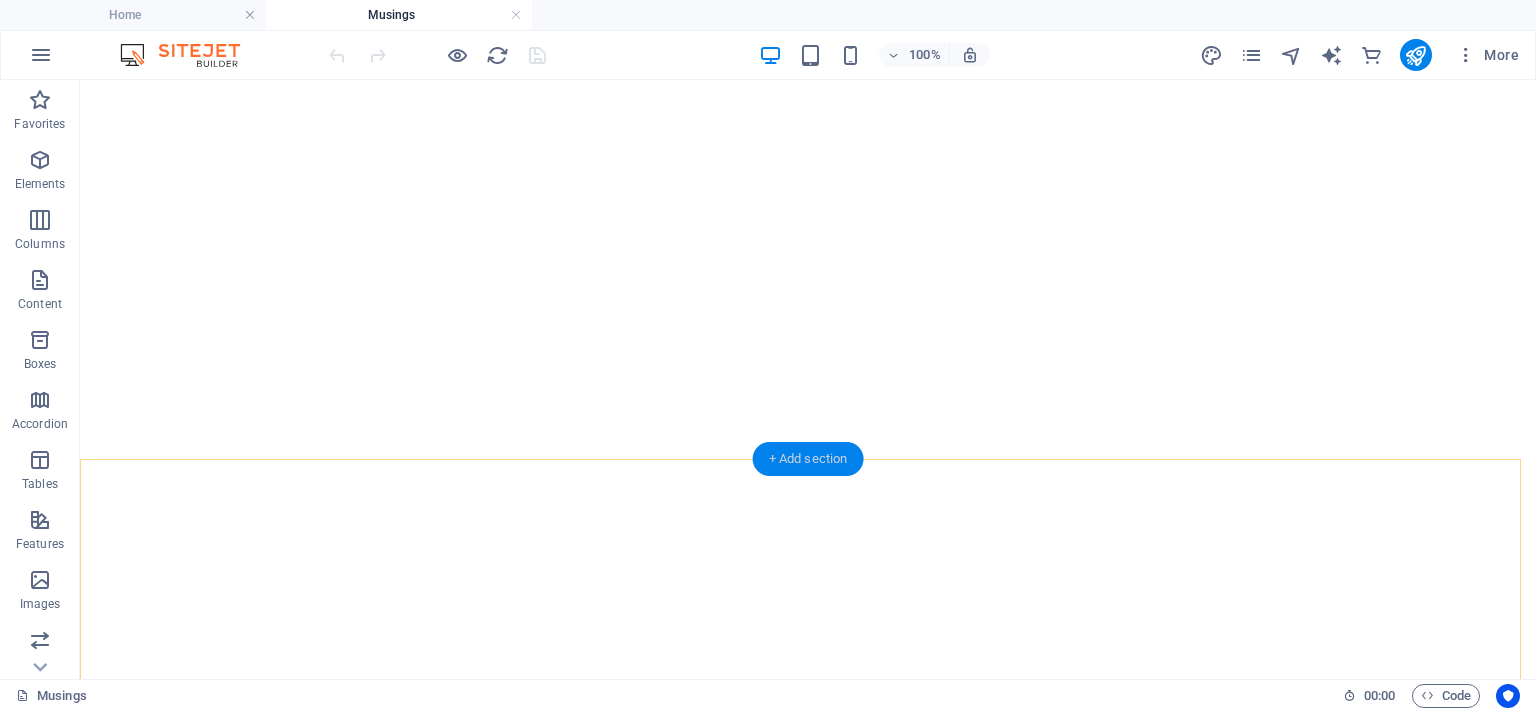 click on "+ Add section" at bounding box center (808, 459) 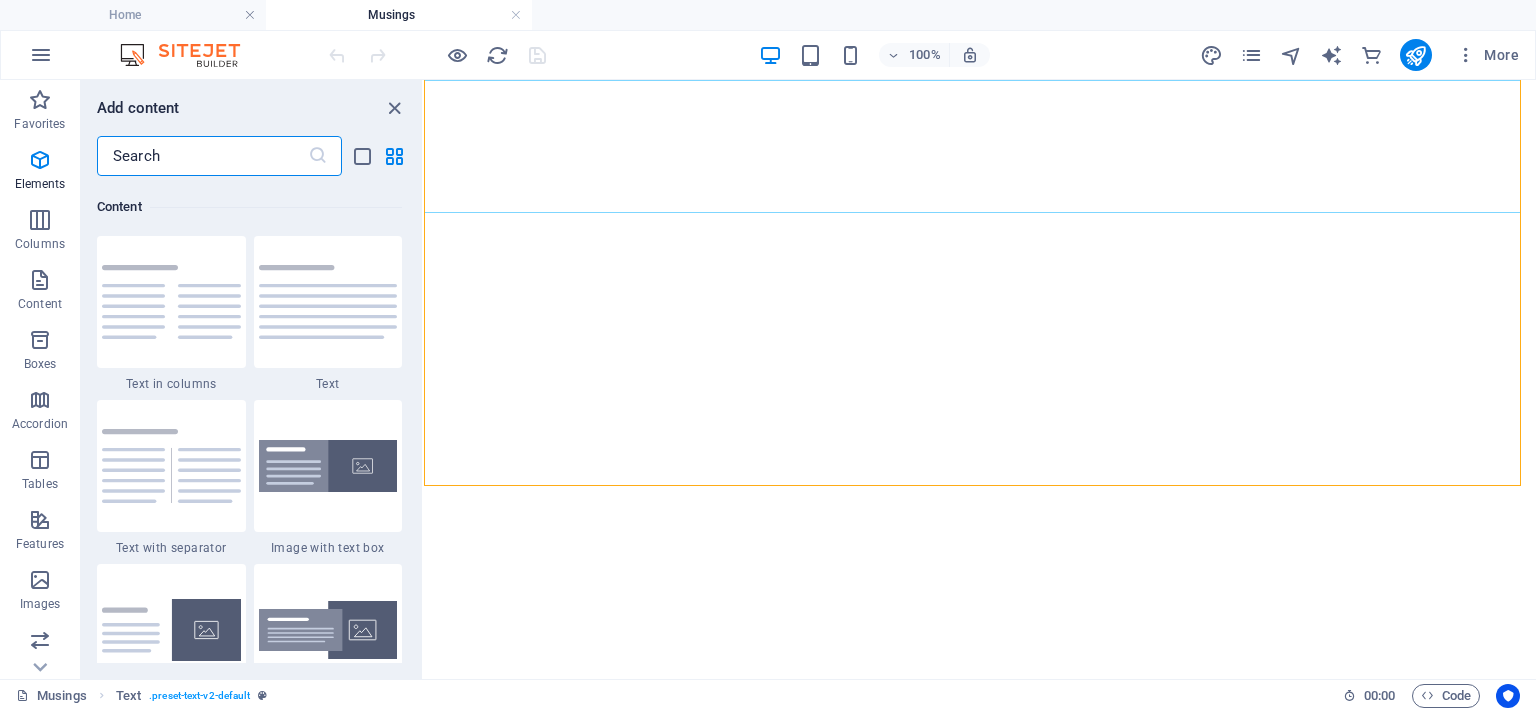 scroll, scrollTop: 3499, scrollLeft: 0, axis: vertical 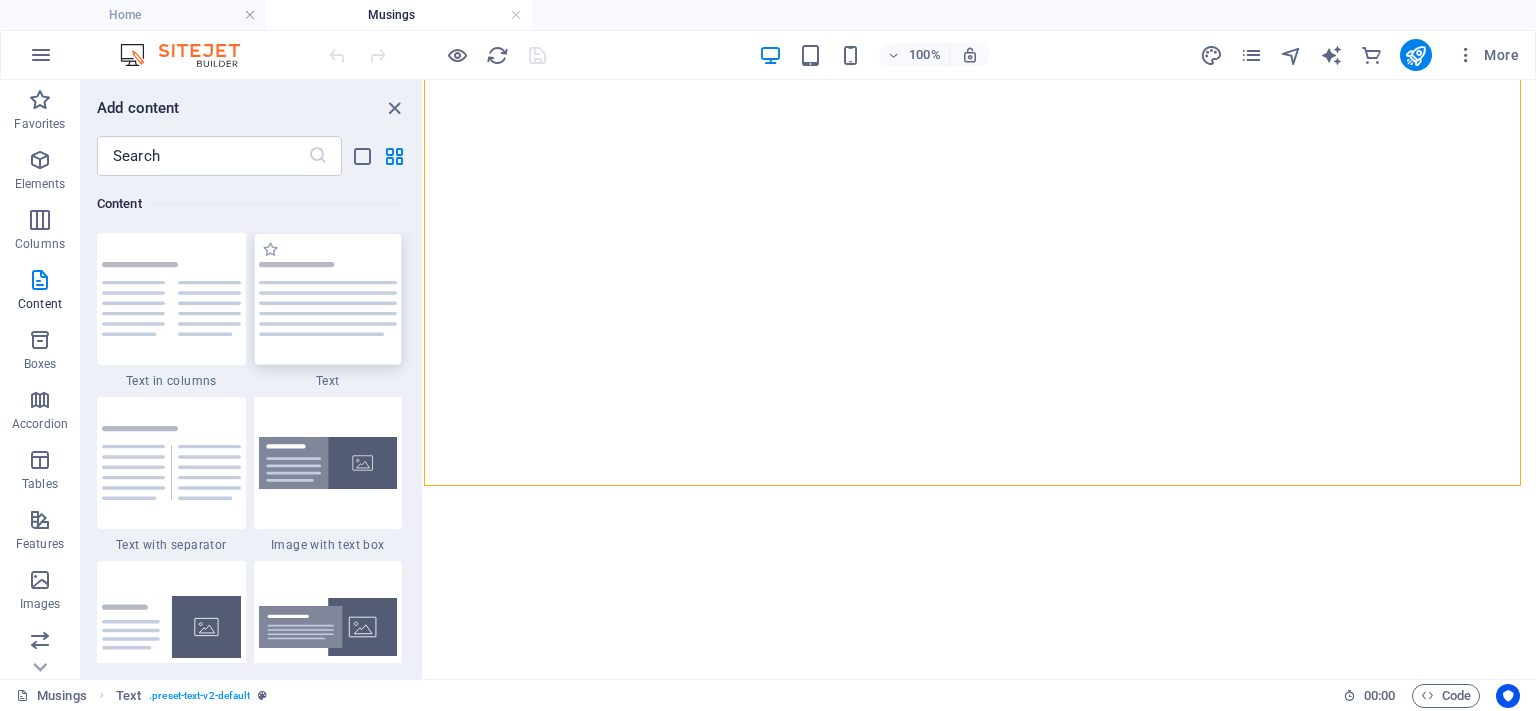 click at bounding box center (328, 299) 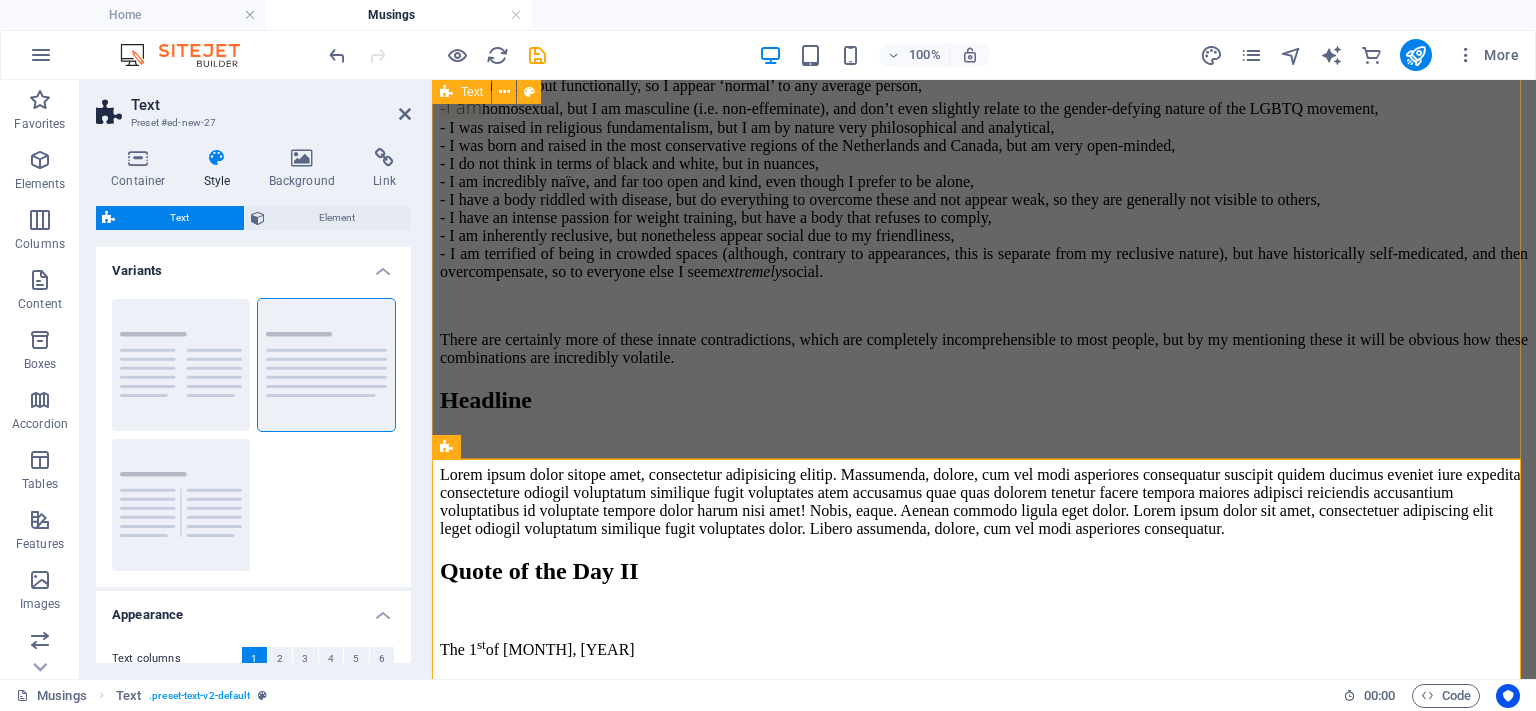 scroll, scrollTop: 1733, scrollLeft: 0, axis: vertical 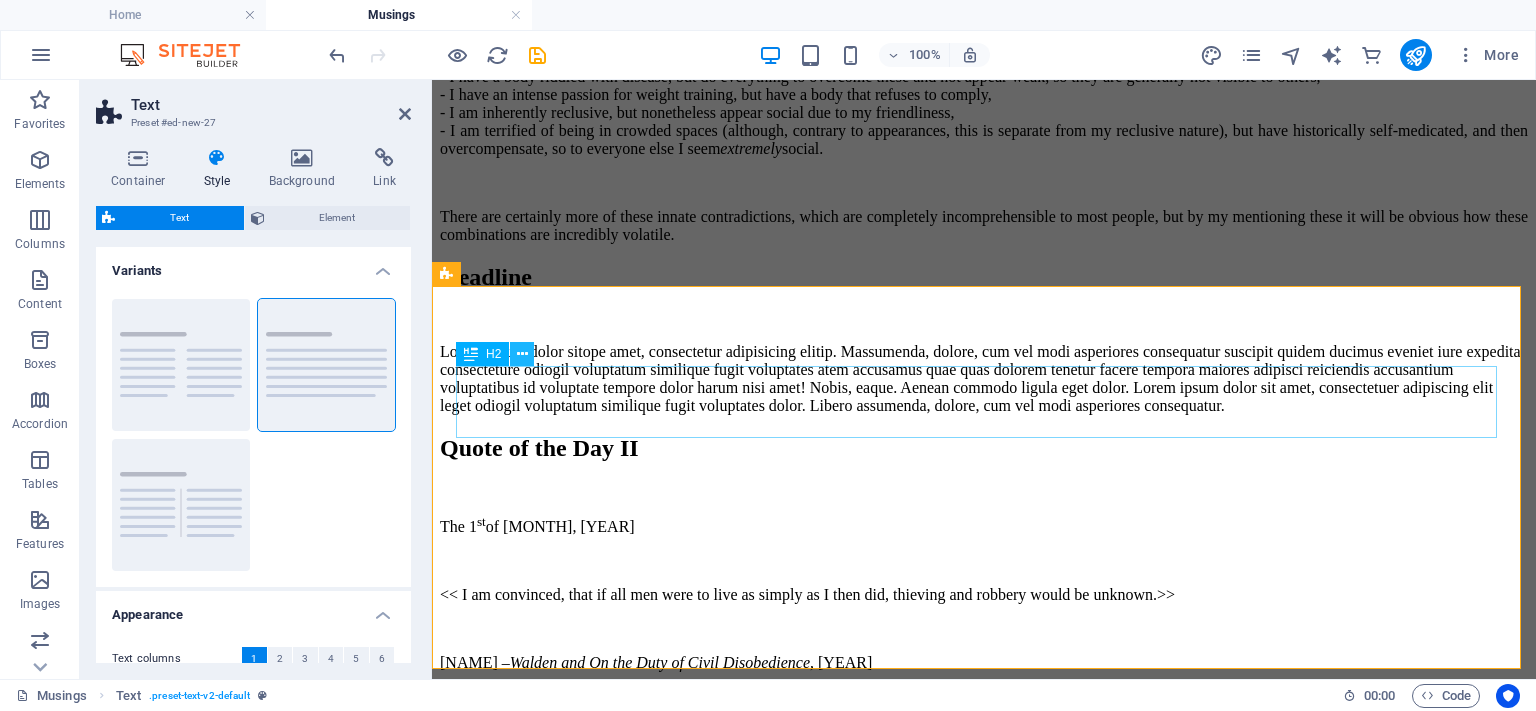 click at bounding box center (522, 354) 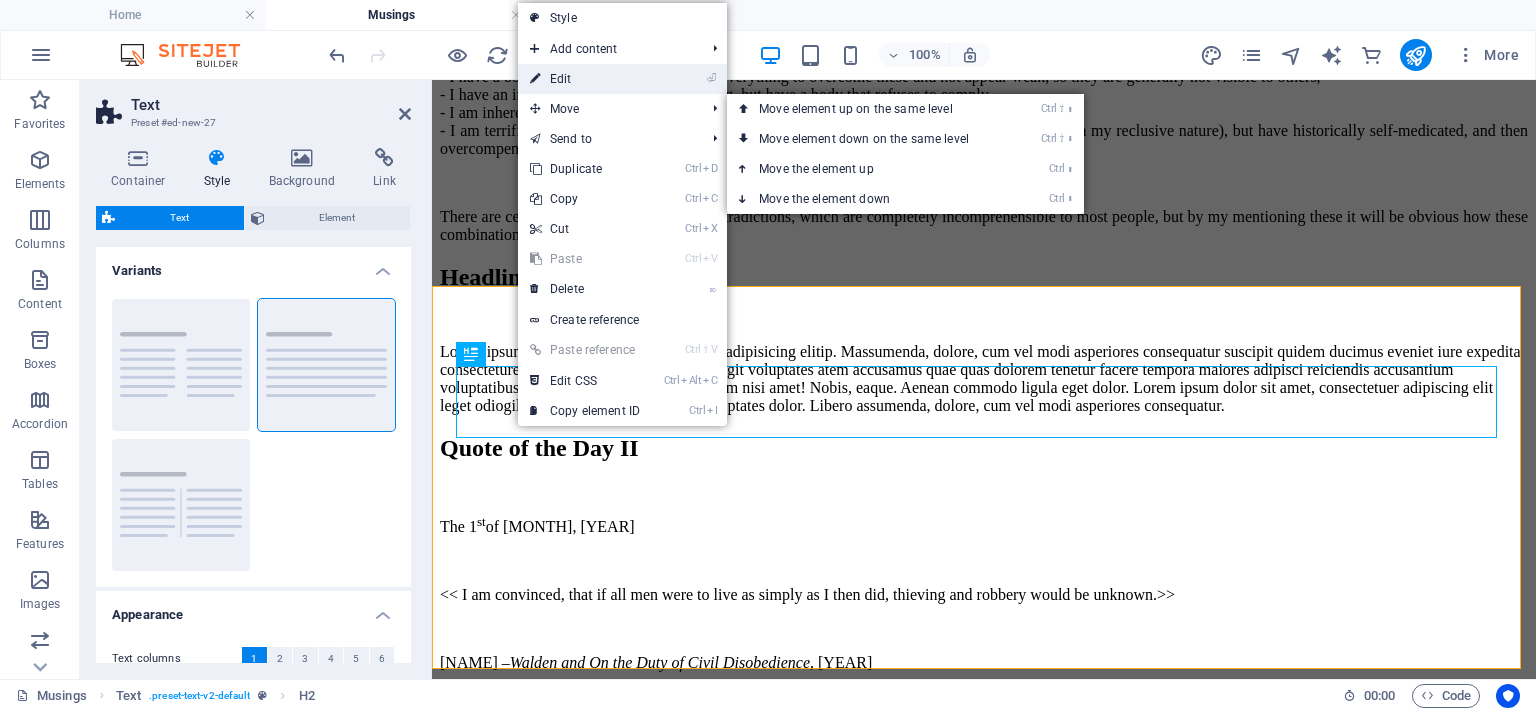 click on "⏎  Edit" at bounding box center (585, 79) 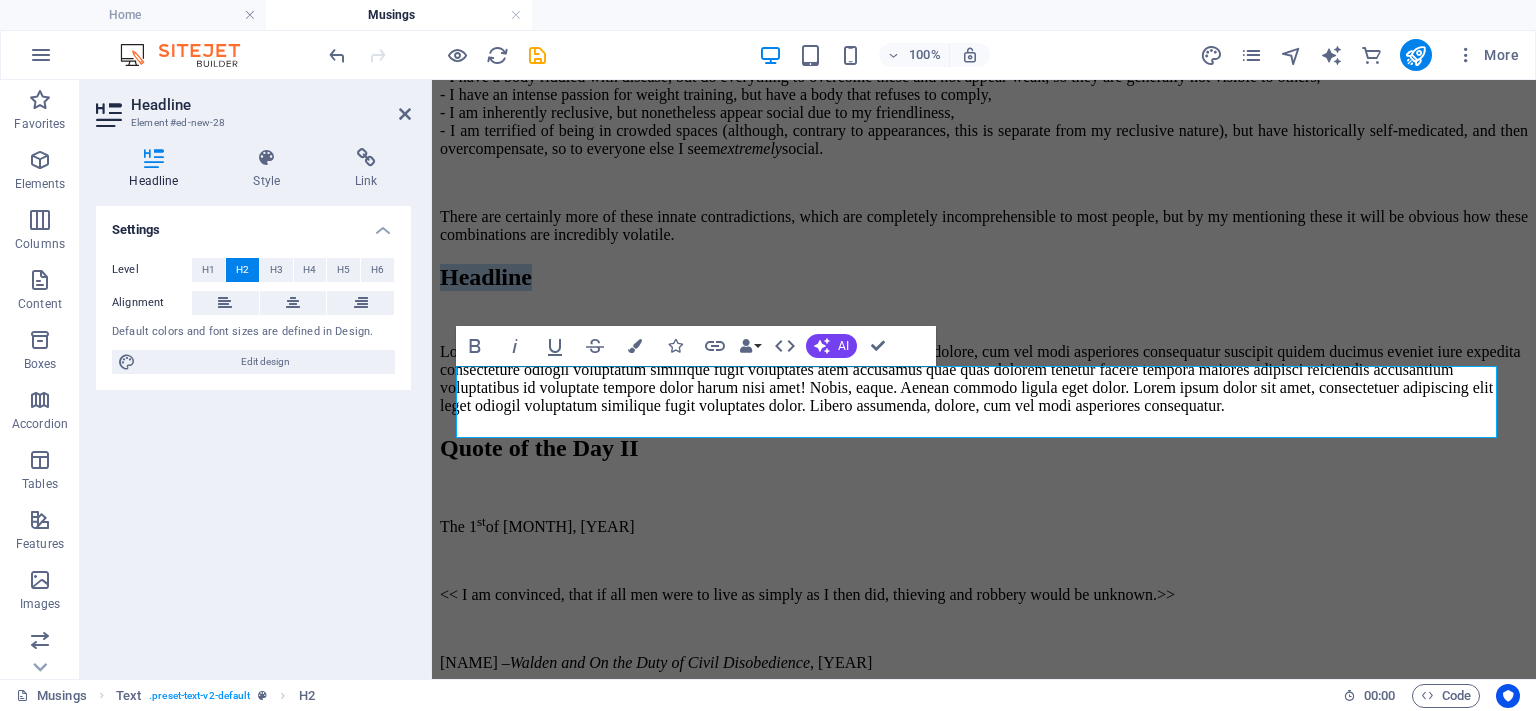 type 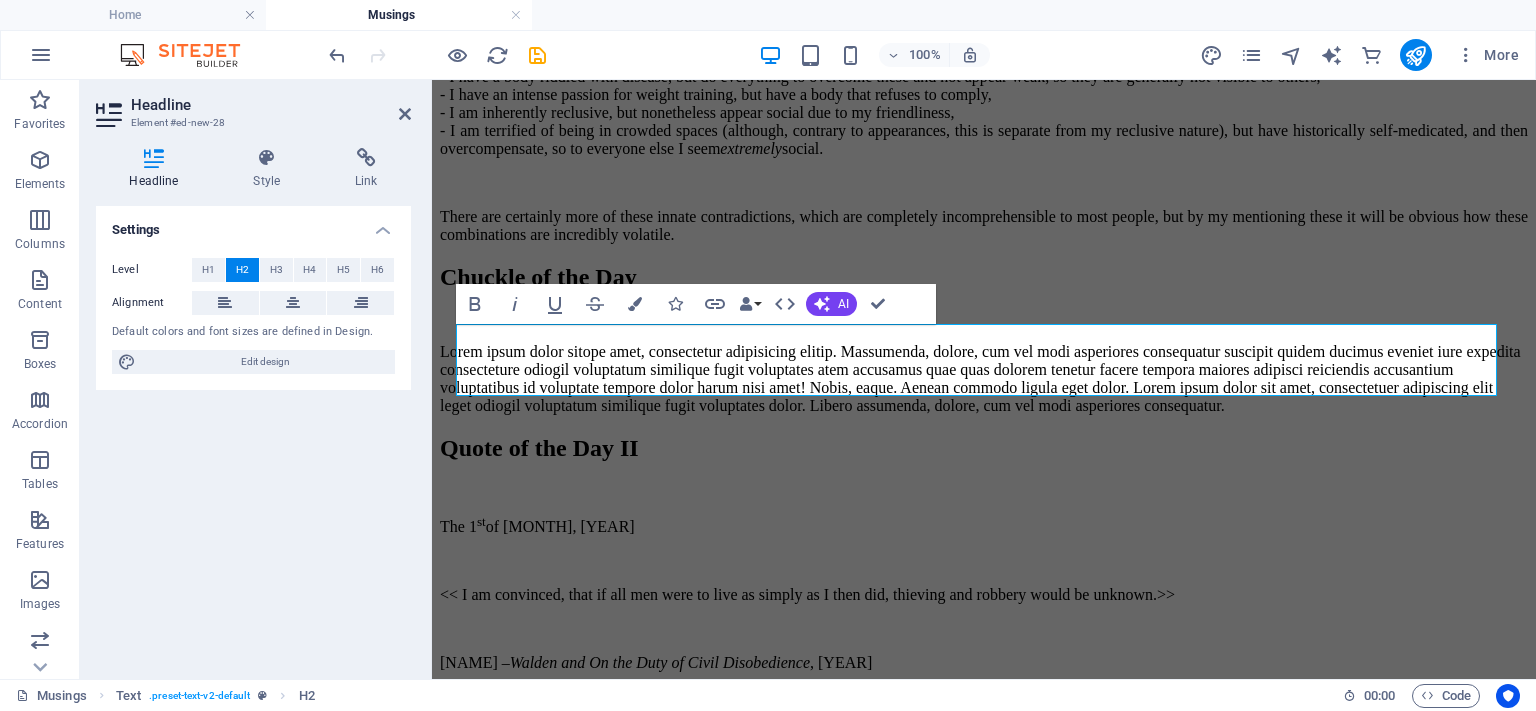 scroll, scrollTop: 1833, scrollLeft: 0, axis: vertical 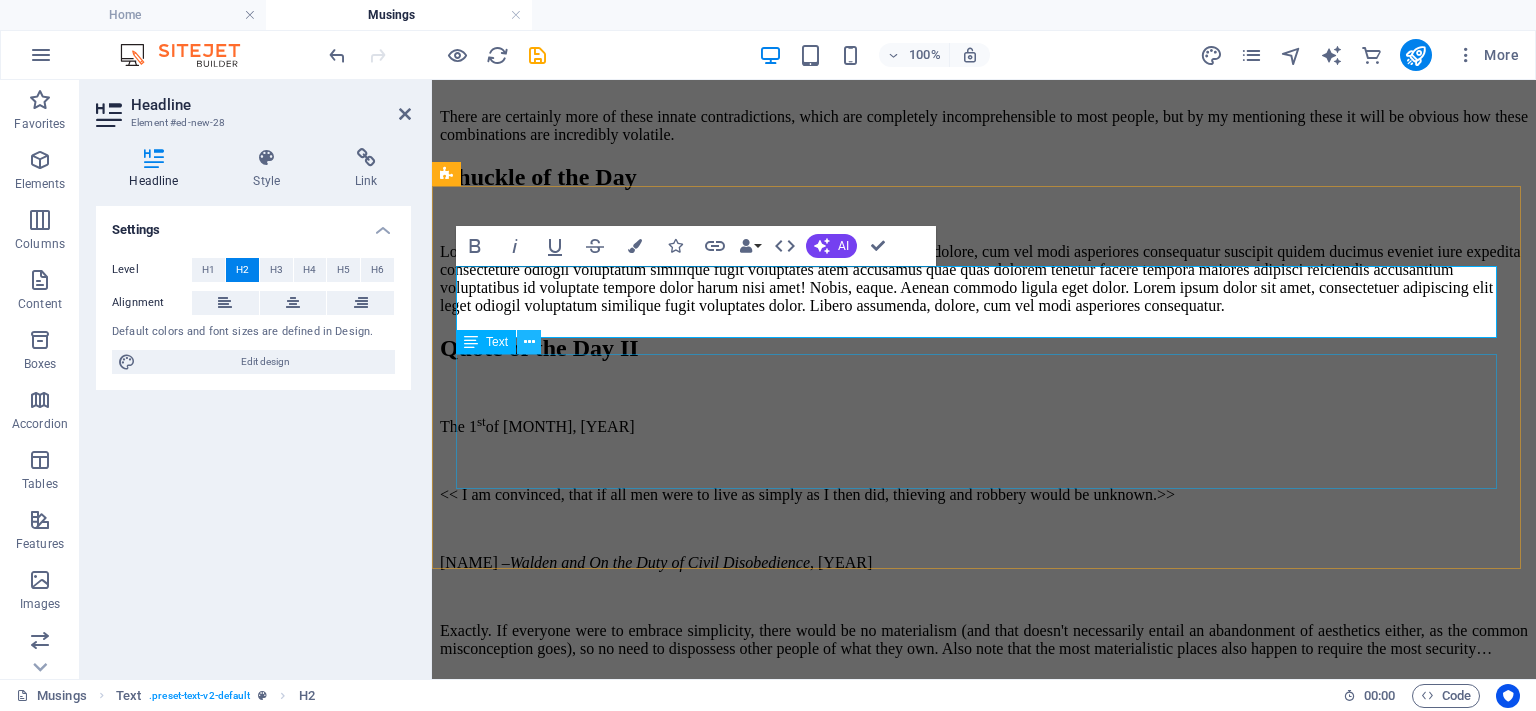 click at bounding box center (529, 342) 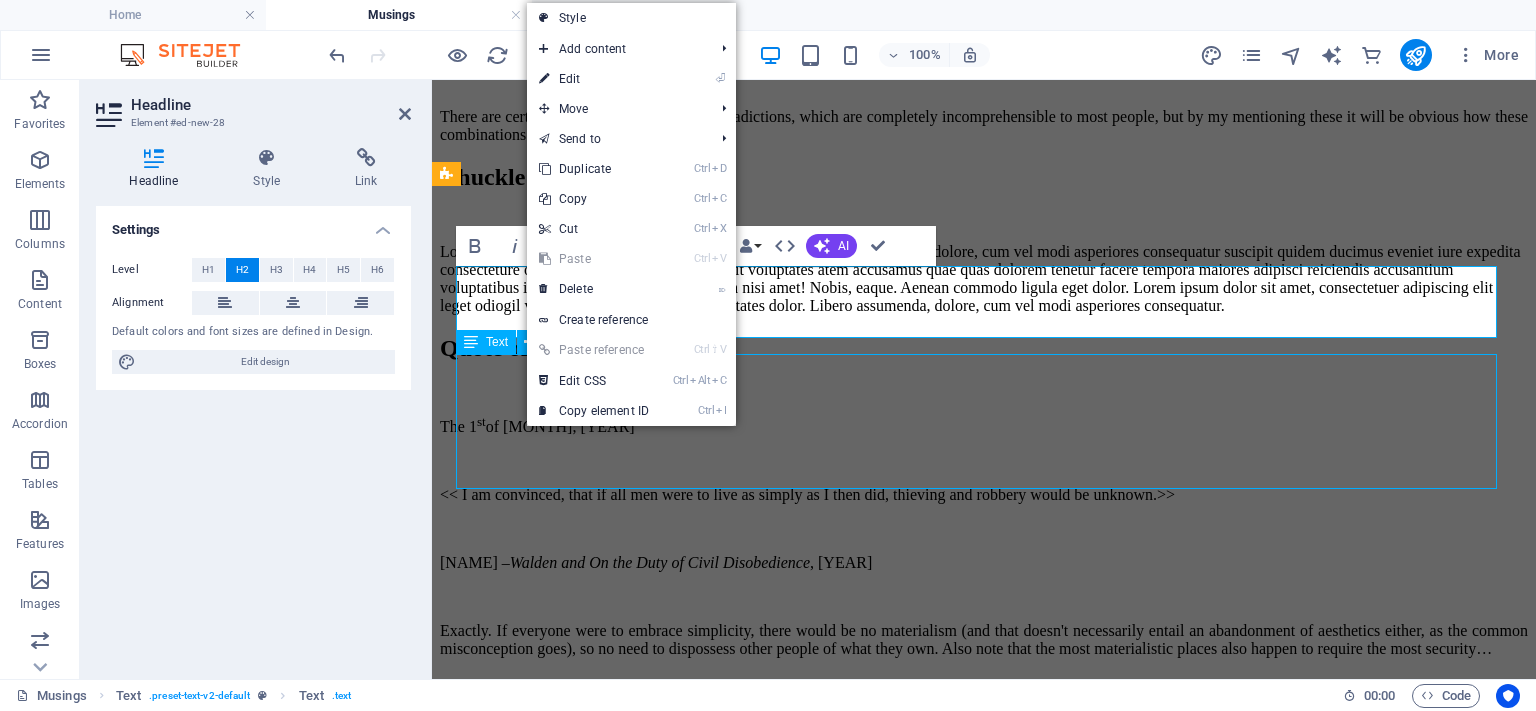 scroll, scrollTop: 1590, scrollLeft: 0, axis: vertical 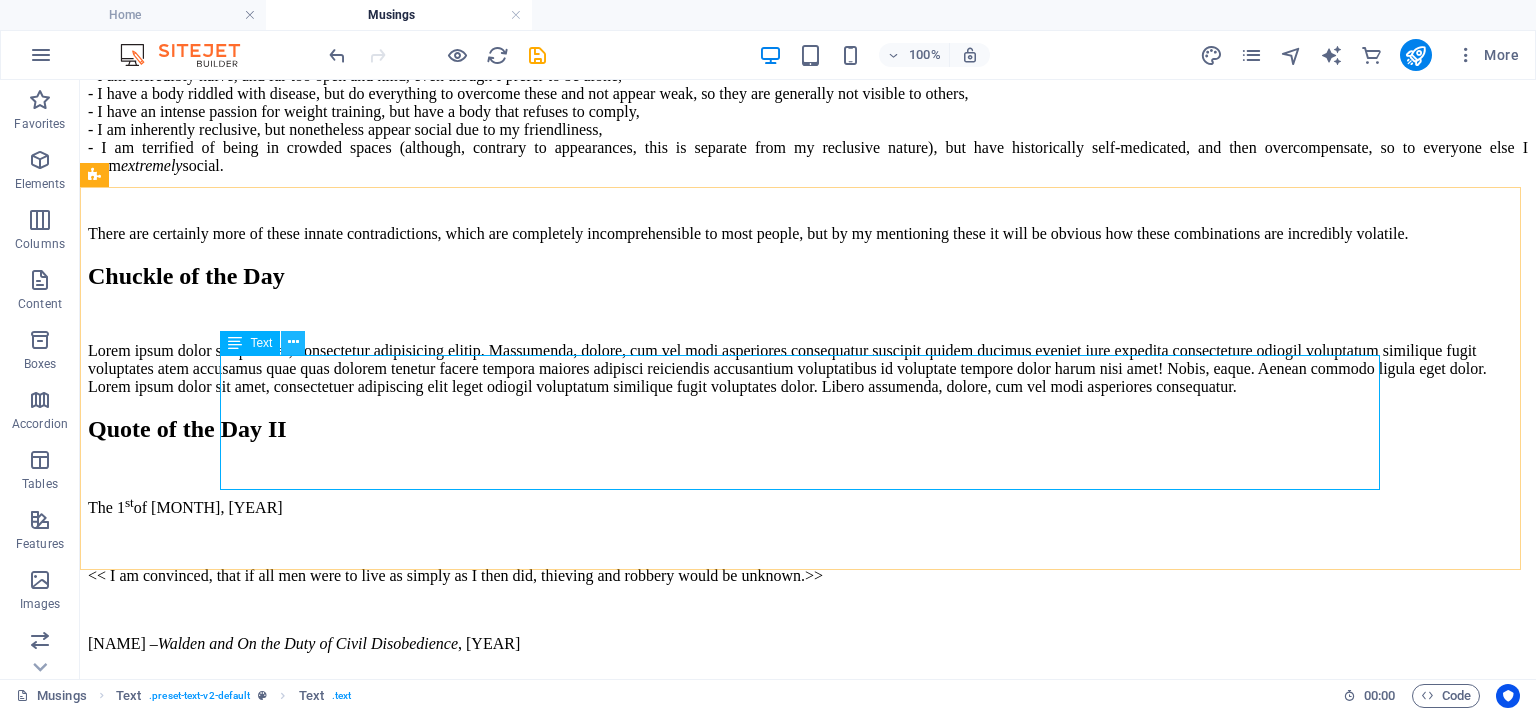 click at bounding box center [293, 342] 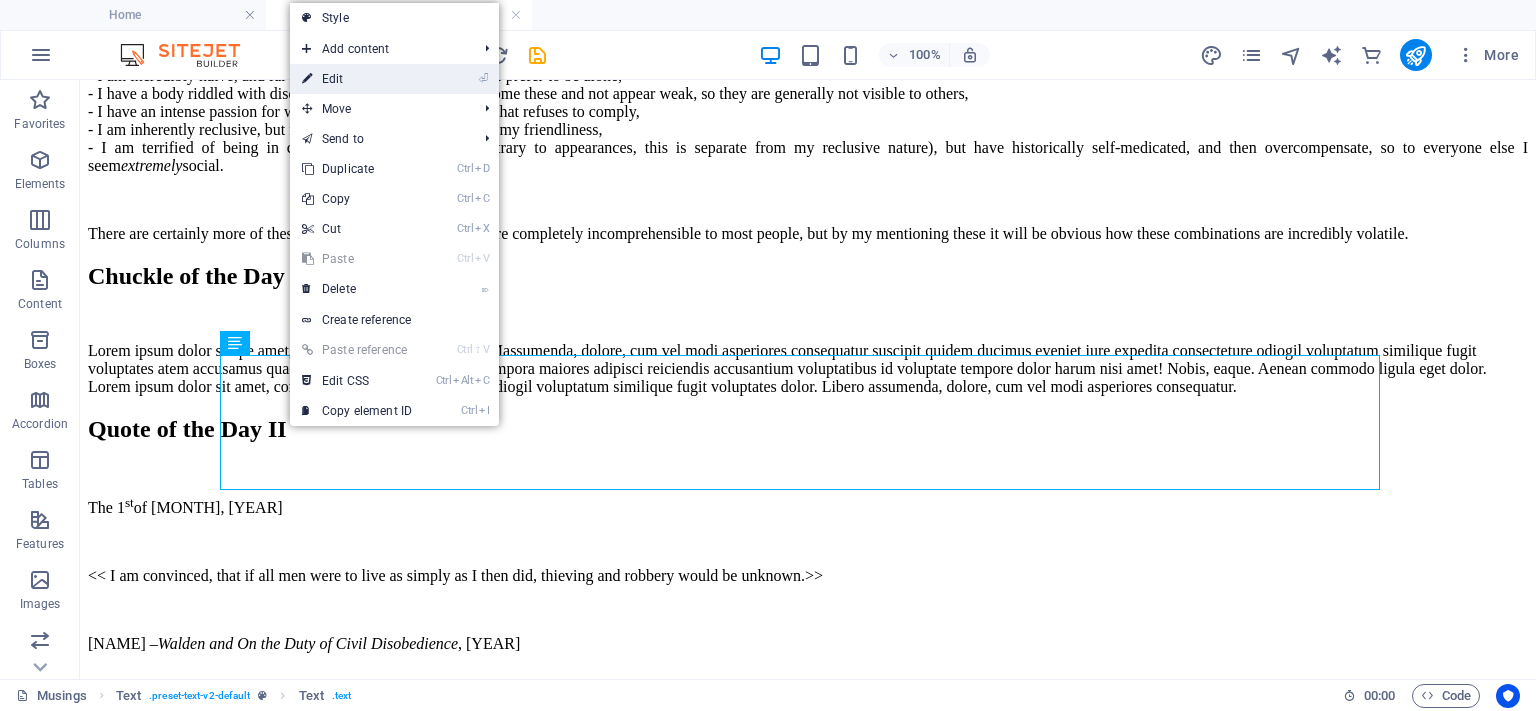 click on "⏎  Edit" at bounding box center [357, 79] 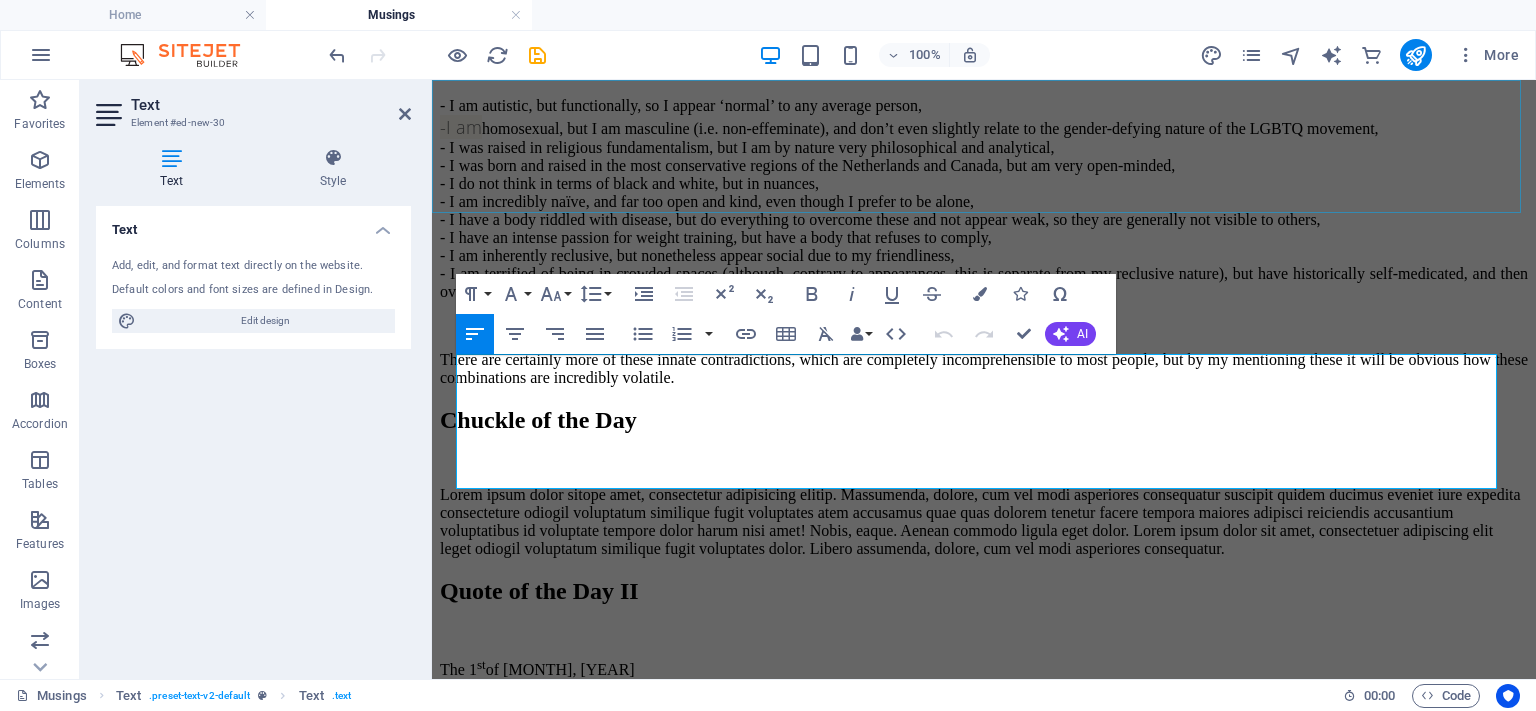 scroll, scrollTop: 1833, scrollLeft: 0, axis: vertical 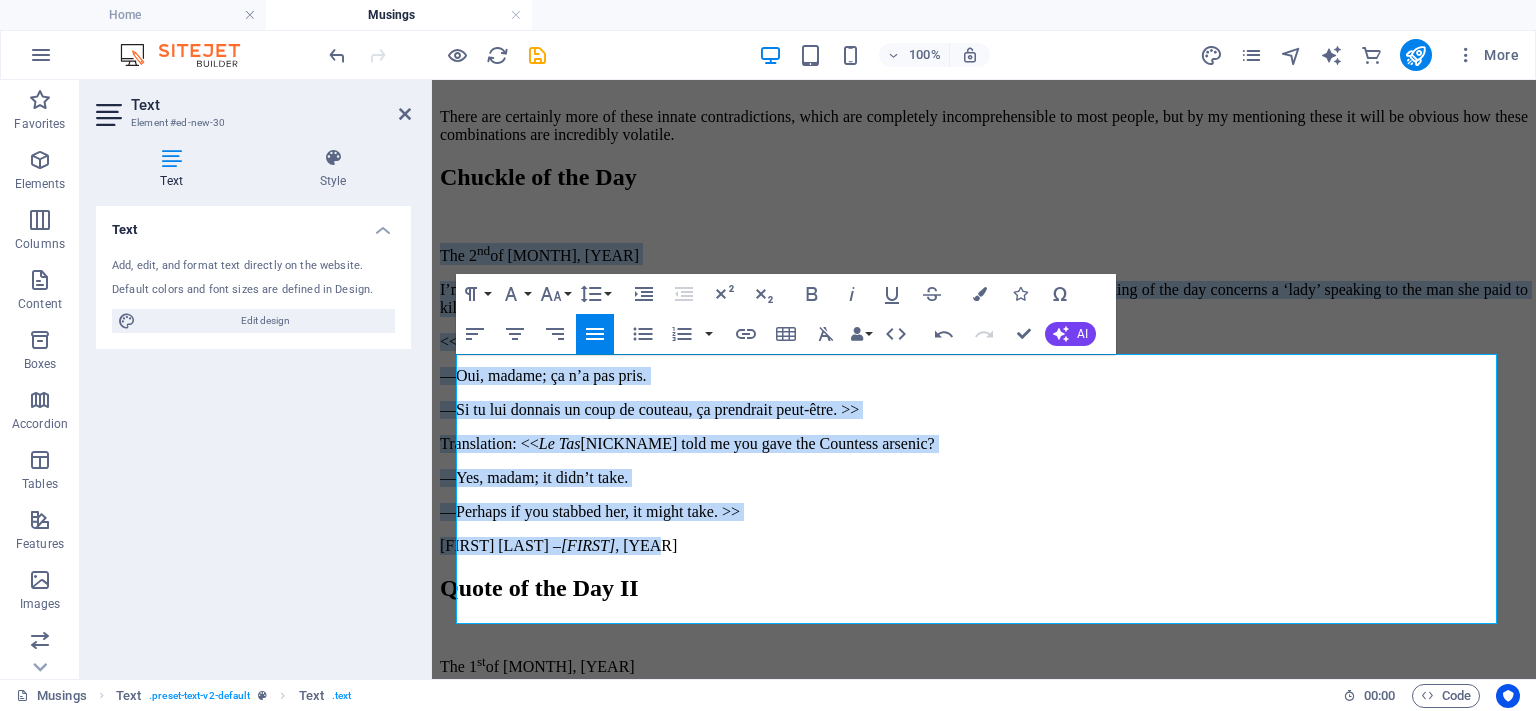 click 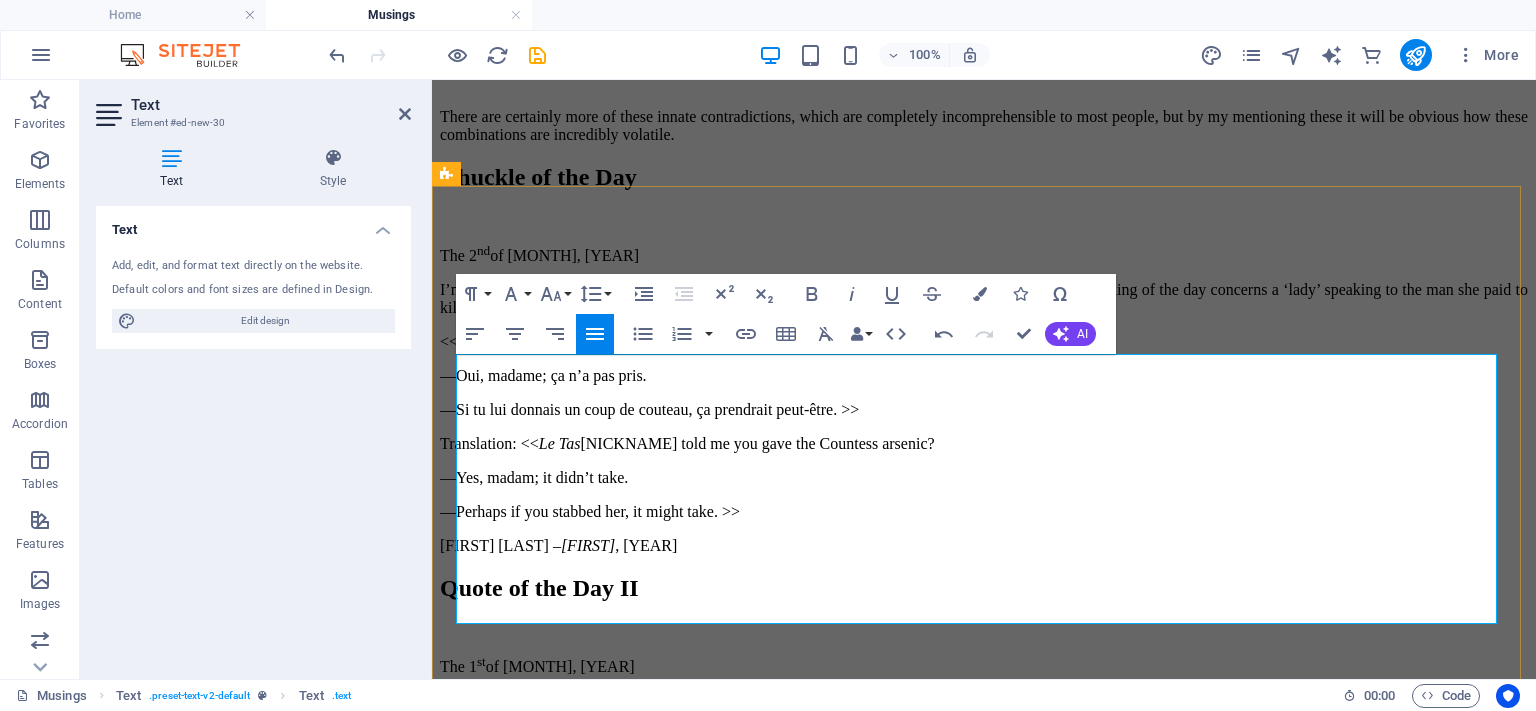 click on "The 2 nd  of August, 2025" at bounding box center [984, 254] 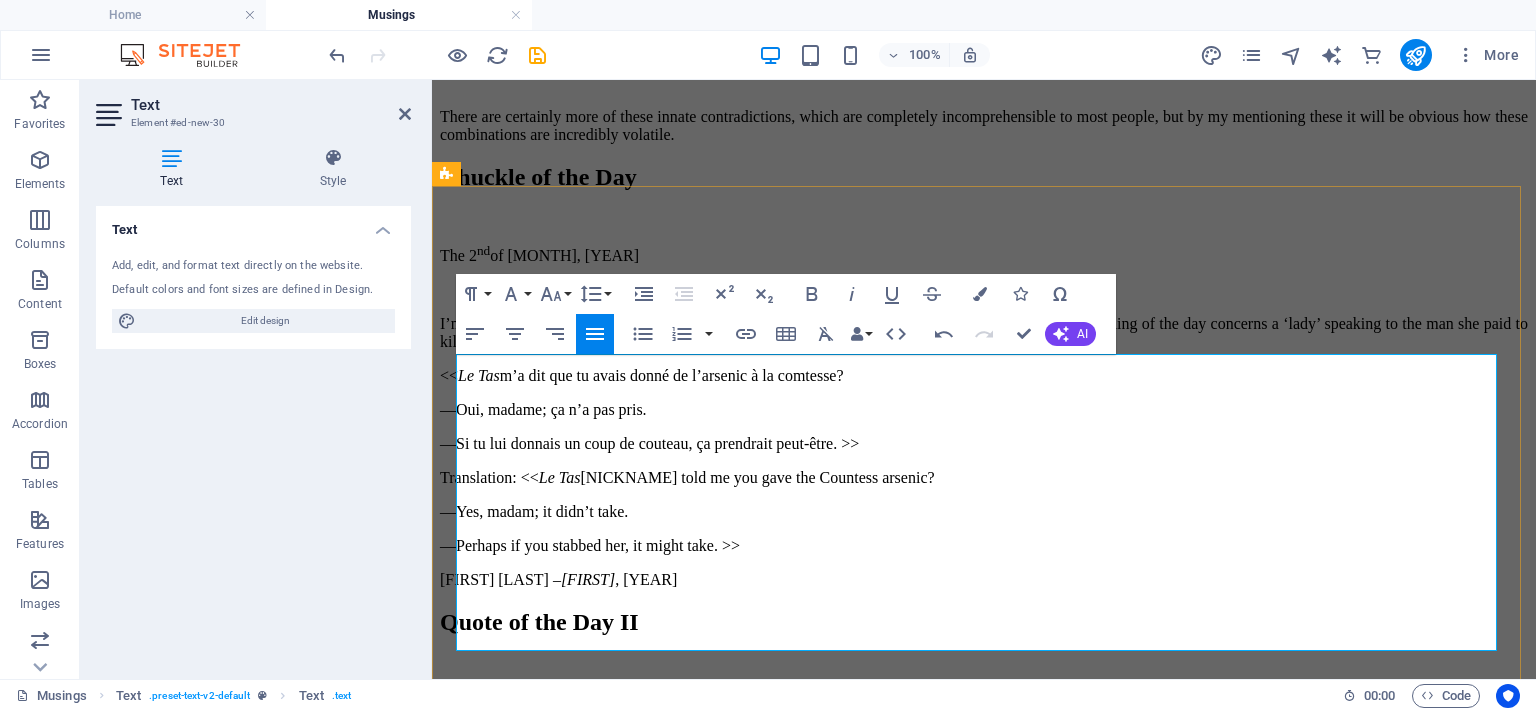 click on "I’m not the only one who gets a chuckle out of dark humour, it seems. This excerpt from my French reading of the day concerns a ‘lady’ speaking to the man she paid to kill someone, but who failed in his mission." at bounding box center [984, 333] 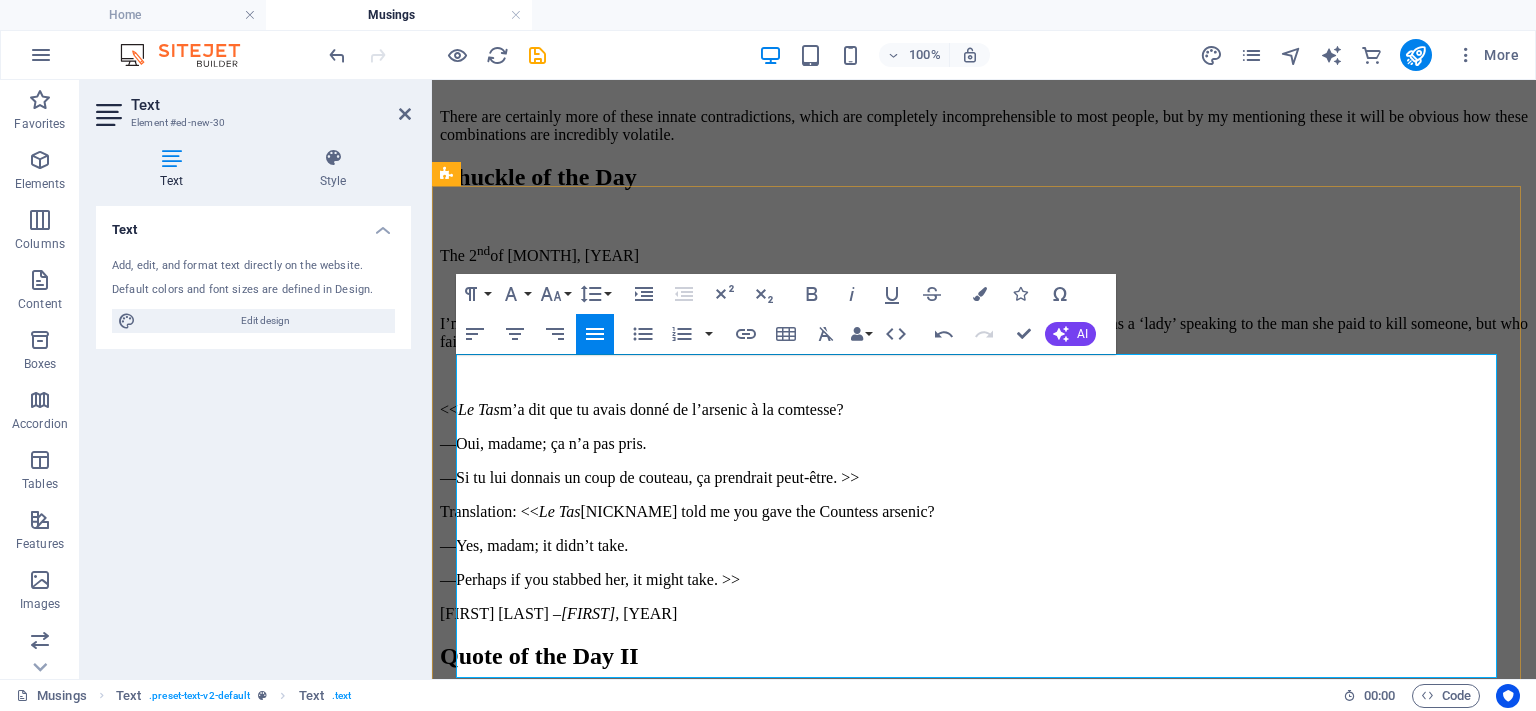 type 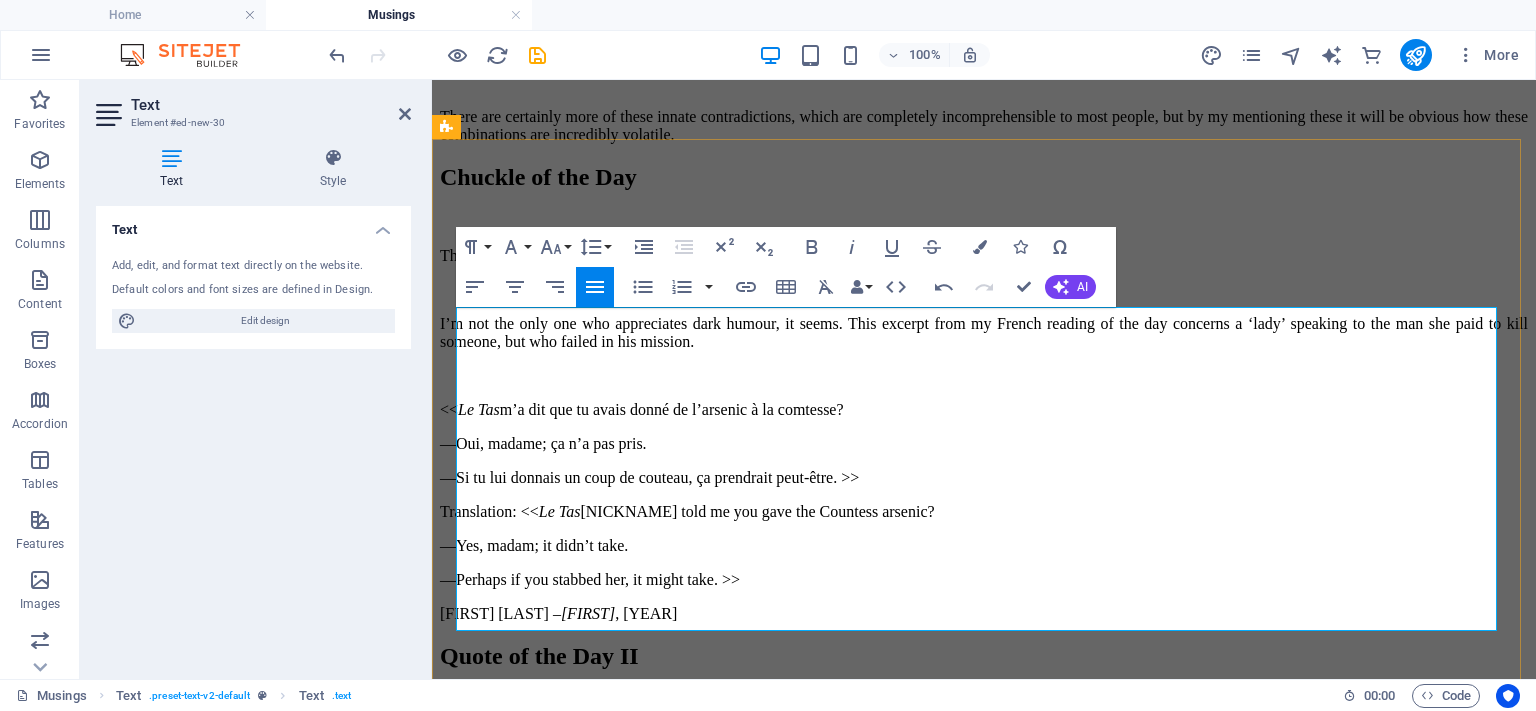 scroll, scrollTop: 1933, scrollLeft: 0, axis: vertical 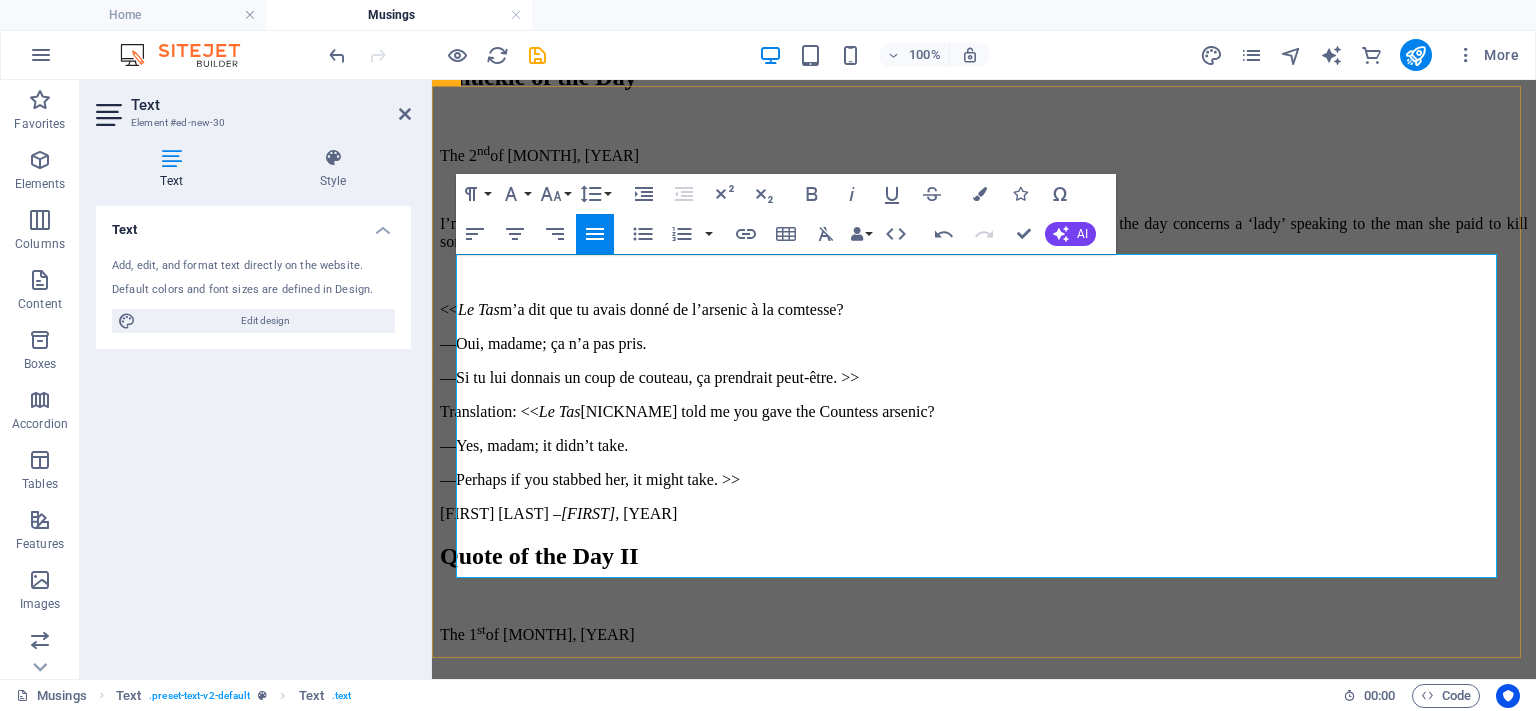 click on "<<  Le Tas  m’a dit que tu avais donné de l’arsenic à la comtesse?" at bounding box center (984, 310) 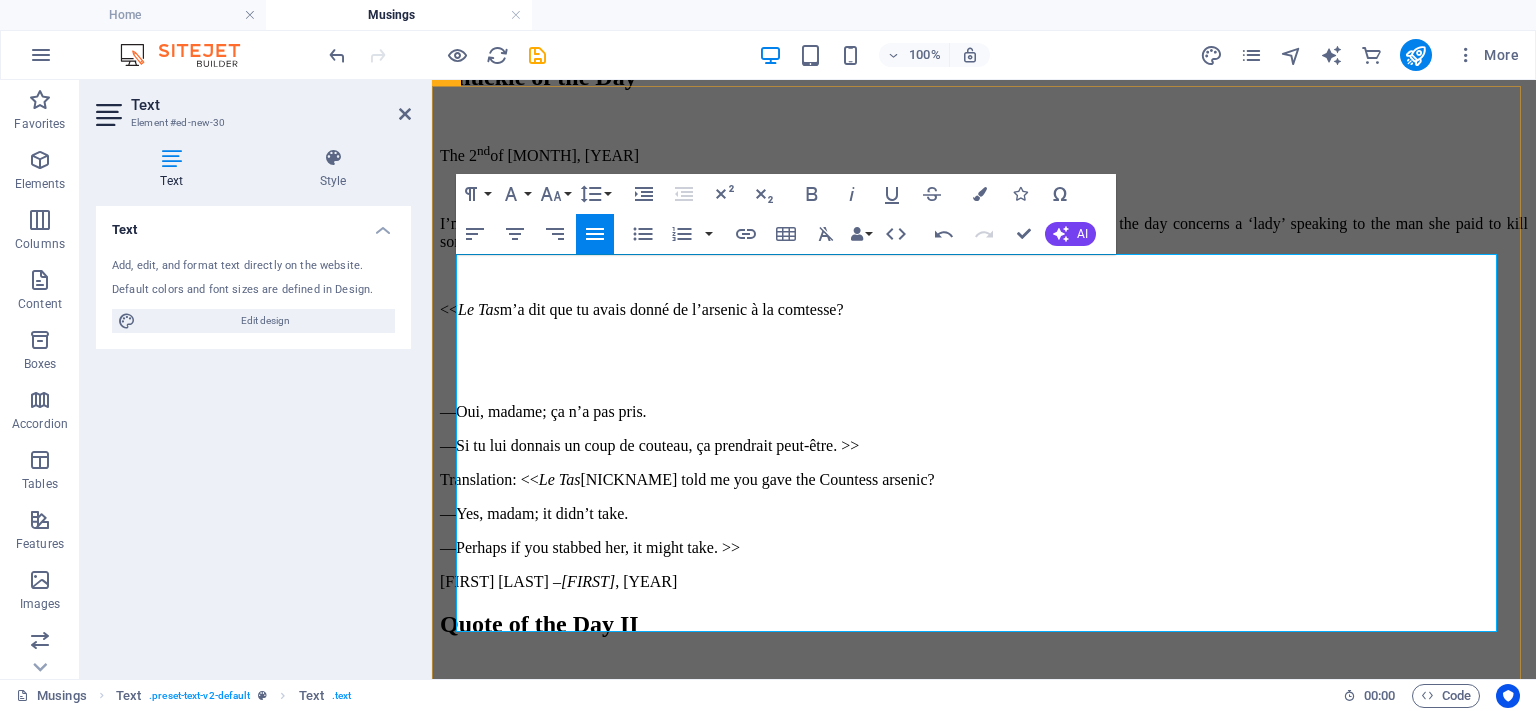 click at bounding box center [984, 344] 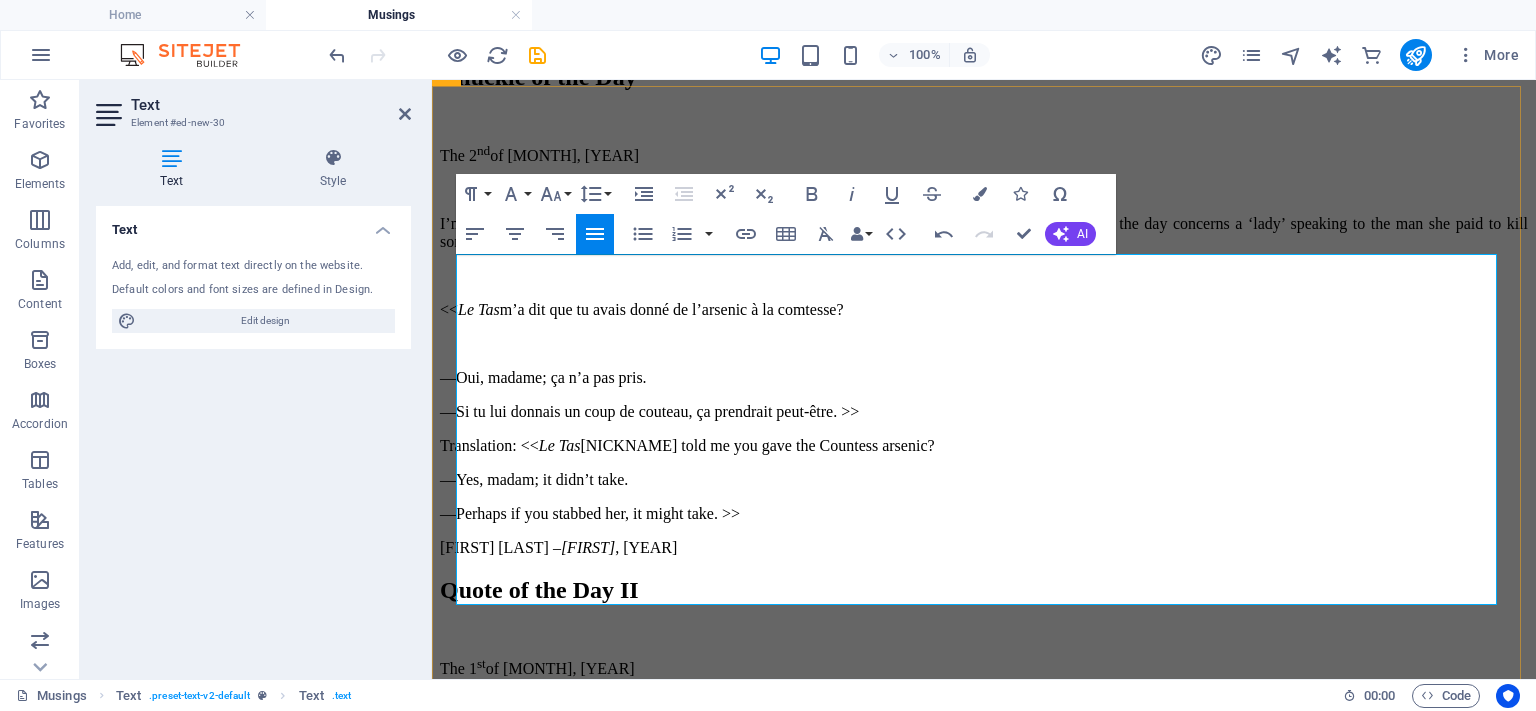 click on "—Oui, madame; ça n’a pas pris." at bounding box center [984, 378] 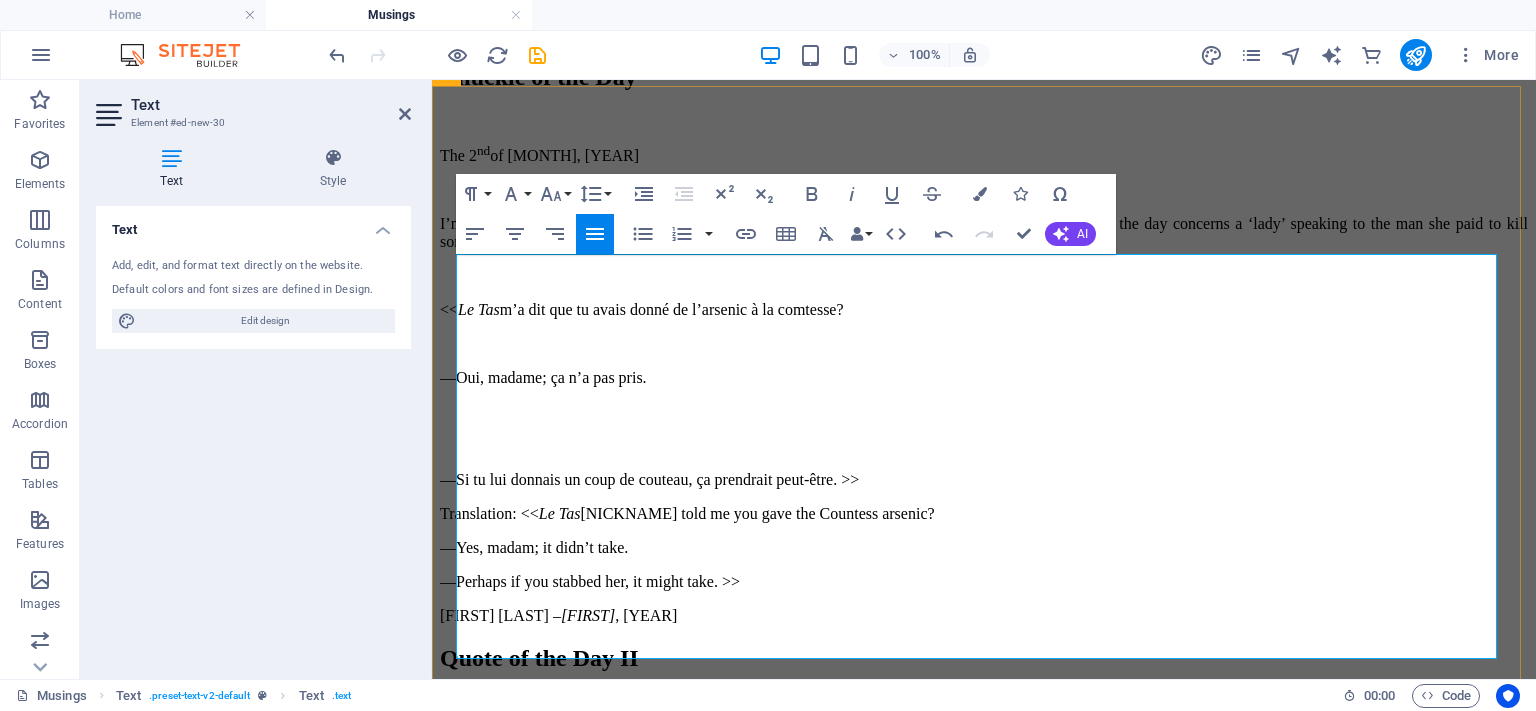 click on "—Si tu lui donnais un coup de couteau, ça prendrait peut-être. >>" at bounding box center [984, 480] 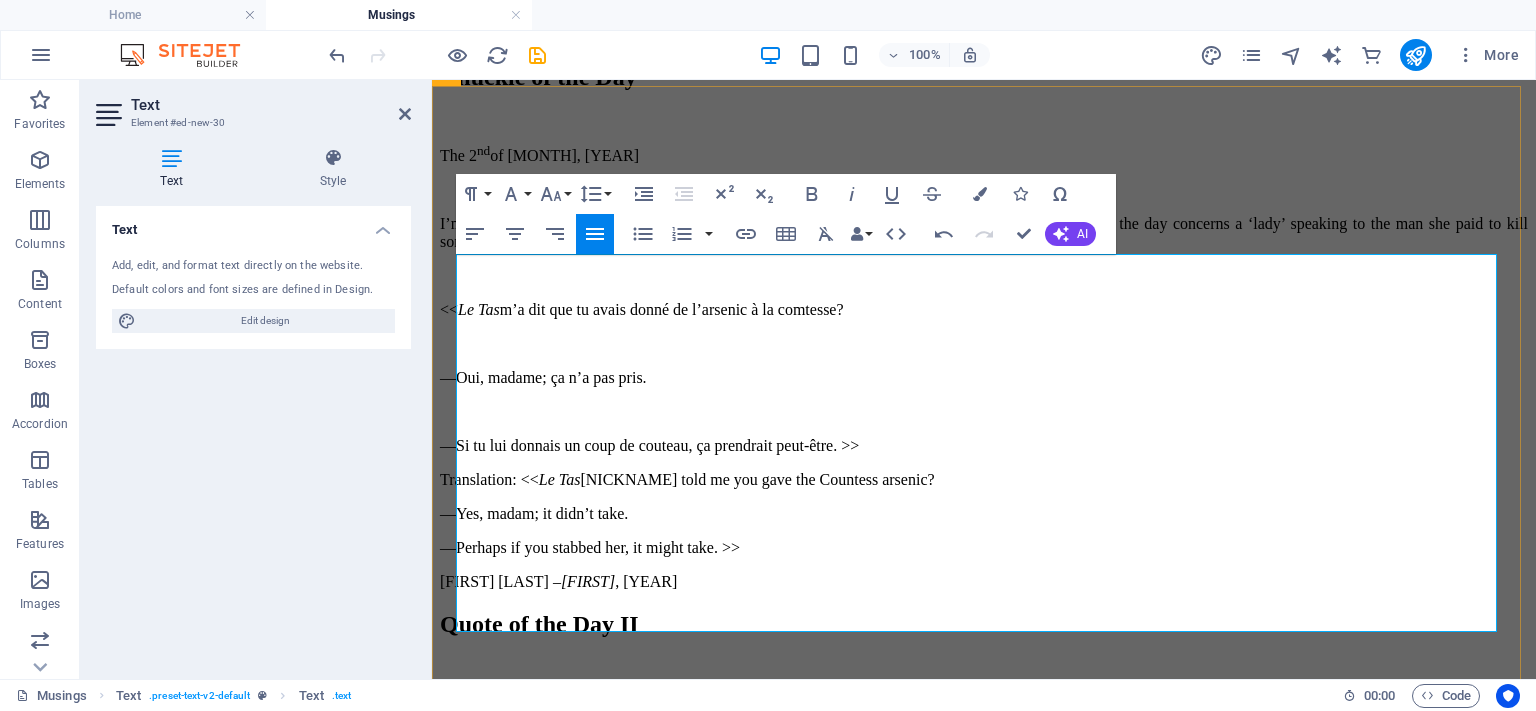 click on "—Si tu lui donnais un coup de couteau, ça prendrait peut-être. >>" at bounding box center (984, 446) 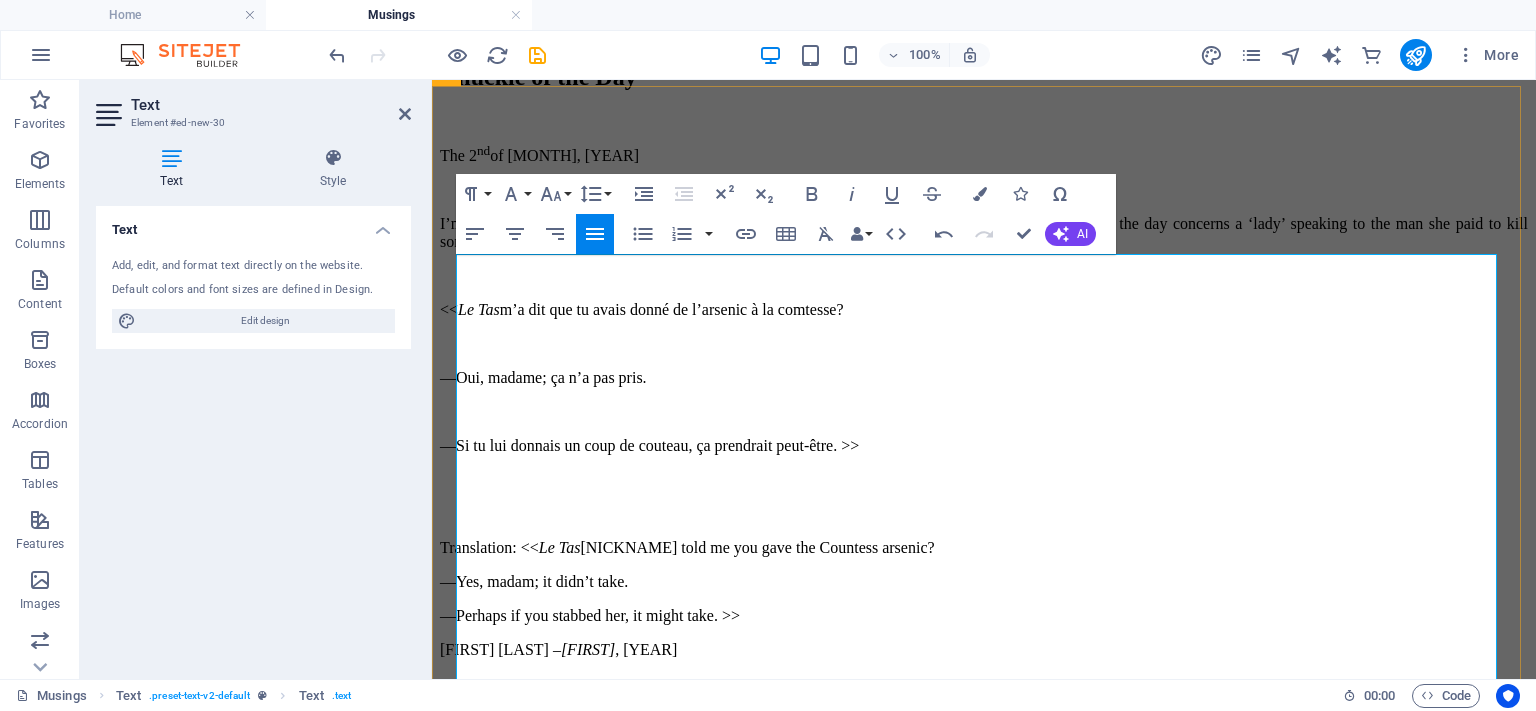 click on "Translation: <<  Le Tas  [nickname of maid] told me you gave the Countess arsenic?" at bounding box center [984, 548] 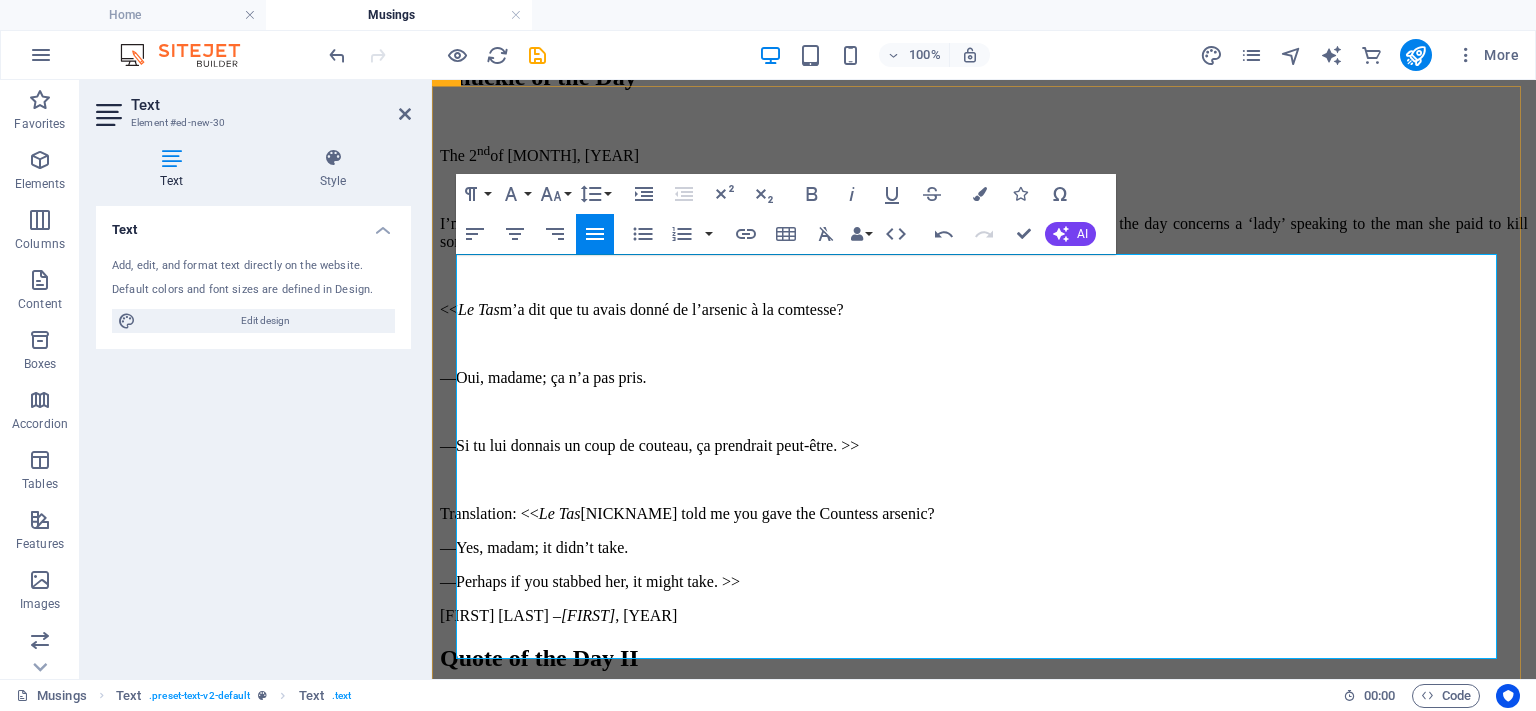 click on "Translation: <<  Le Tas  [nickname of maid] told me you gave the Countess arsenic?" at bounding box center [984, 514] 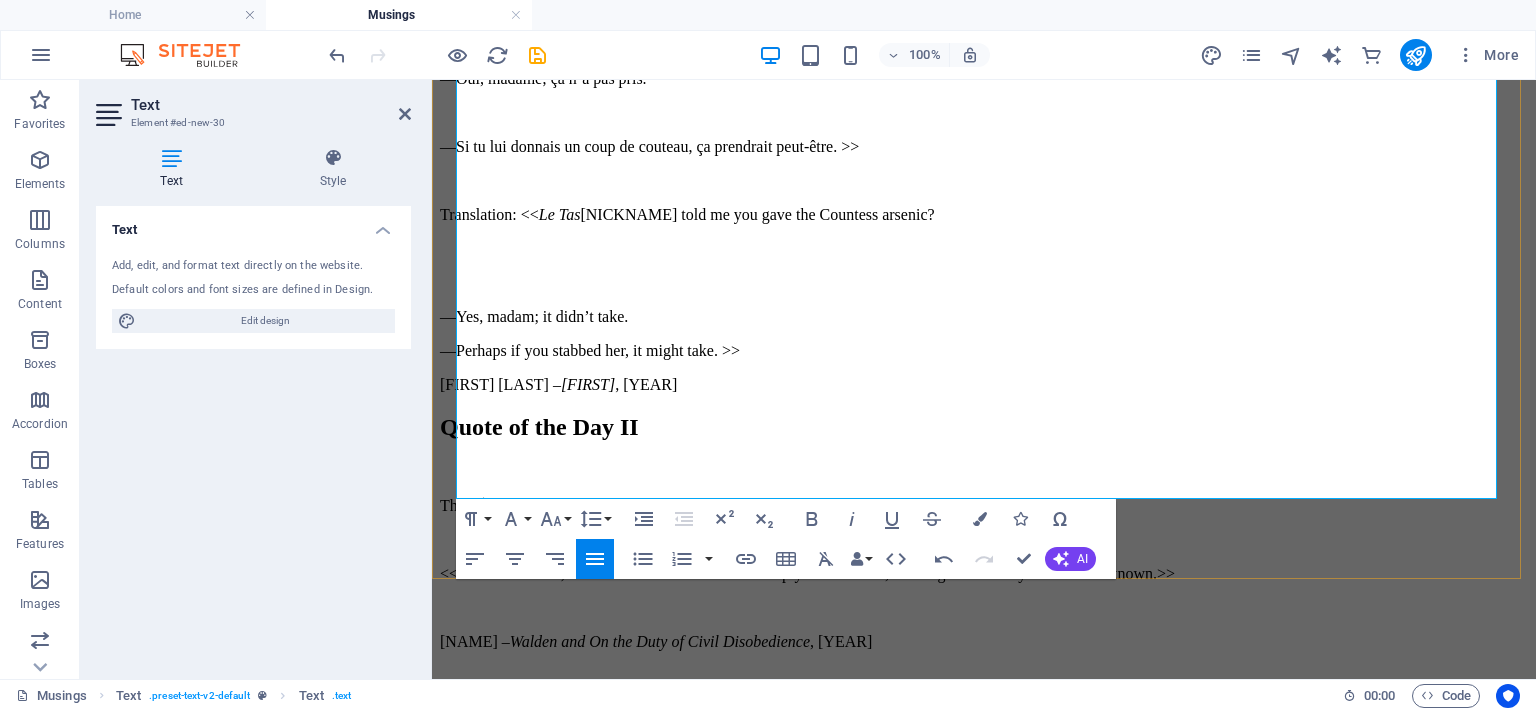 scroll, scrollTop: 2233, scrollLeft: 0, axis: vertical 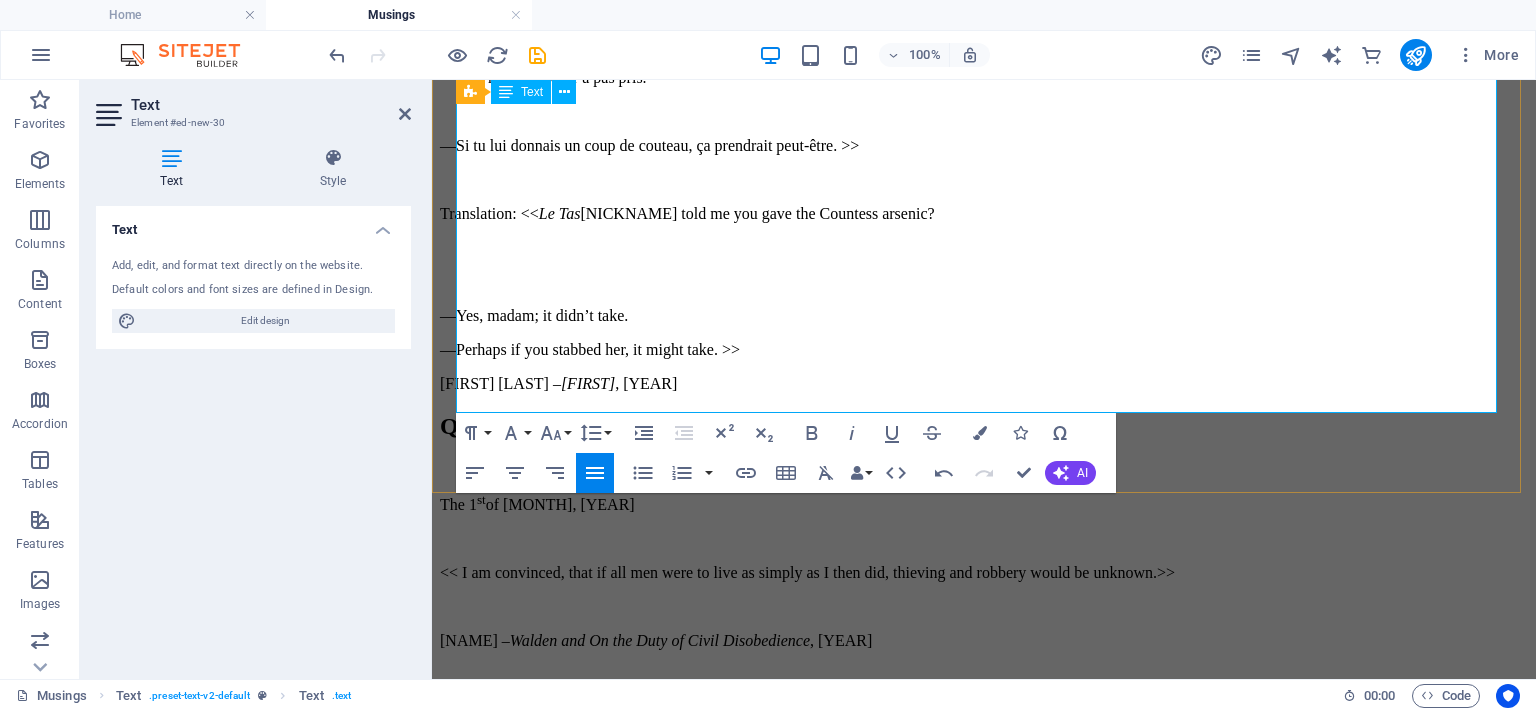 click on "—Yes, madam; it didn’t take." at bounding box center [984, 316] 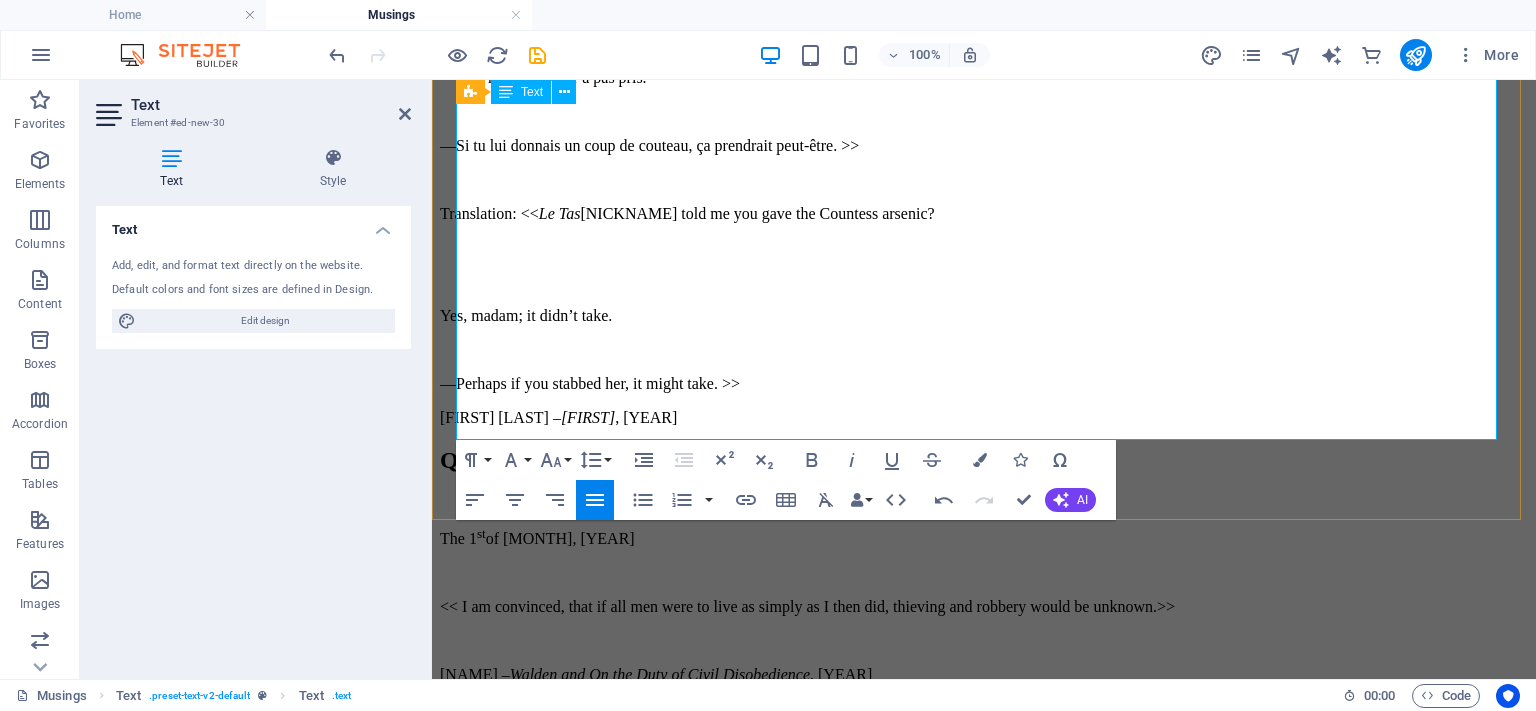 click on "—Perhaps if you stabbed her, it might take. >>" at bounding box center (984, 384) 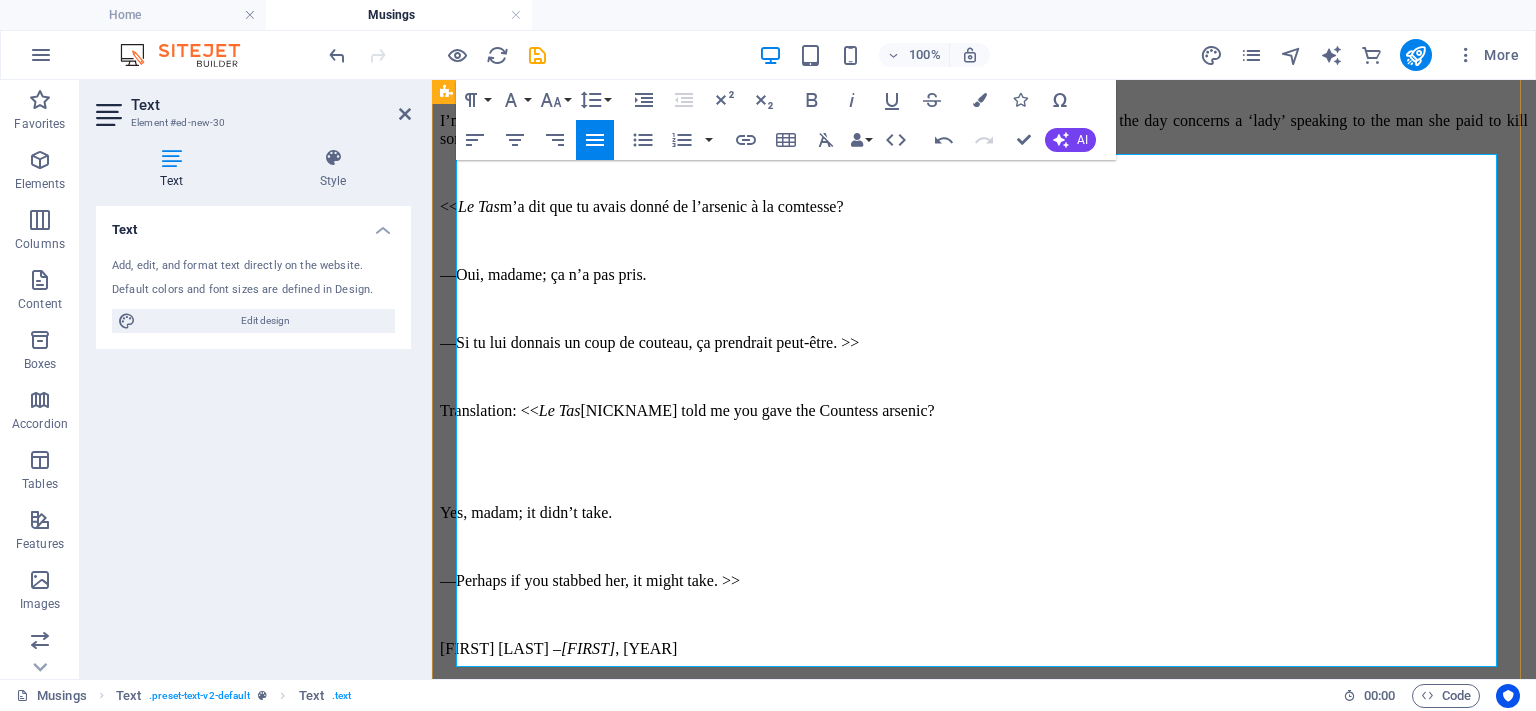 scroll, scrollTop: 2033, scrollLeft: 0, axis: vertical 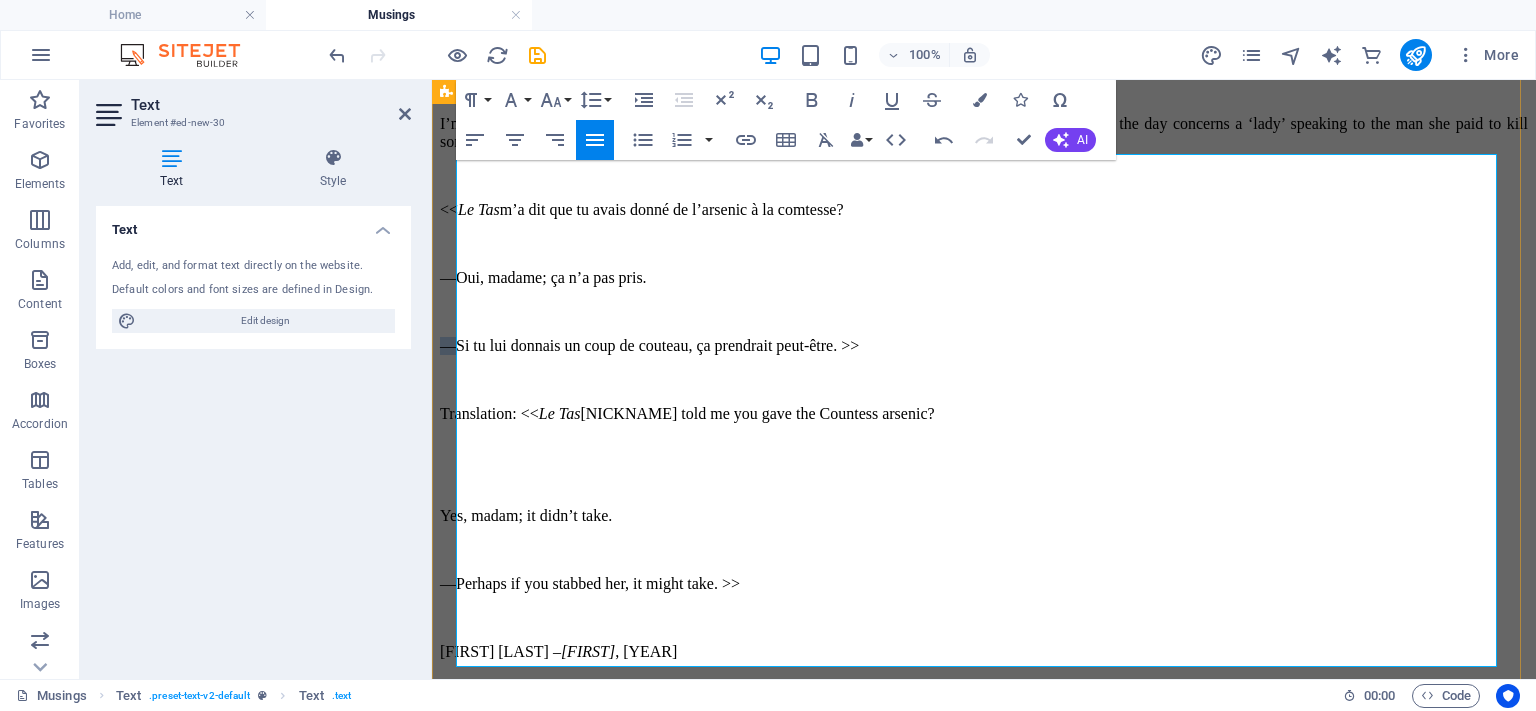 click on "—Si tu lui donnais un coup de couteau, ça prendrait peut-être. >>" at bounding box center (984, 346) 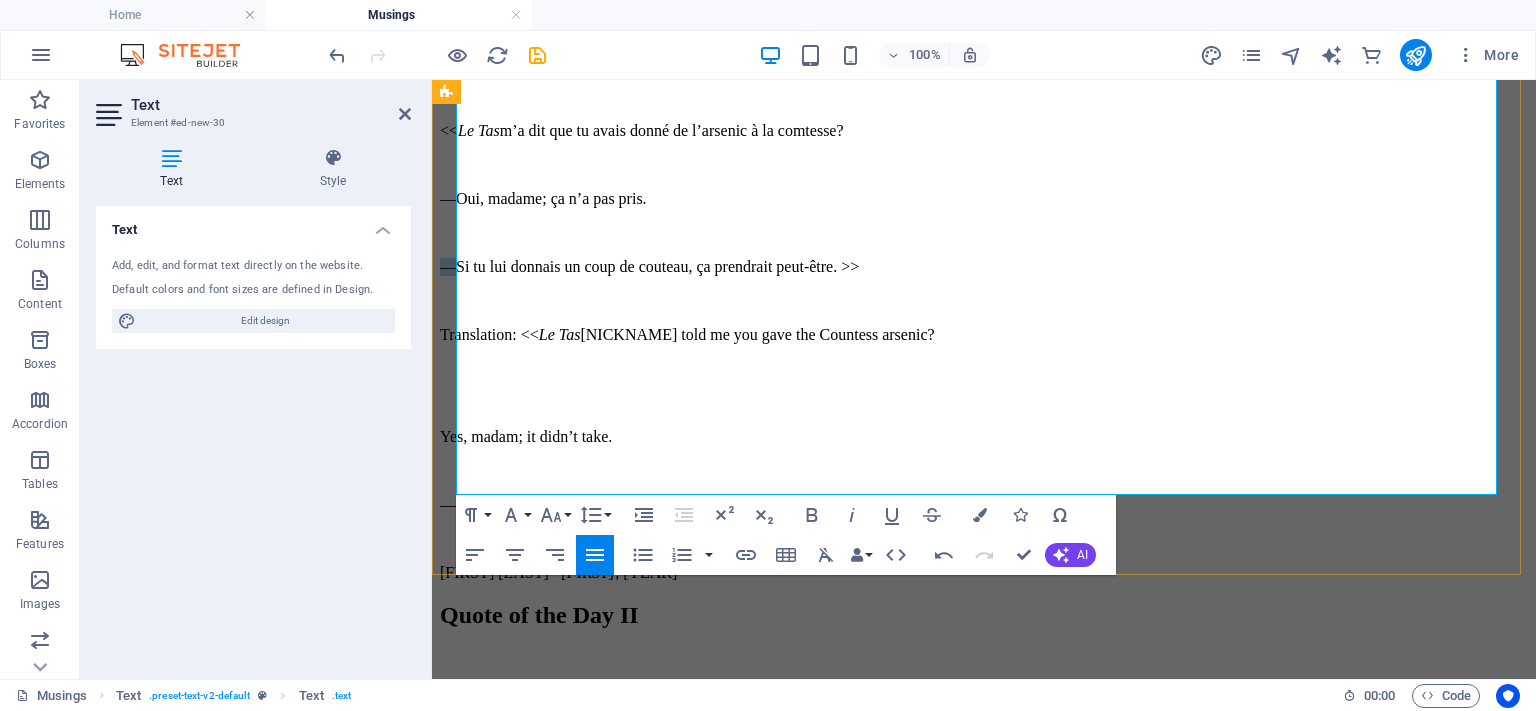 scroll, scrollTop: 2233, scrollLeft: 0, axis: vertical 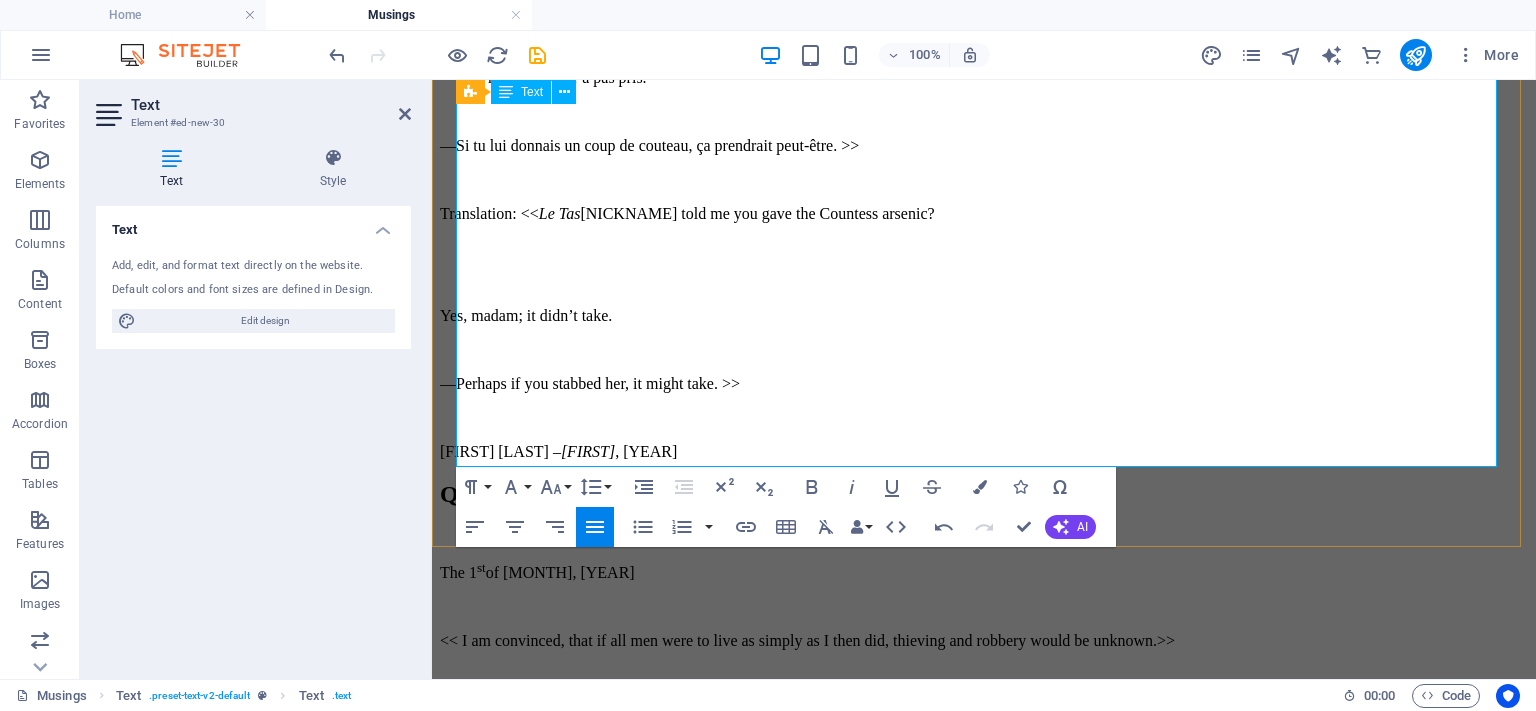 click on "Yes, madam; it didn’t take." at bounding box center (984, 316) 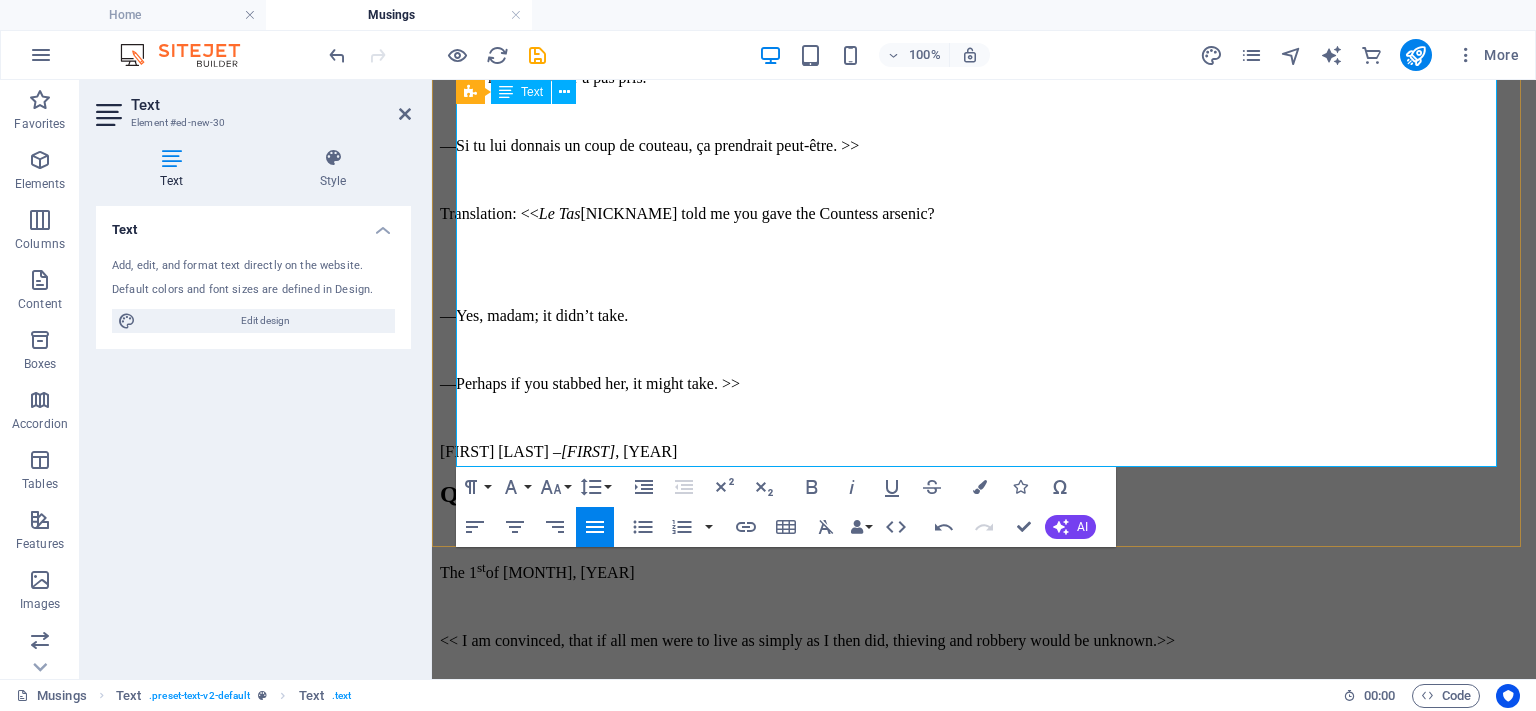 click on "—Yes, madam; it didn’t take." at bounding box center [984, 316] 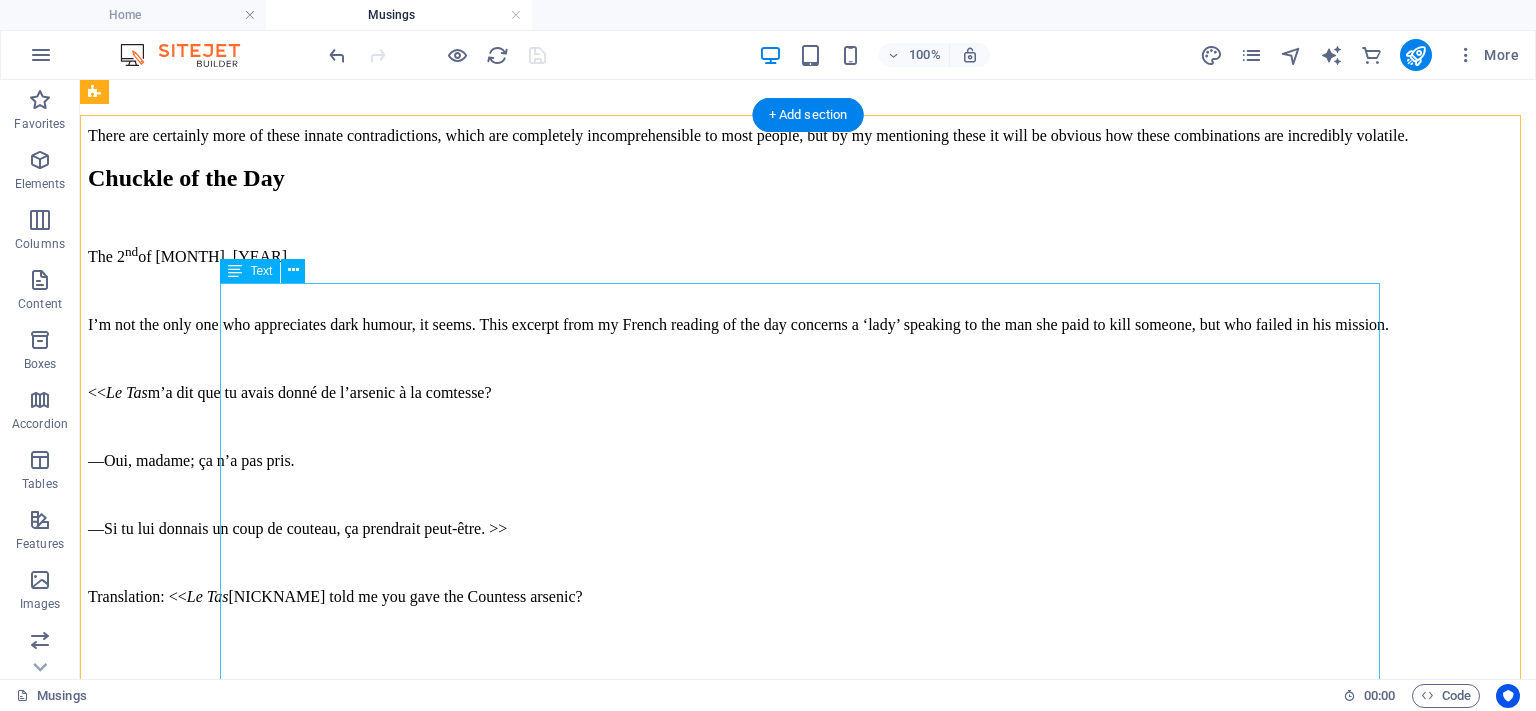 scroll, scrollTop: 1590, scrollLeft: 0, axis: vertical 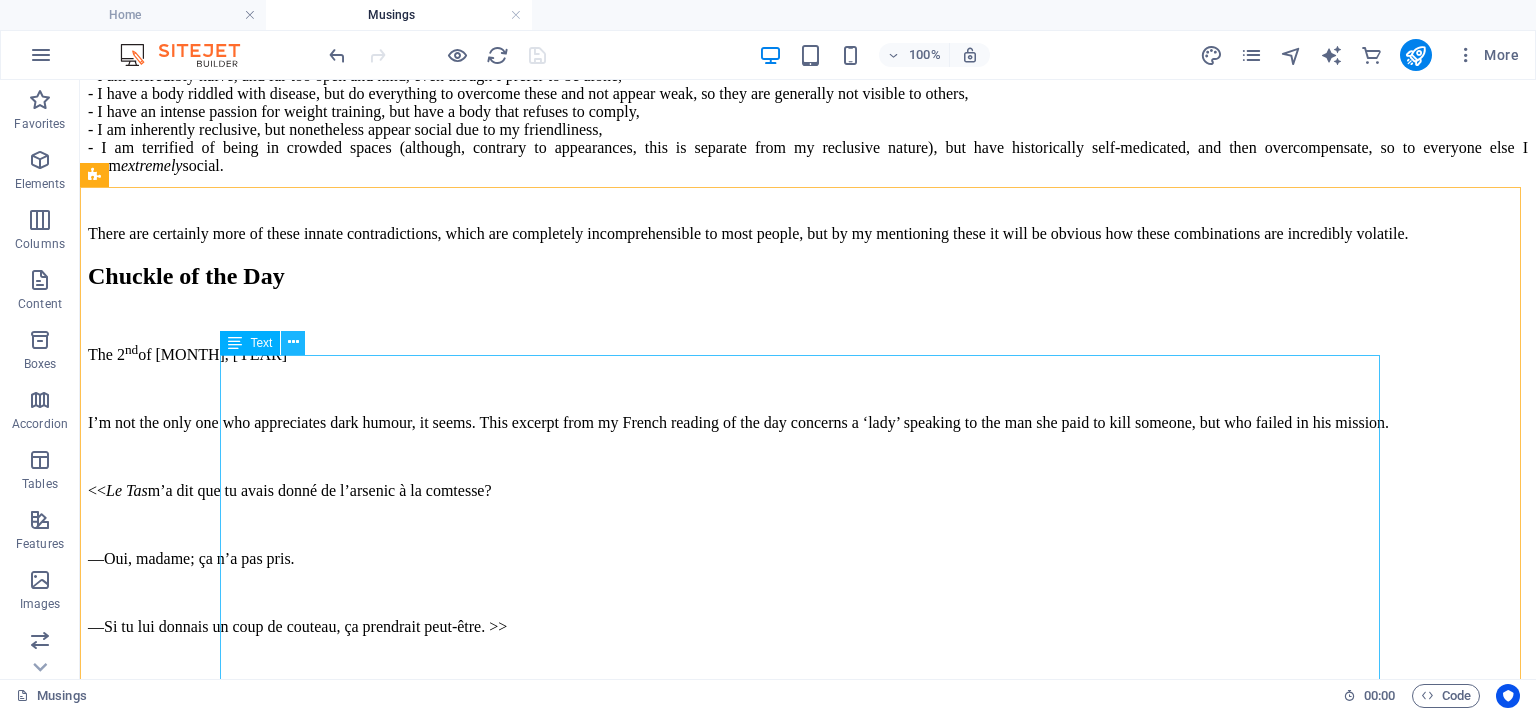 click at bounding box center [293, 342] 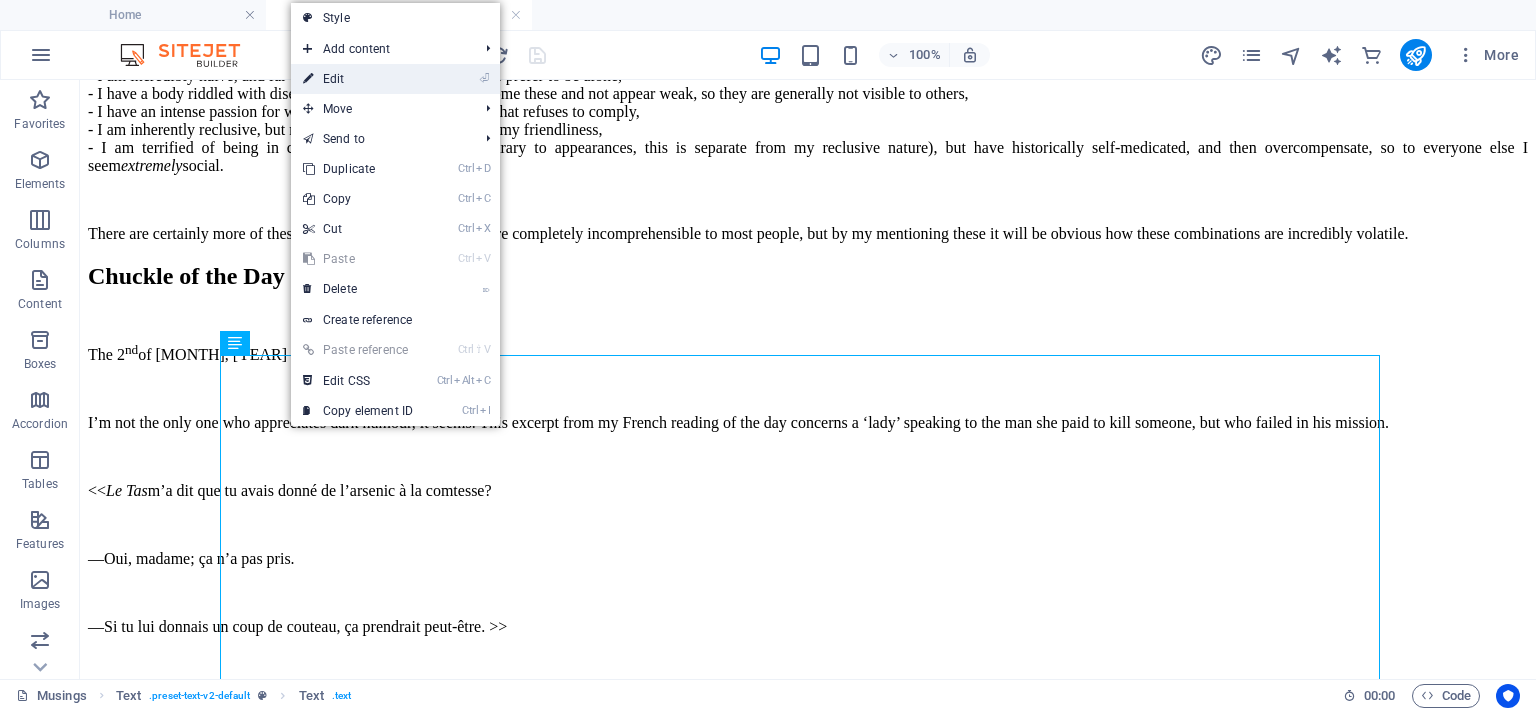 click on "⏎  Edit" at bounding box center (358, 79) 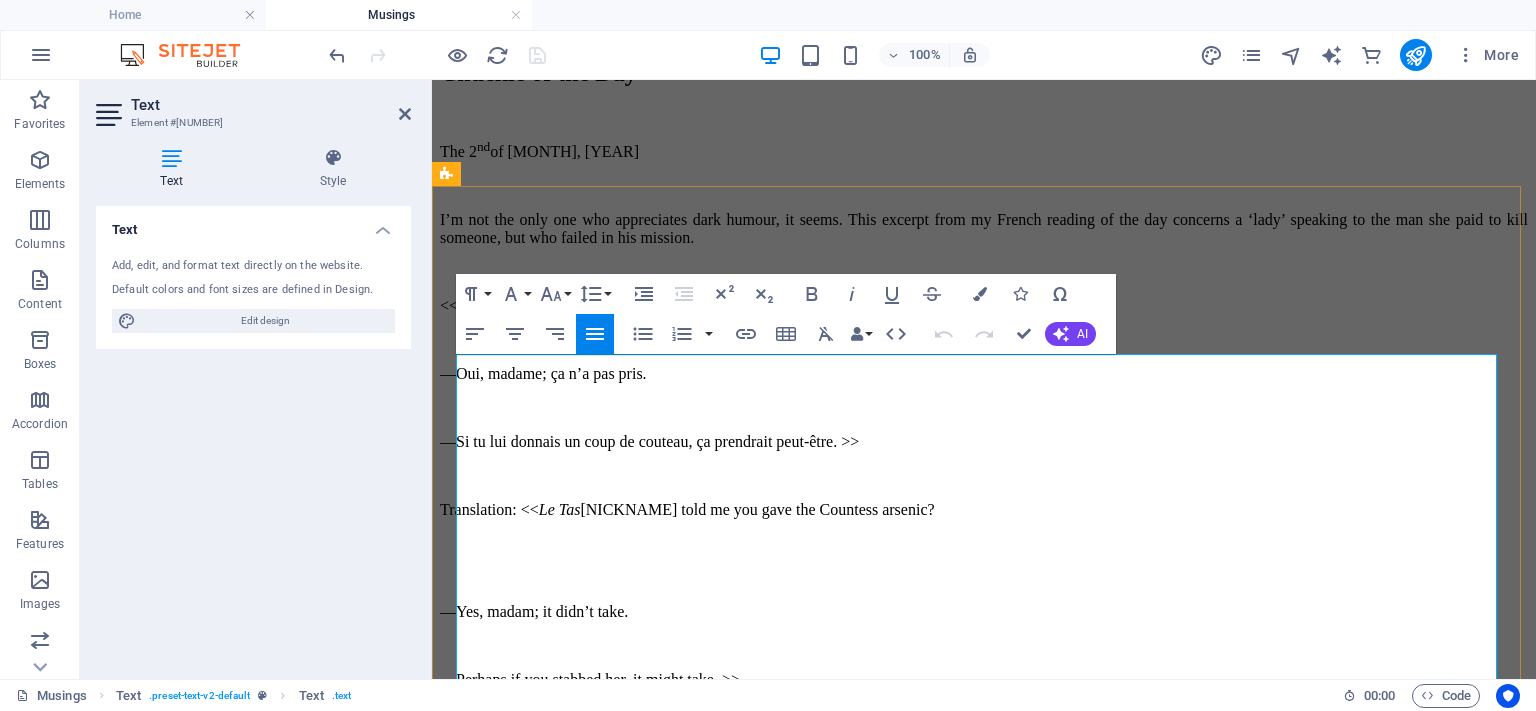 scroll, scrollTop: 2033, scrollLeft: 0, axis: vertical 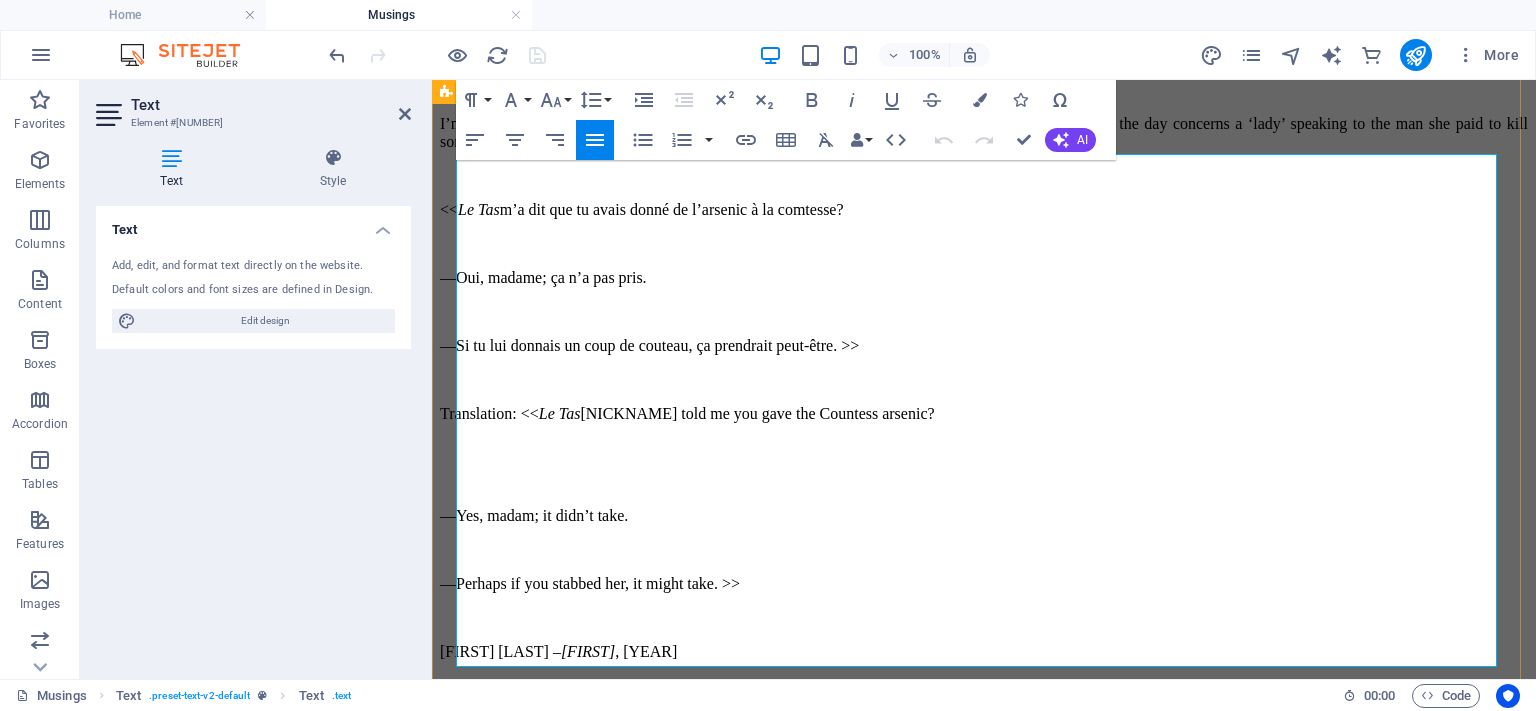 click on "—Yes, madam; it didn’t take." at bounding box center (984, 516) 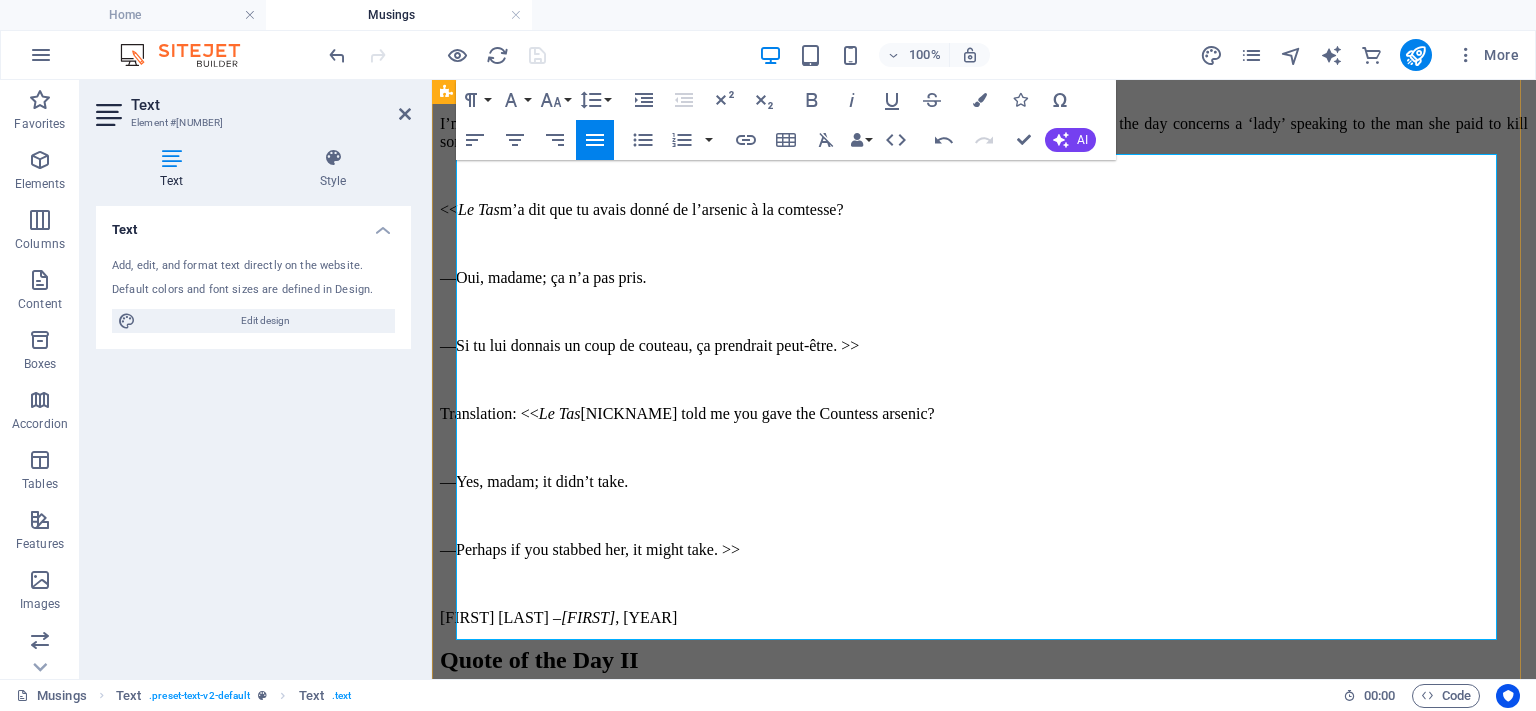 click on "—Si tu lui donnais un coup de couteau, ça prendrait peut-être. >>" at bounding box center (984, 346) 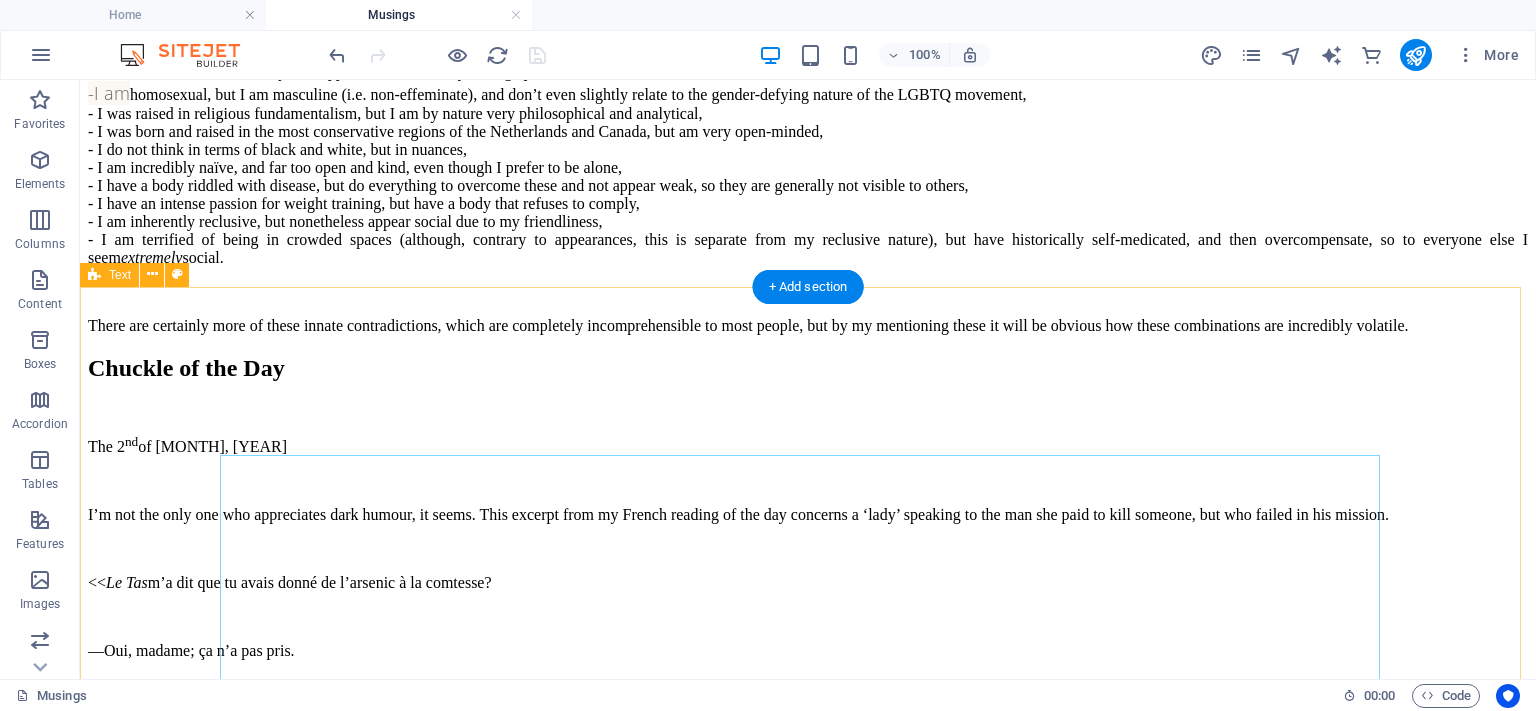 scroll, scrollTop: 1490, scrollLeft: 0, axis: vertical 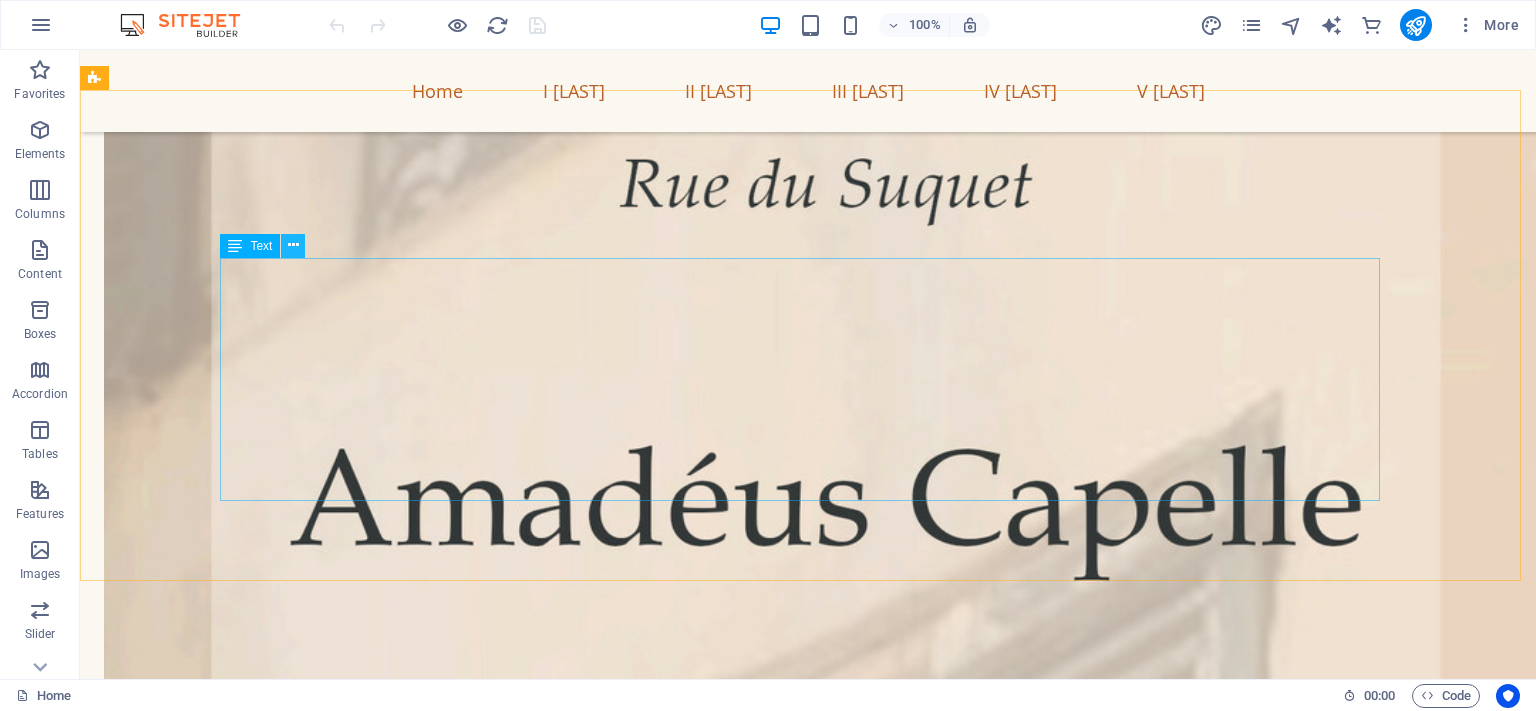 click at bounding box center [293, 245] 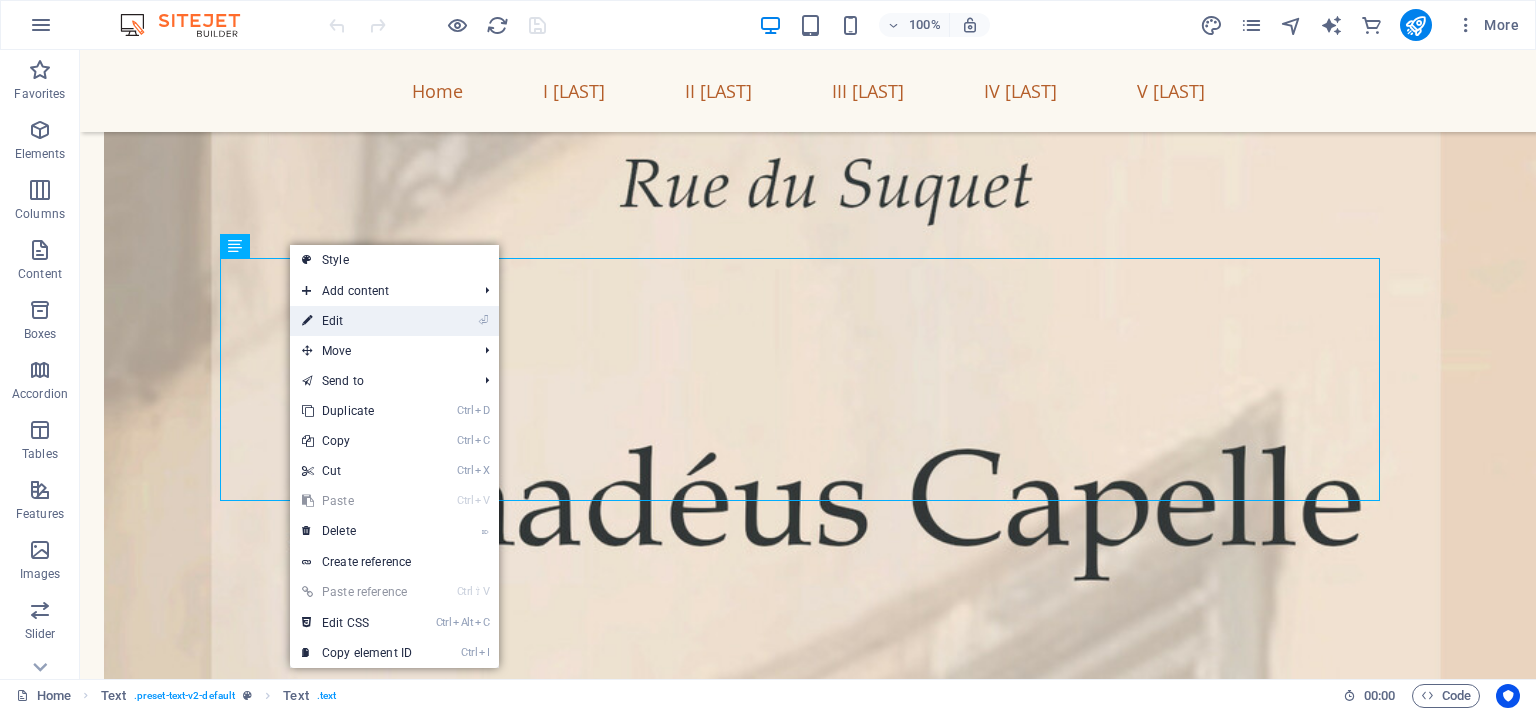 click on "⏎  Edit" at bounding box center [357, 321] 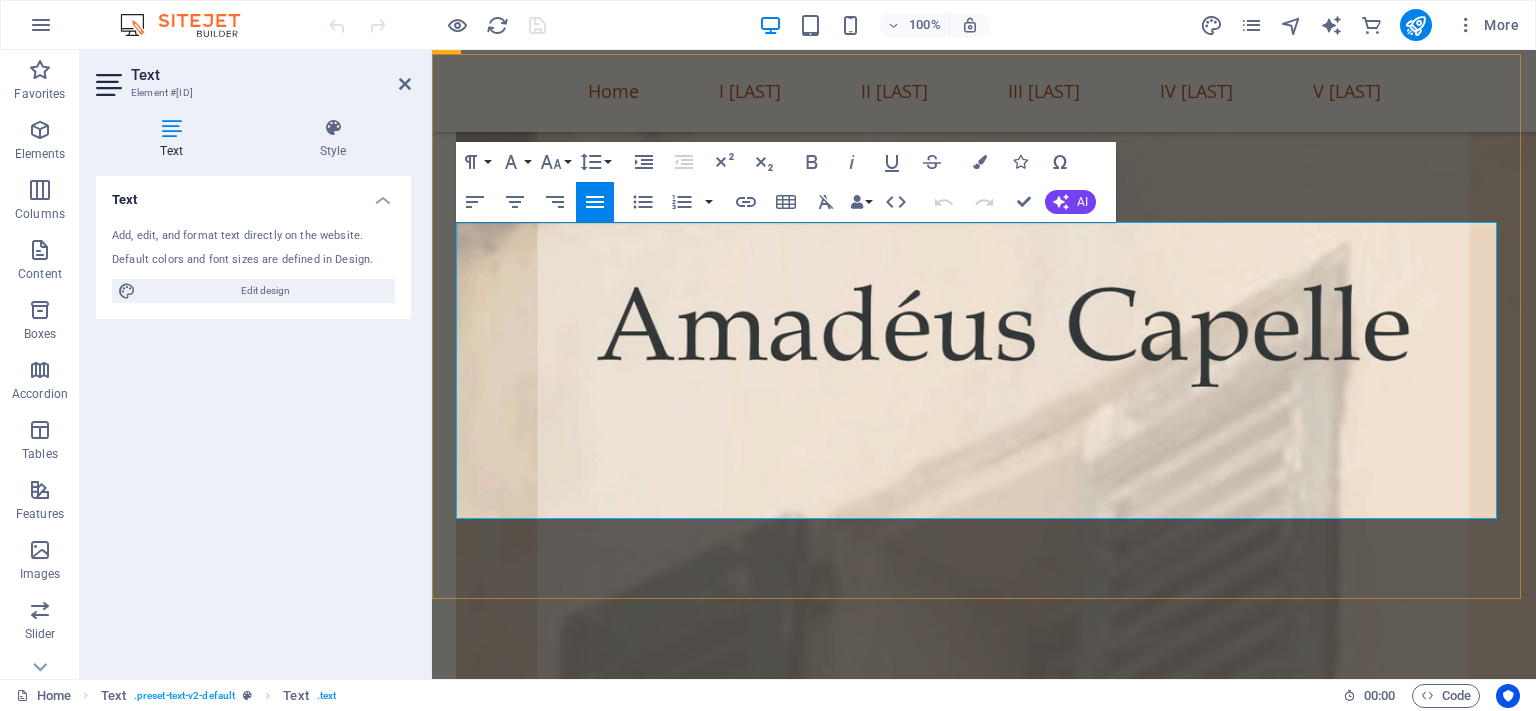 click on "This series of five historical novels recounts the tales of the lives of the five homosexual men who lived in the same house in the city of Cannes on the French Riviera throughout the centuries. Each book is dedicated to telling the the story of one of these men, and each set in a different period of time, beginning towards the end of the seventeenth century, and finishing at the start of the twentieth." at bounding box center (984, 8346) 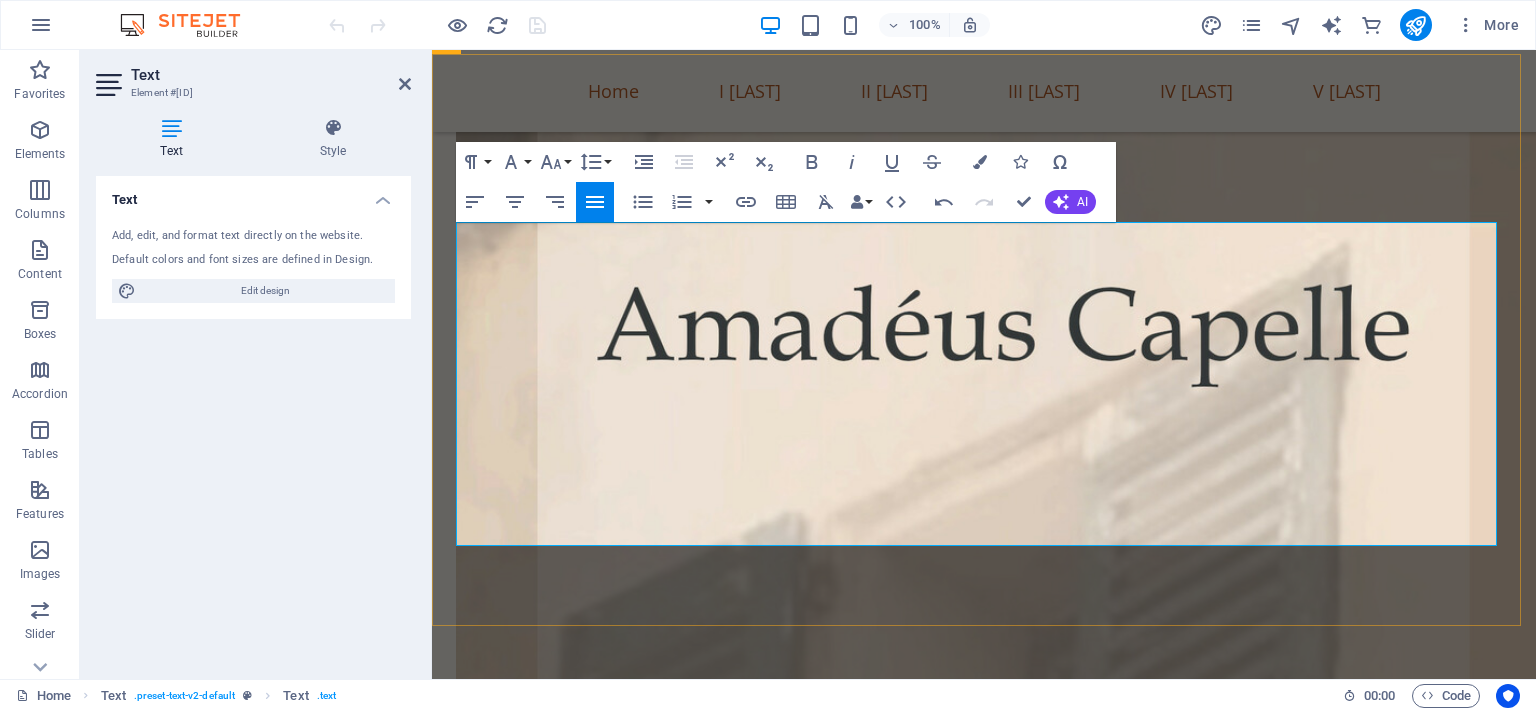 click on "This series of five historical novels recounts the tales of the lives of the five homosexual men who lived in the same house in the city of Cannes on the French Riviera throughout the centuries. Each book is dedicated to telling the the story of one of these men, and each set in a different period of time, beginning towards the end of the seventeenth century, and finishing at the start of the twentieth. The series shows a completely different side of Cannes than that now normally associated with it." at bounding box center [984, 8359] 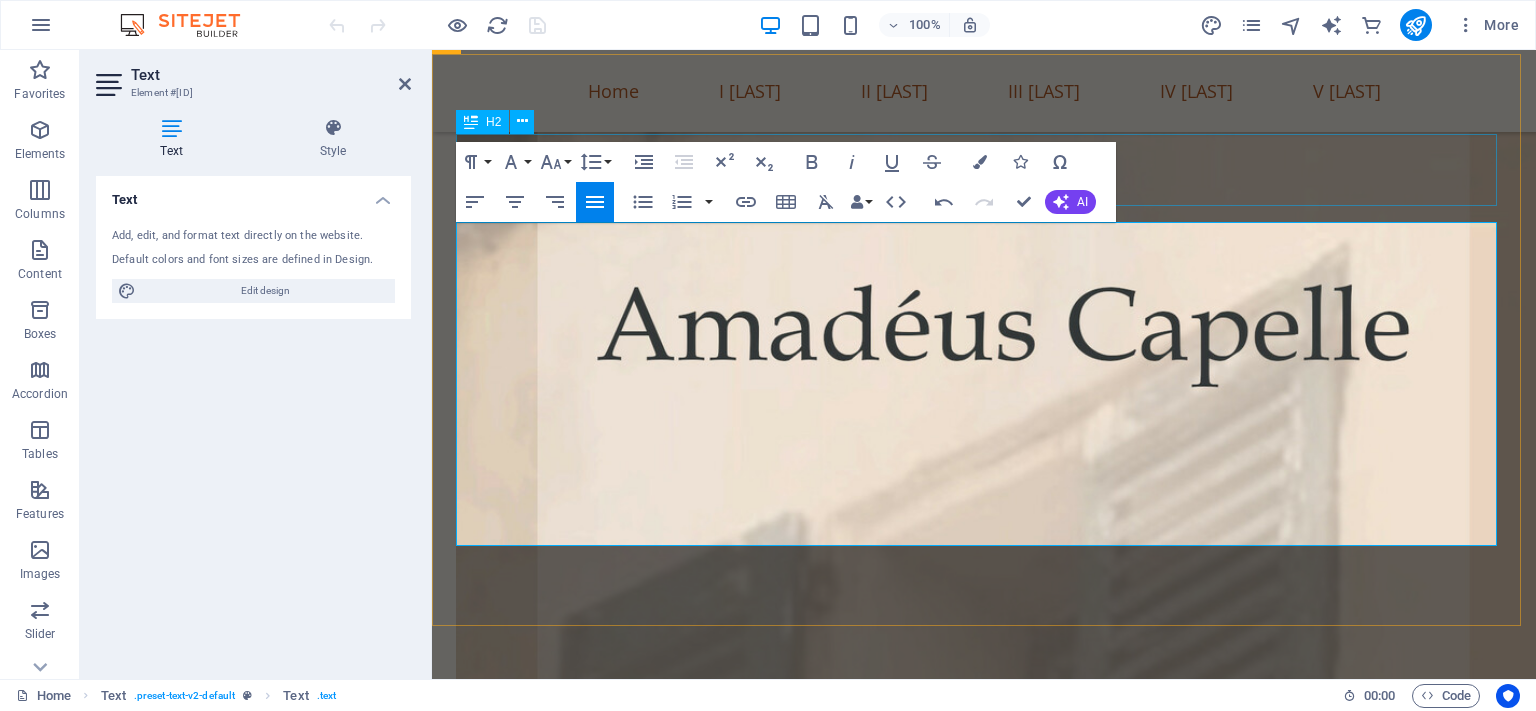 click on "Description" at bounding box center [984, 8240] 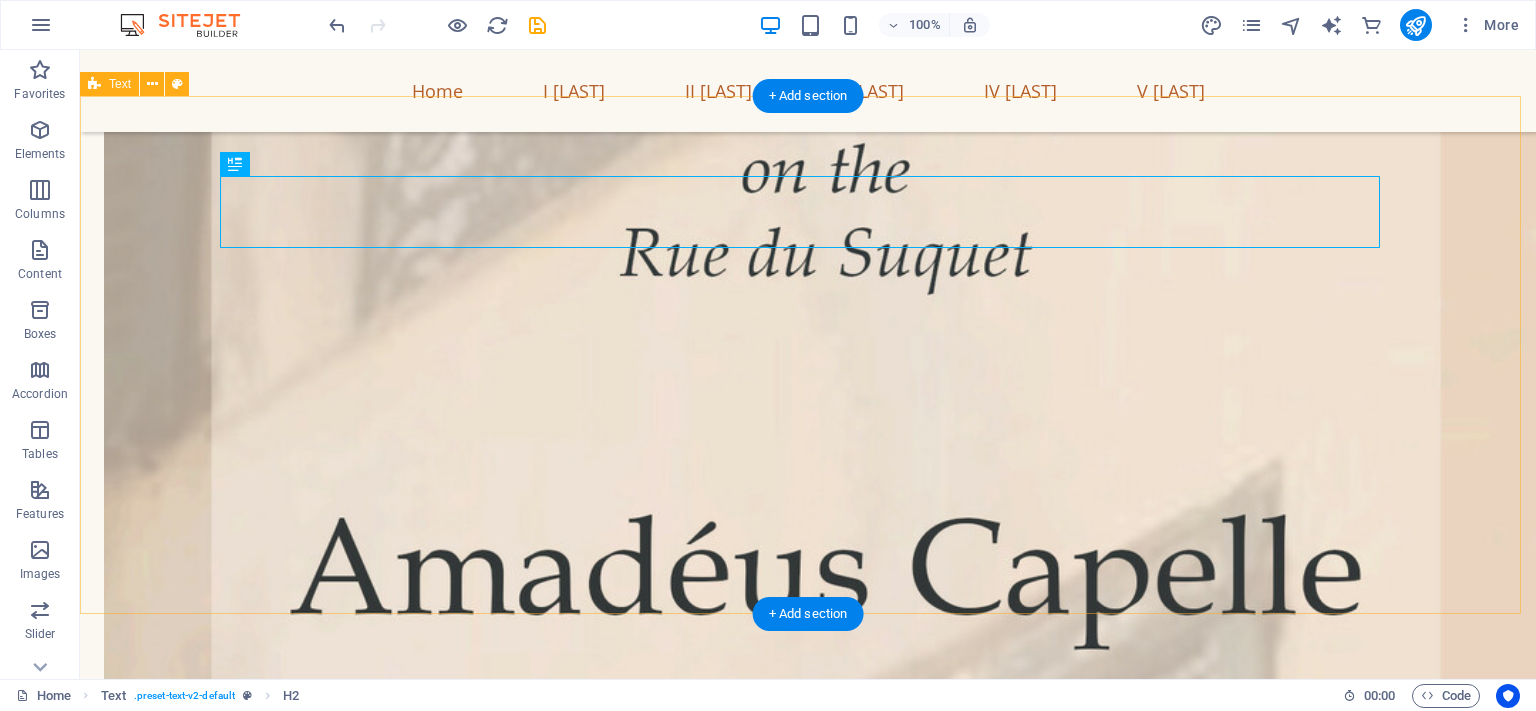scroll, scrollTop: 500, scrollLeft: 0, axis: vertical 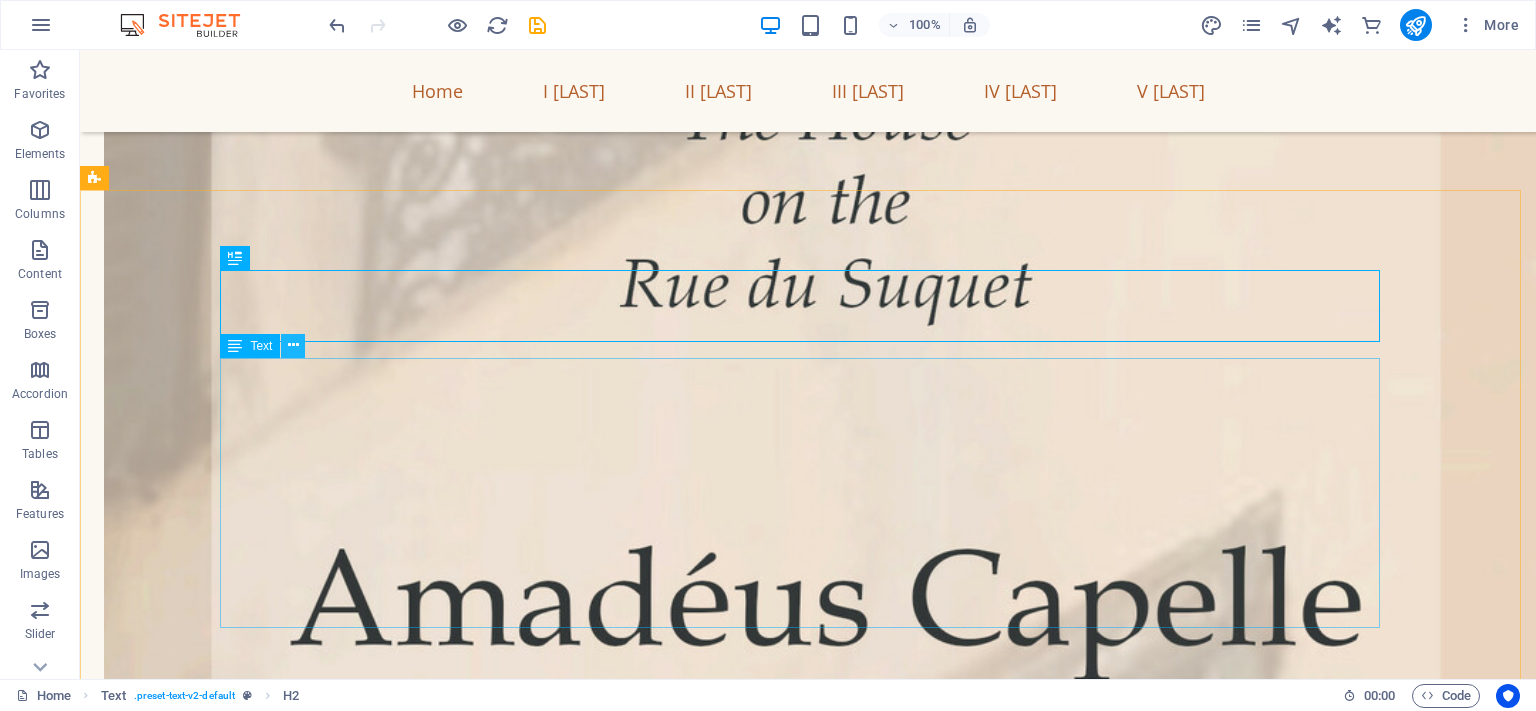 click at bounding box center (293, 345) 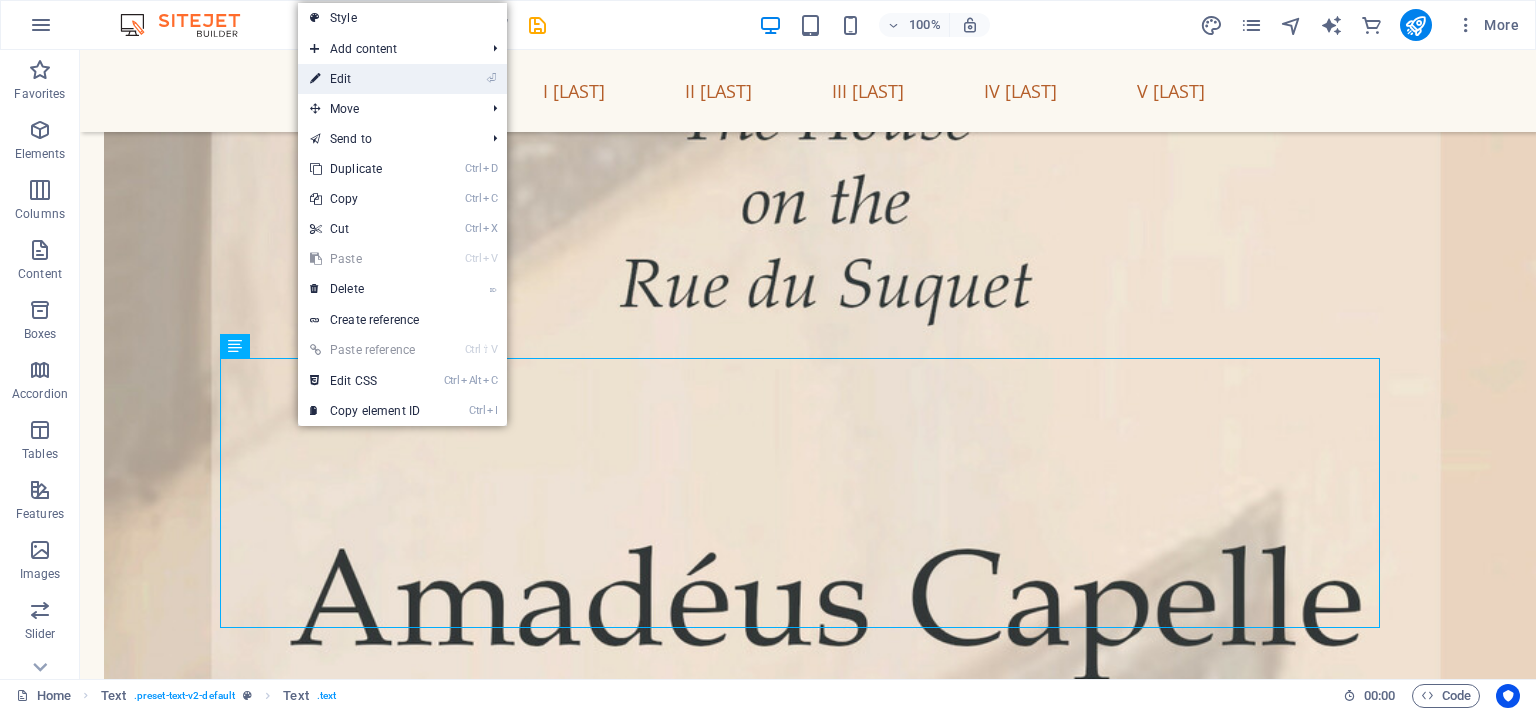 click on "⏎  Edit" at bounding box center [365, 79] 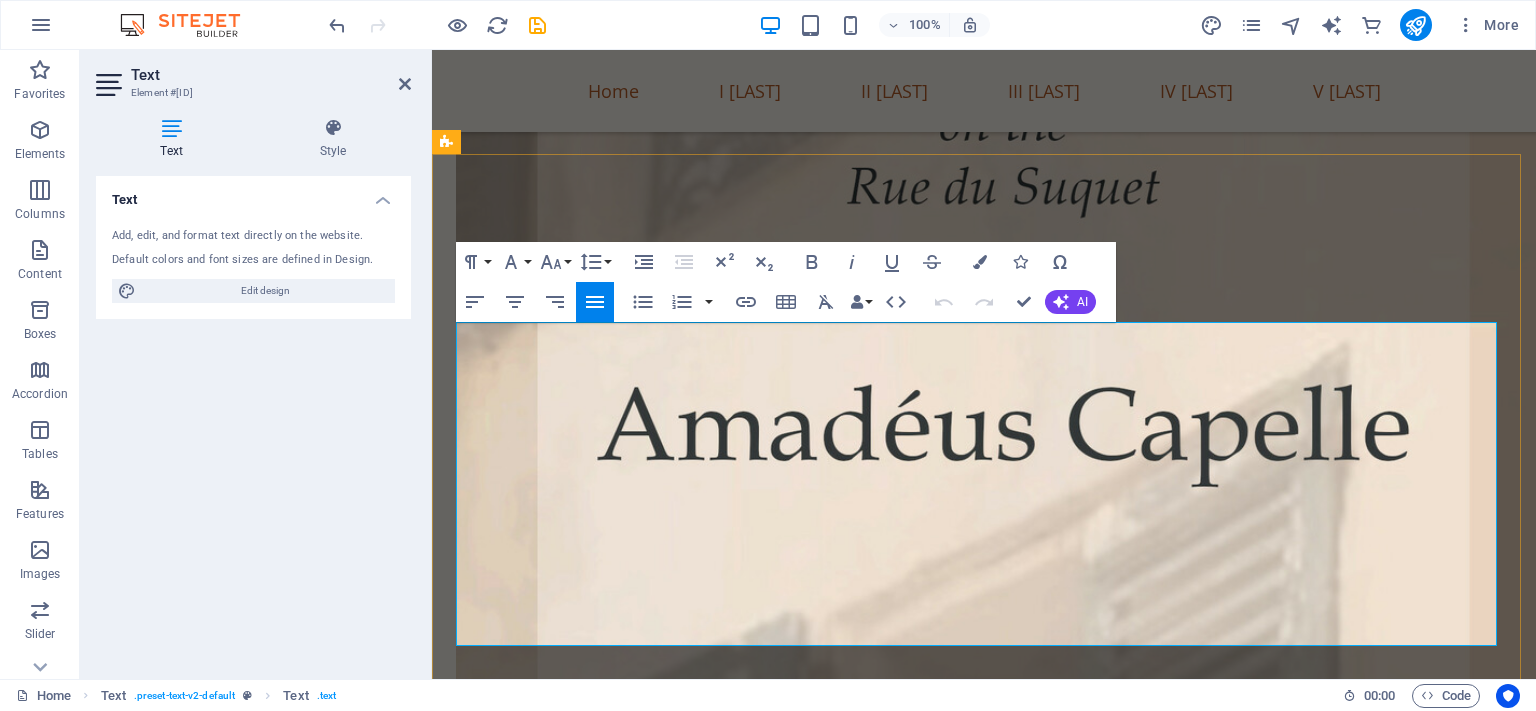 drag, startPoint x: 616, startPoint y: 440, endPoint x: 540, endPoint y: 450, distance: 76.655075 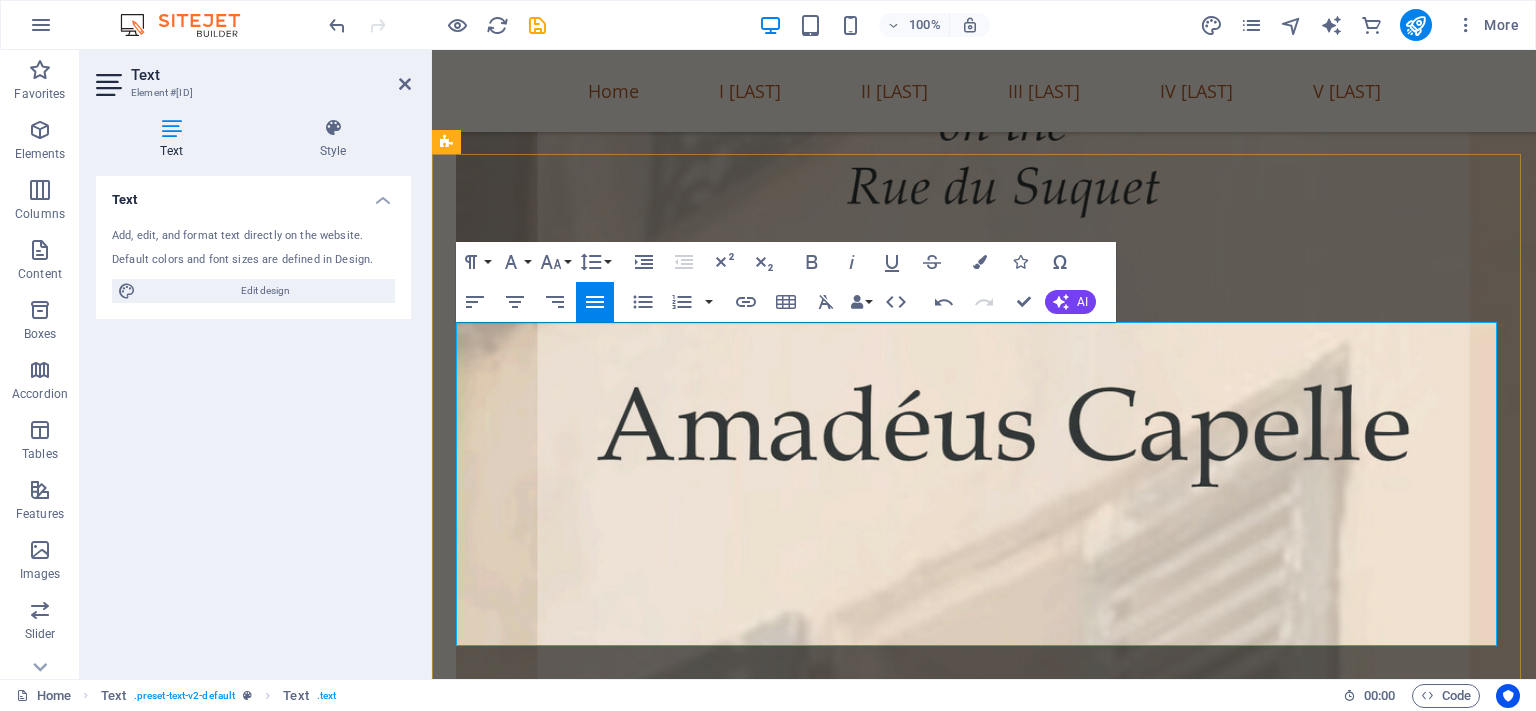 click at bounding box center [984, 8540] 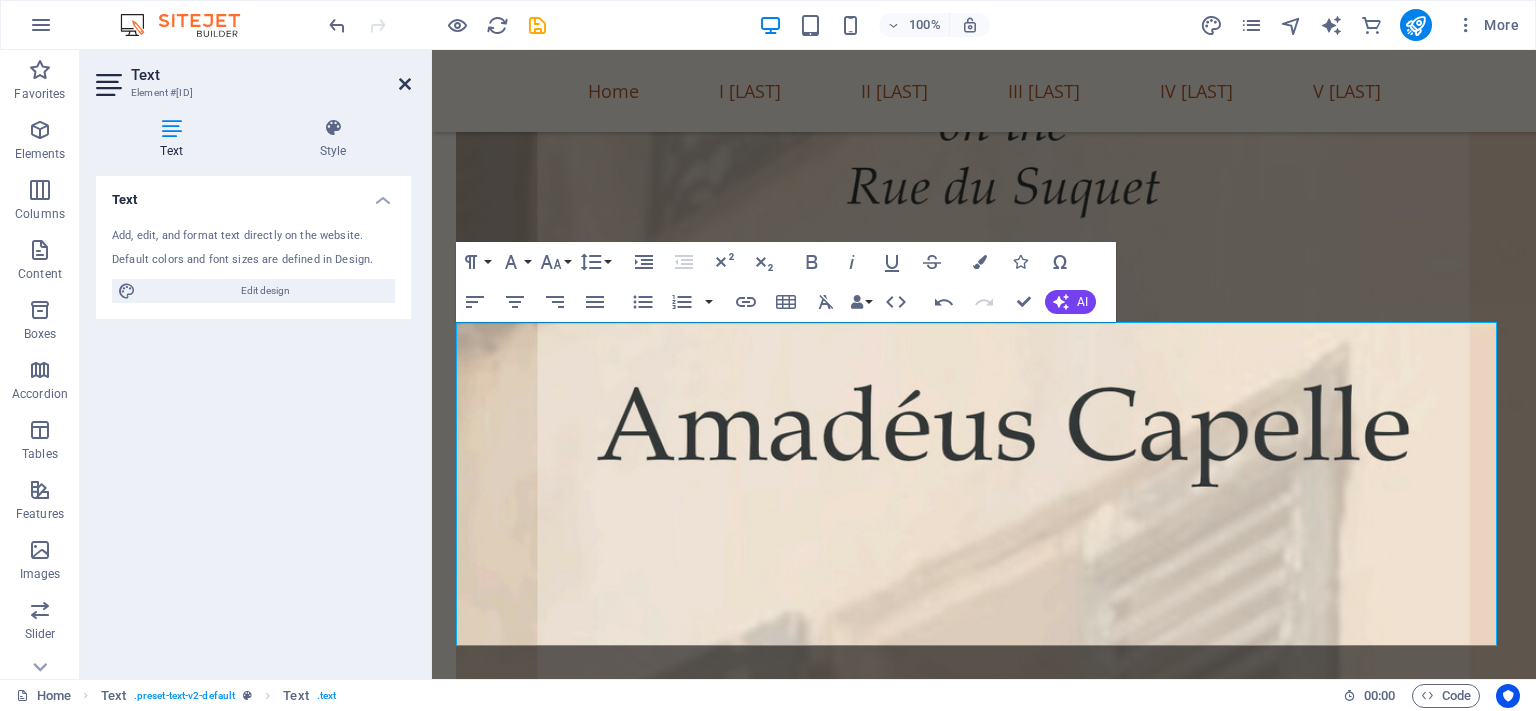 click at bounding box center (405, 84) 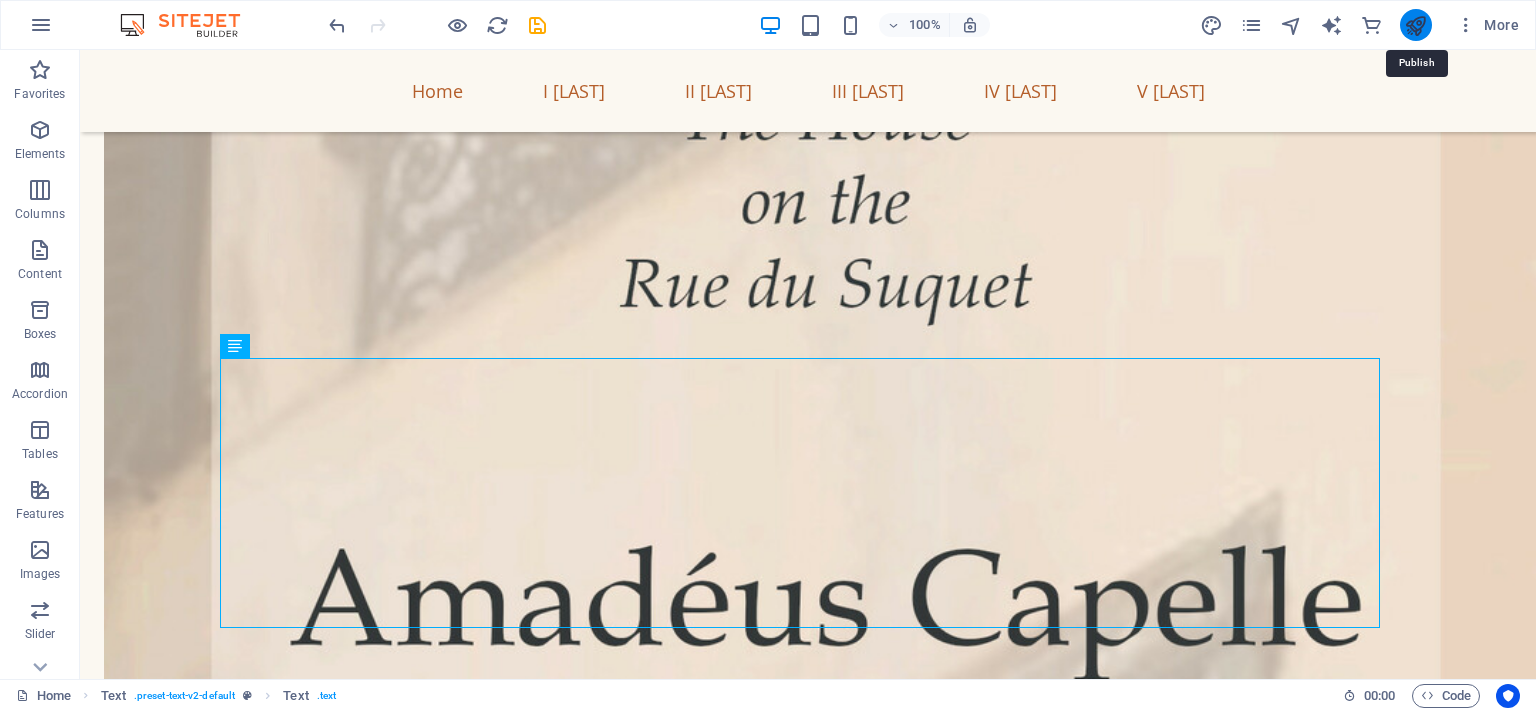 click at bounding box center (1415, 25) 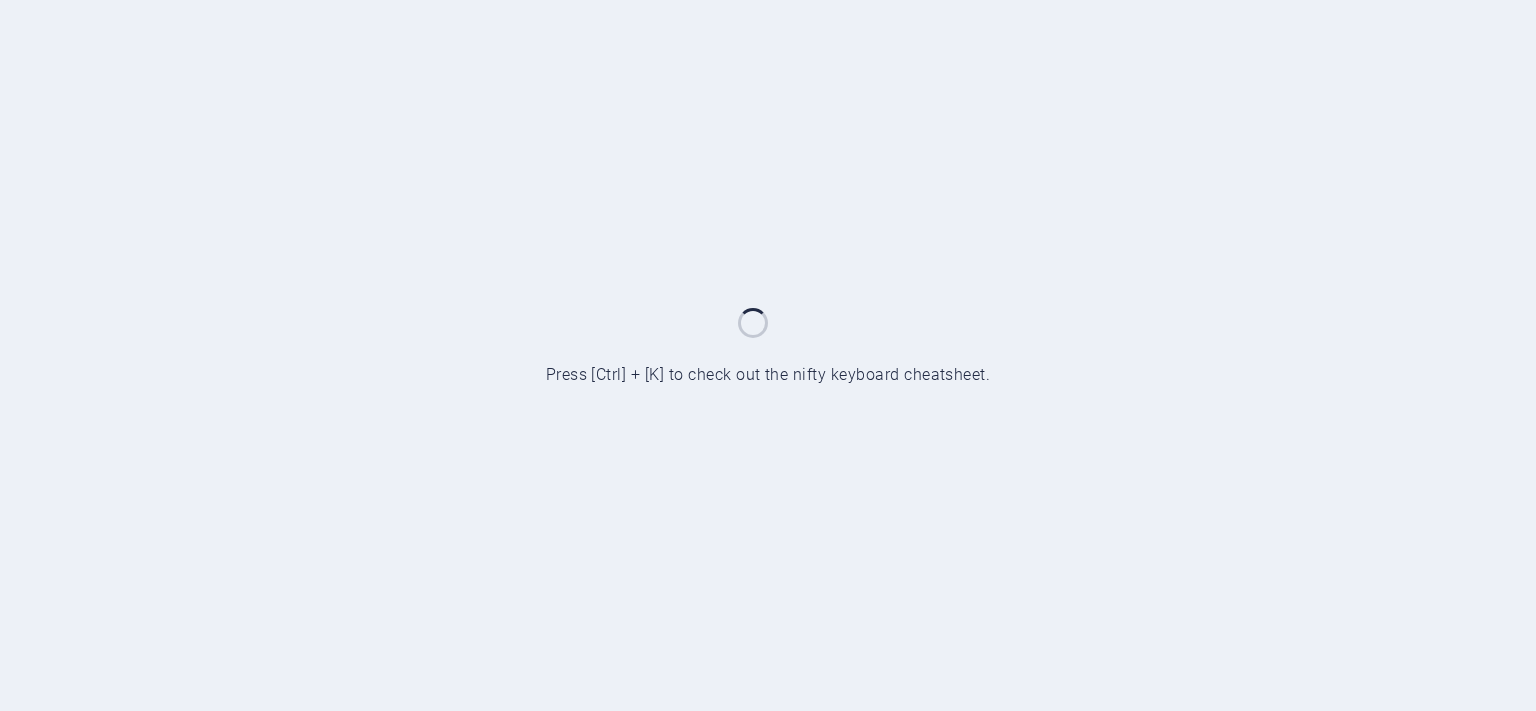 scroll, scrollTop: 0, scrollLeft: 0, axis: both 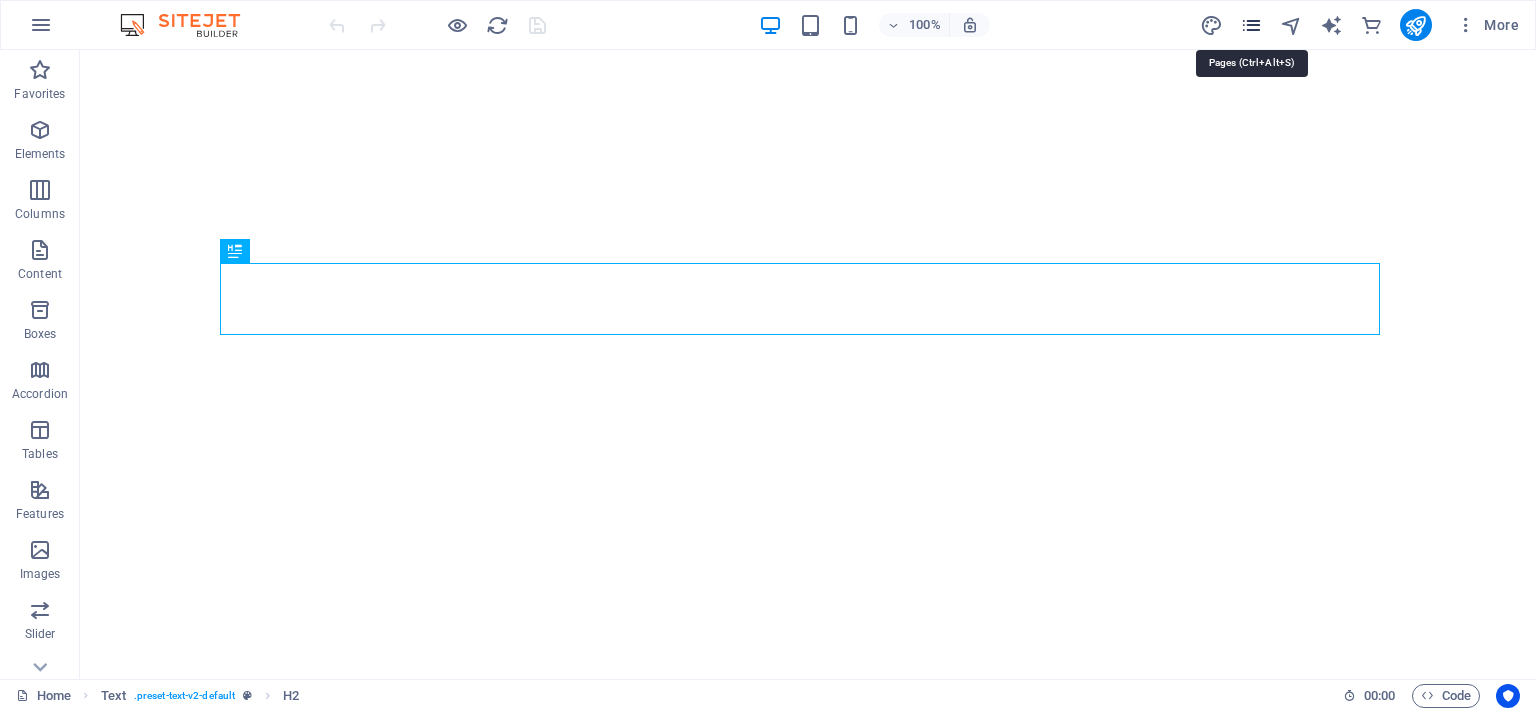 click at bounding box center (1251, 25) 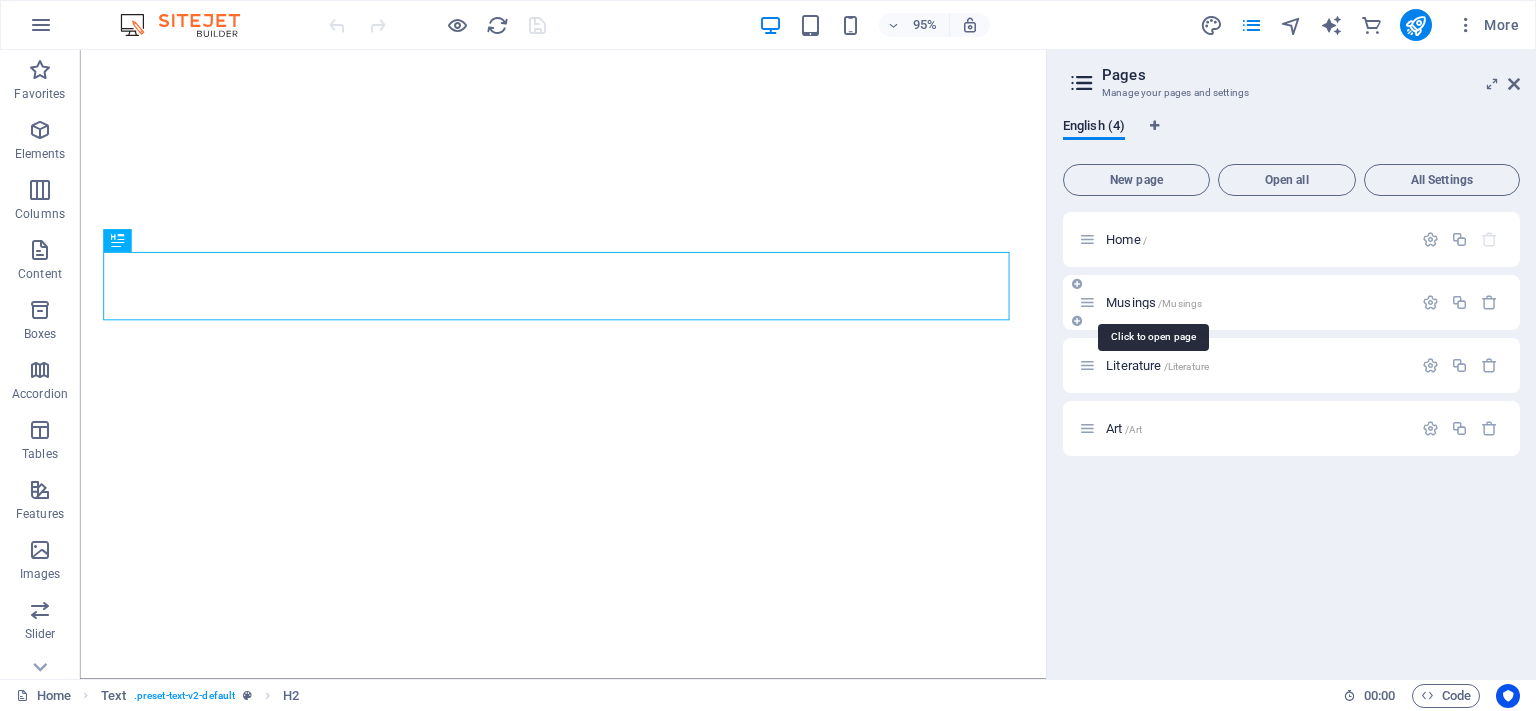 click on "/Musings" at bounding box center (1180, 303) 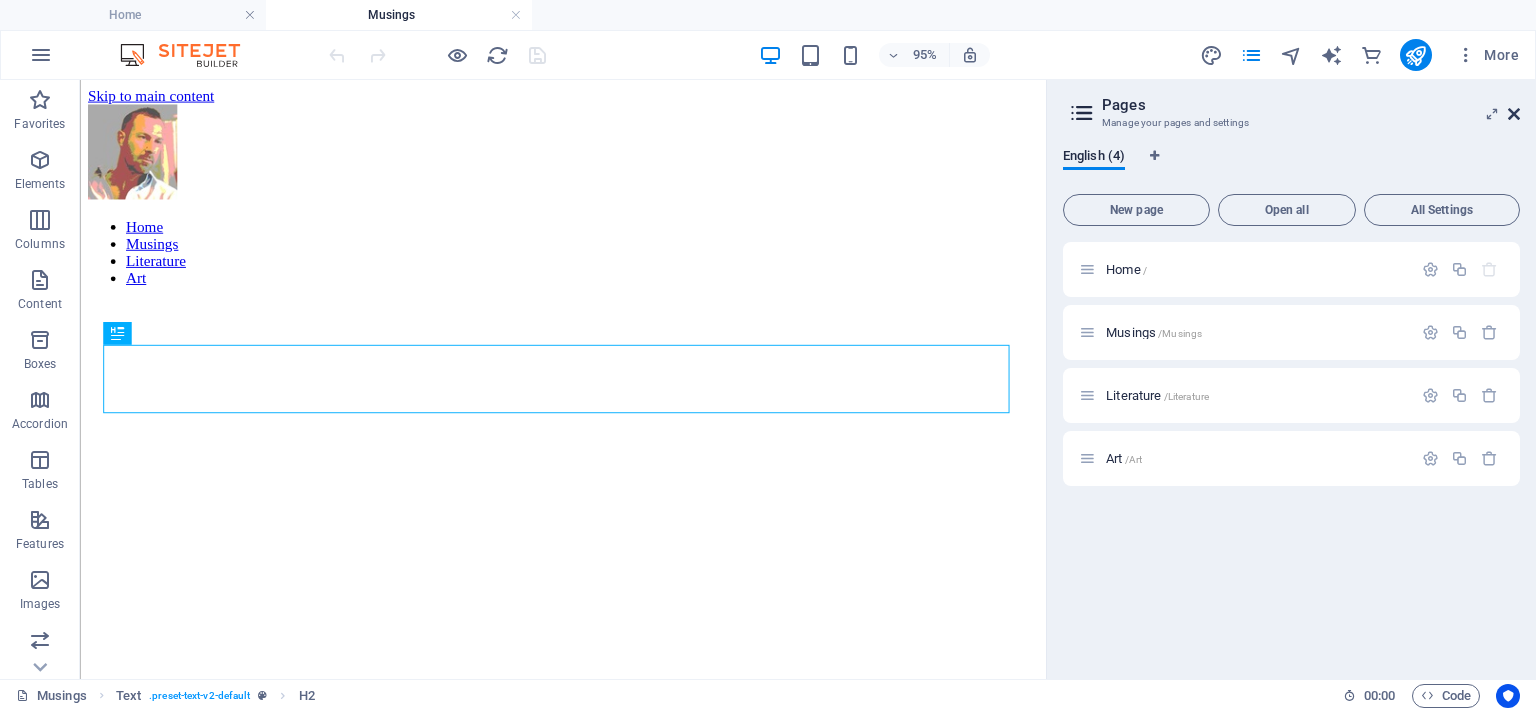 scroll, scrollTop: 817, scrollLeft: 0, axis: vertical 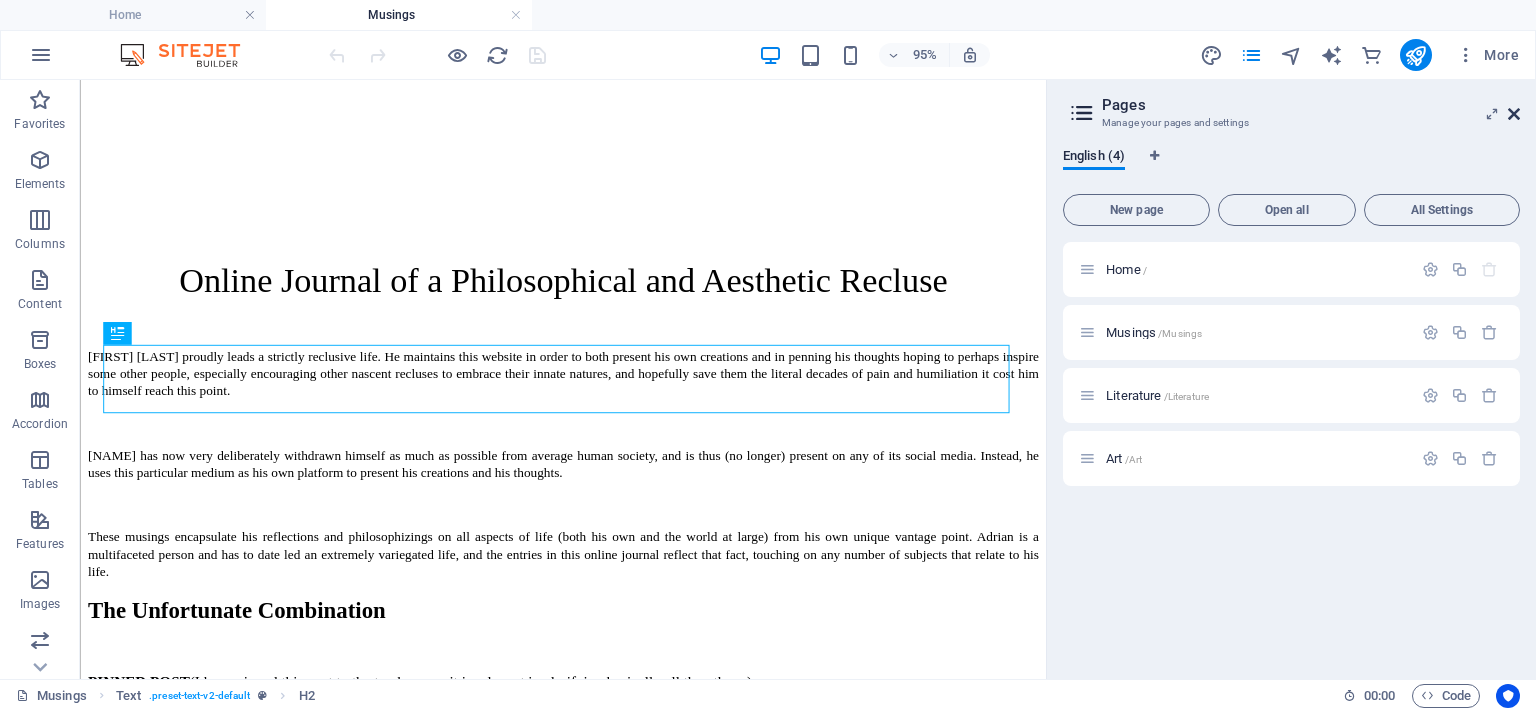 click at bounding box center (1514, 114) 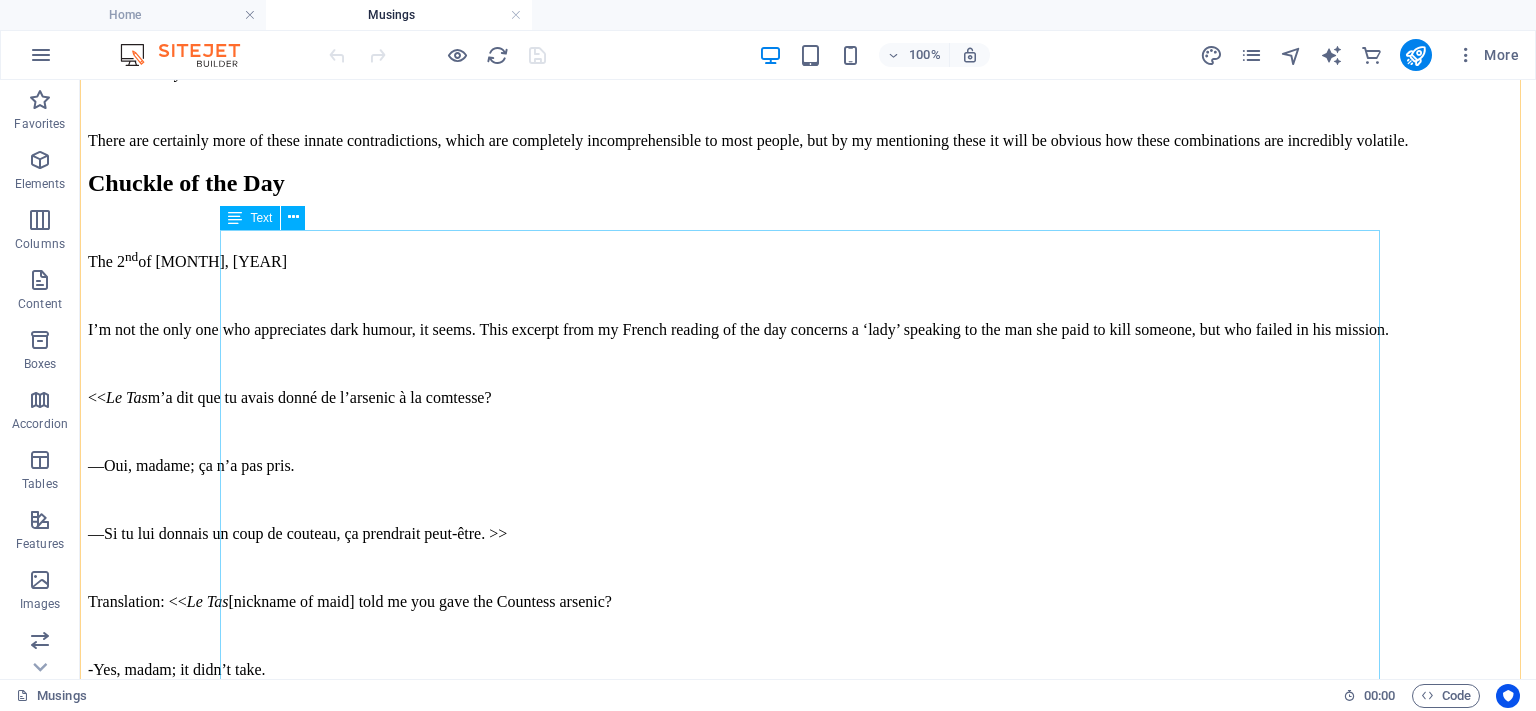scroll, scrollTop: 1717, scrollLeft: 0, axis: vertical 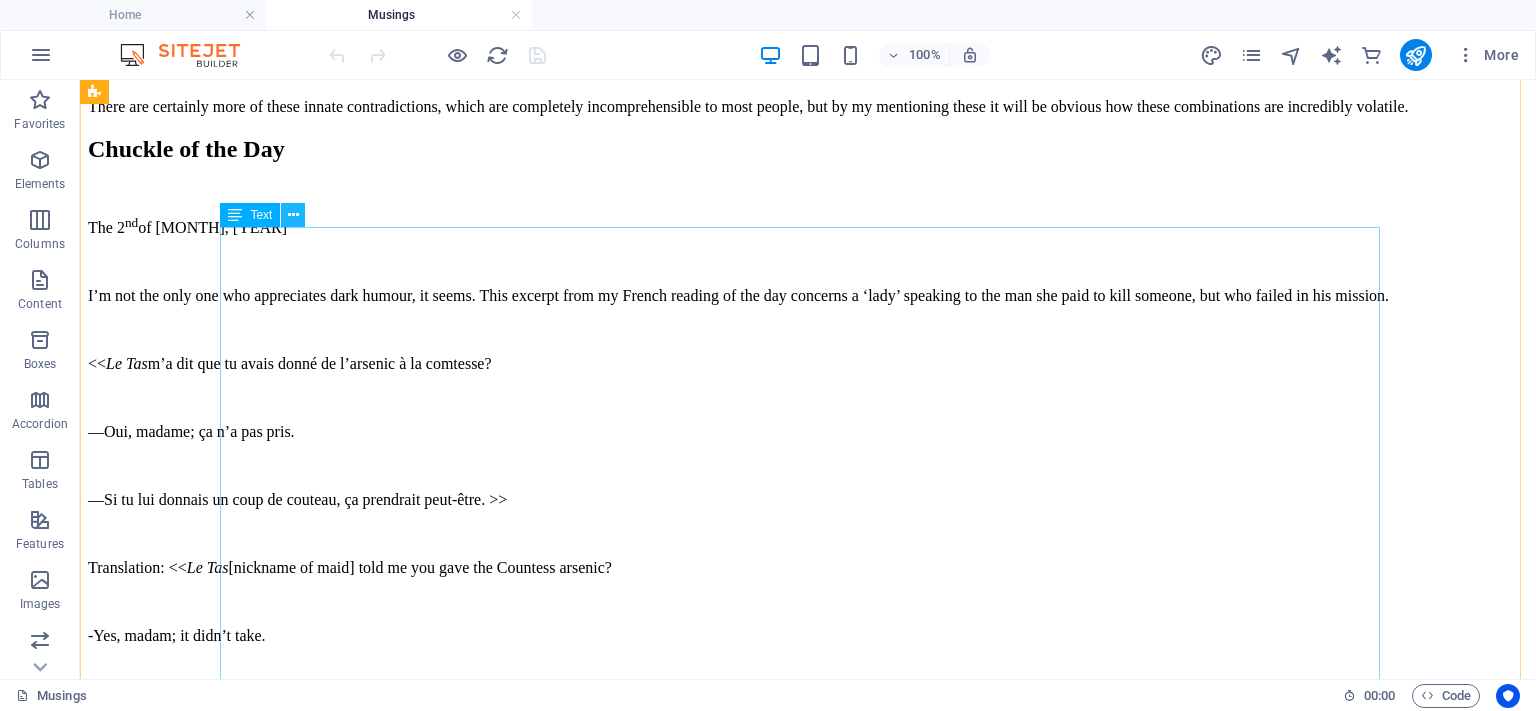click at bounding box center [293, 215] 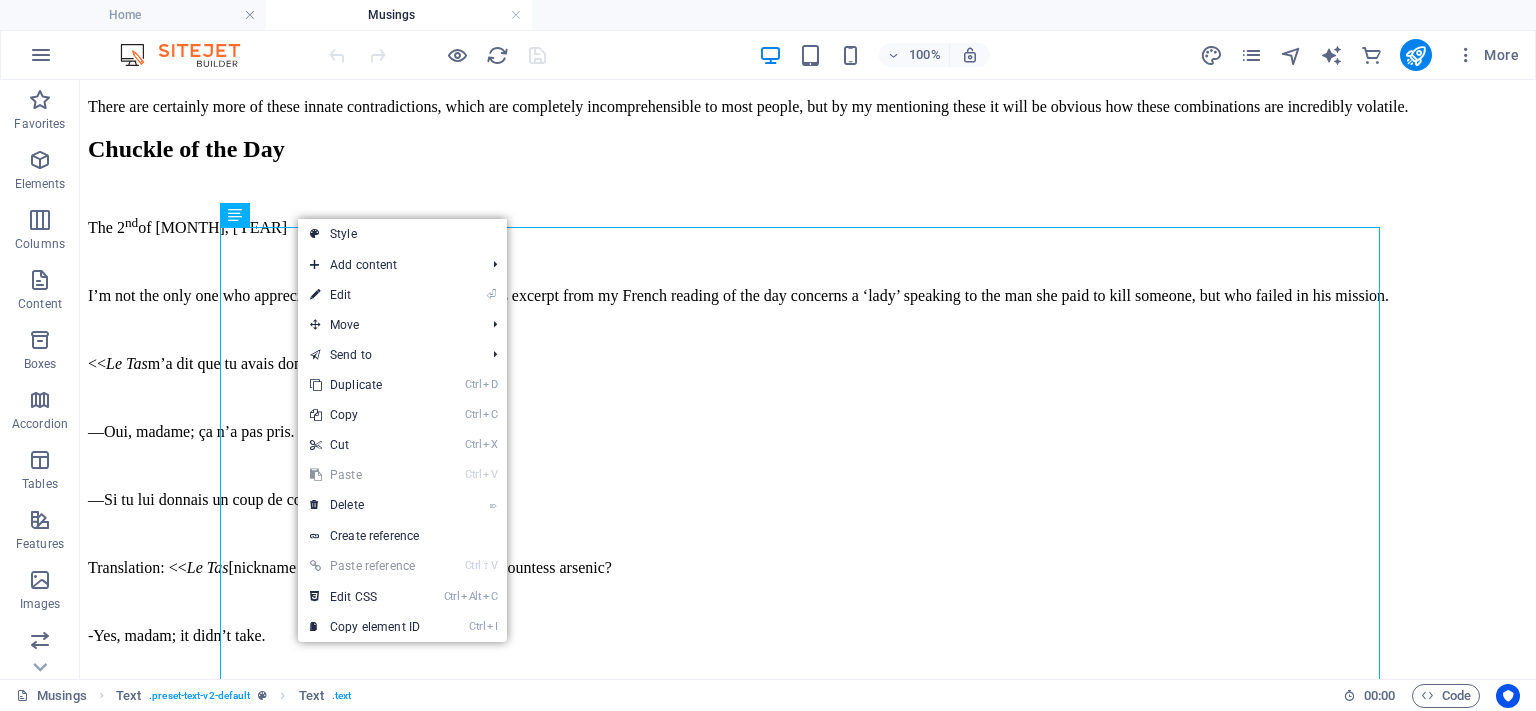 click on "⏎  Edit" at bounding box center (365, 295) 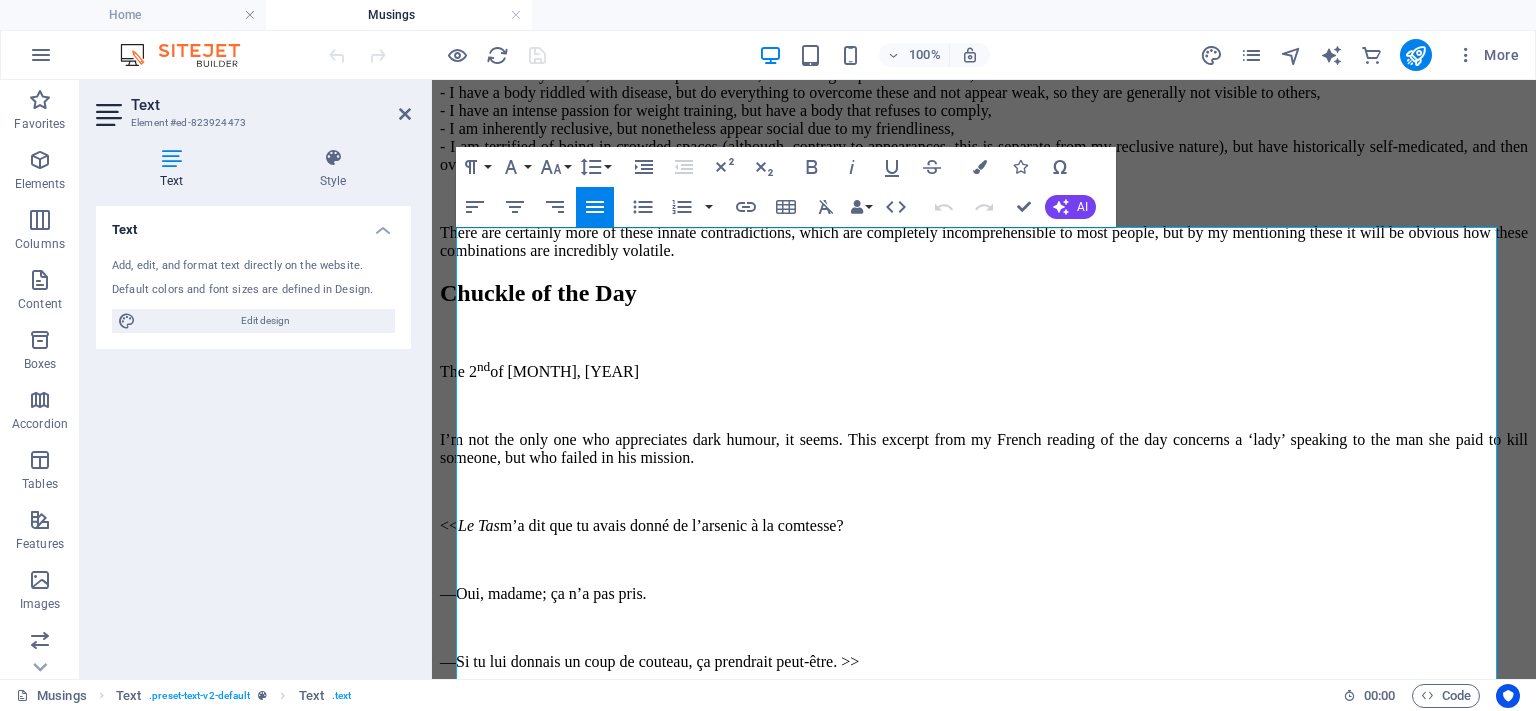 scroll, scrollTop: 1960, scrollLeft: 0, axis: vertical 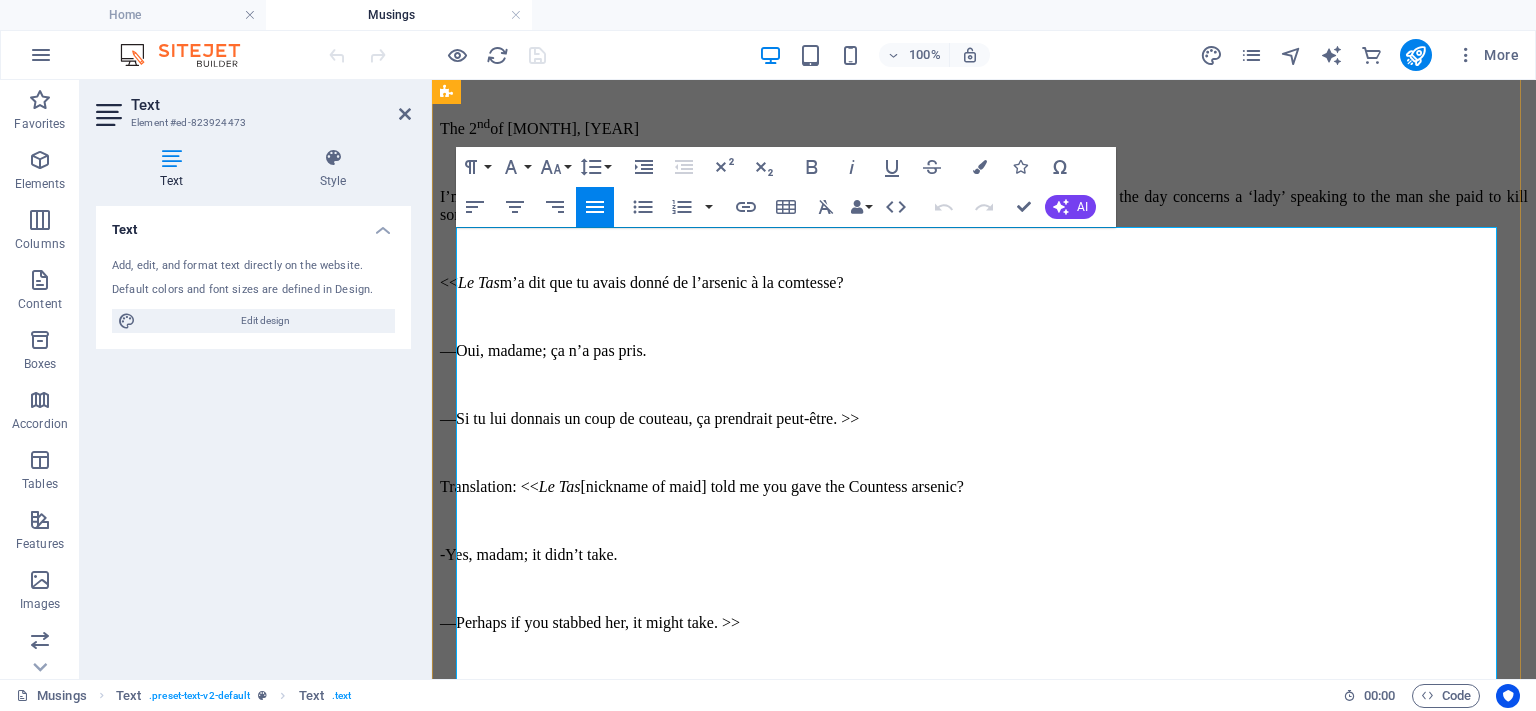 click on "I’m not the only one who appreciates dark humour, it seems. This excerpt from my French reading of the day concerns a ‘lady’ speaking to the man she paid to kill someone, but who failed in his mission." at bounding box center (984, 206) 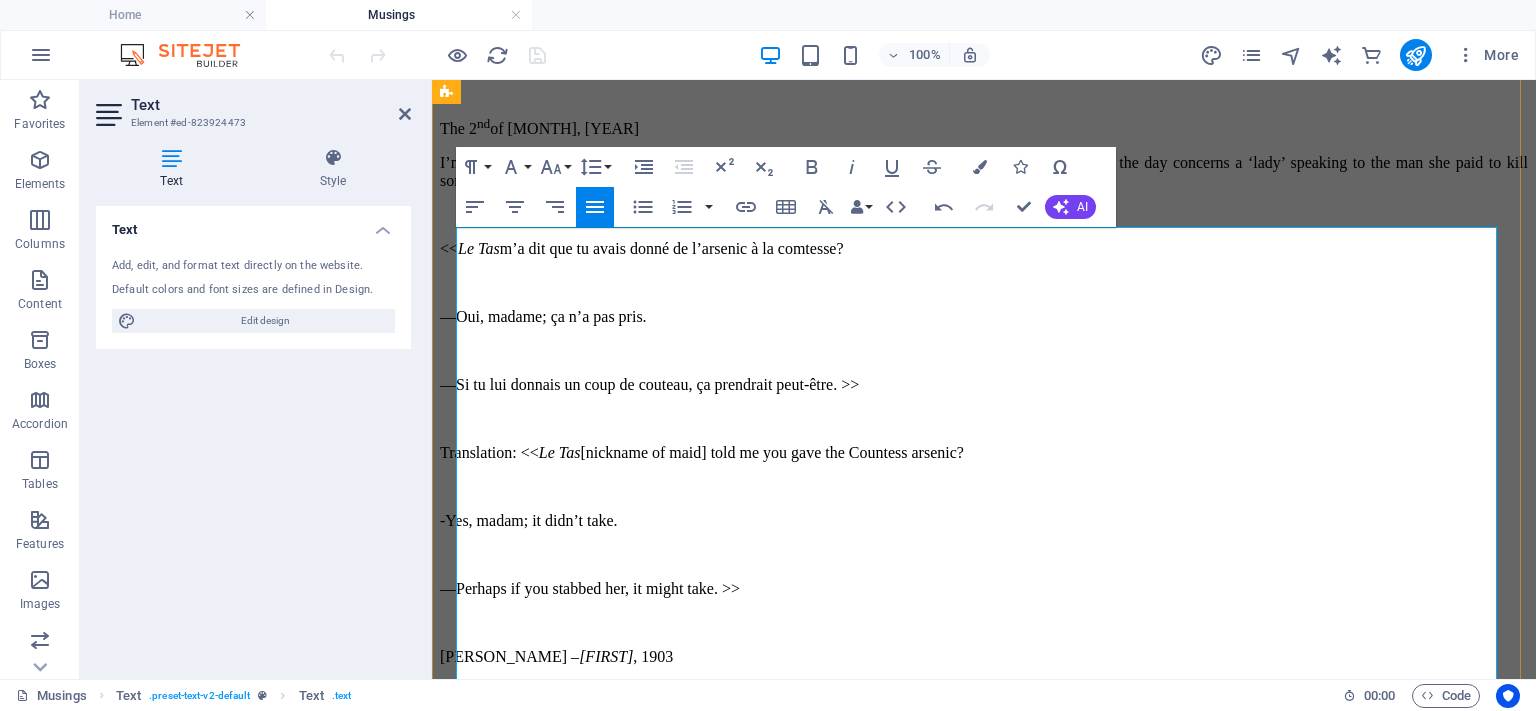 type 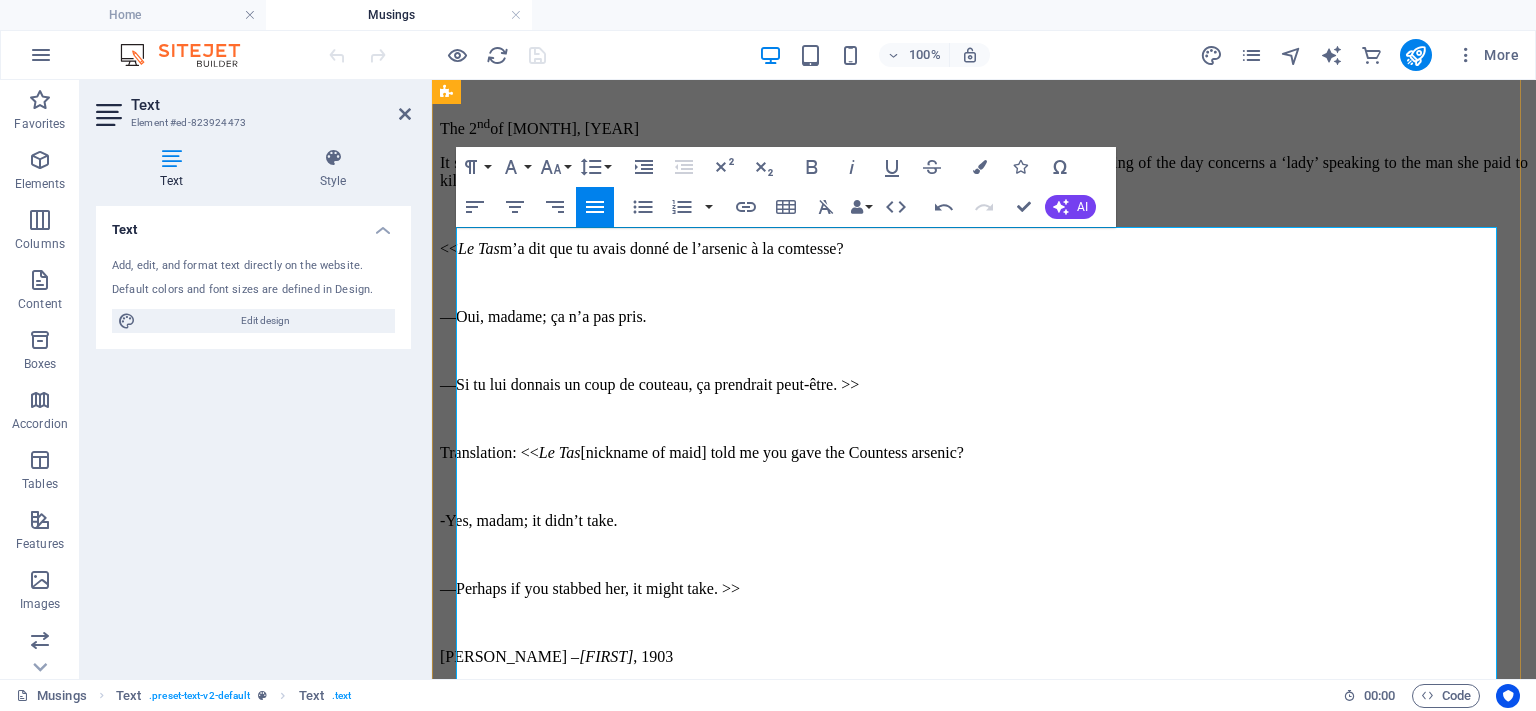 click on "It seems  I’m not the only one who appreciates dark humour, it seems. This excerpt from my French reading of the day concerns a ‘lady’ speaking to the man she paid to kill someone, but who failed in his mission." at bounding box center (984, 172) 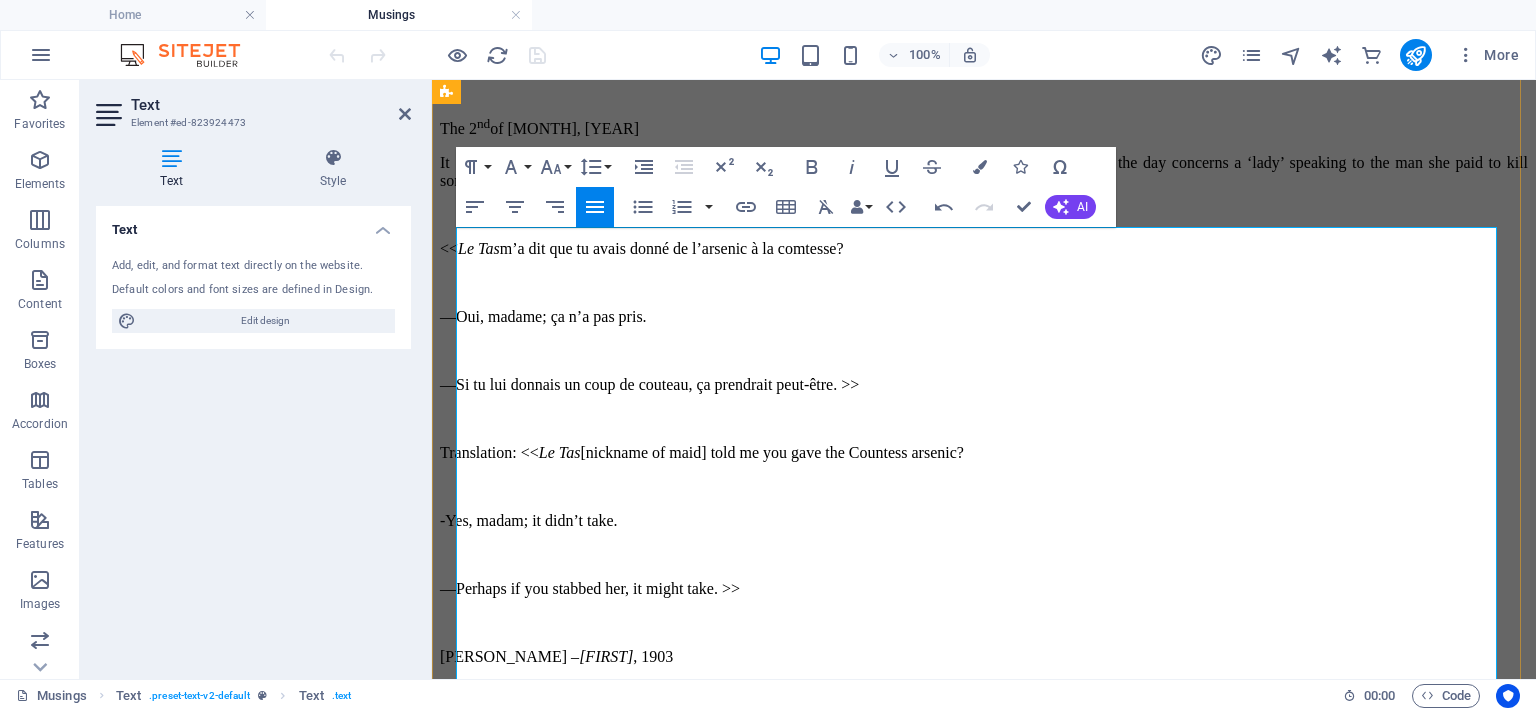 click on "It seems I’m not the only one who appreciates dark humour. This excerpt from my French reading of the day concerns a ‘lady’ speaking to the man she paid to kill someone, but who failed in his mission." at bounding box center (984, 172) 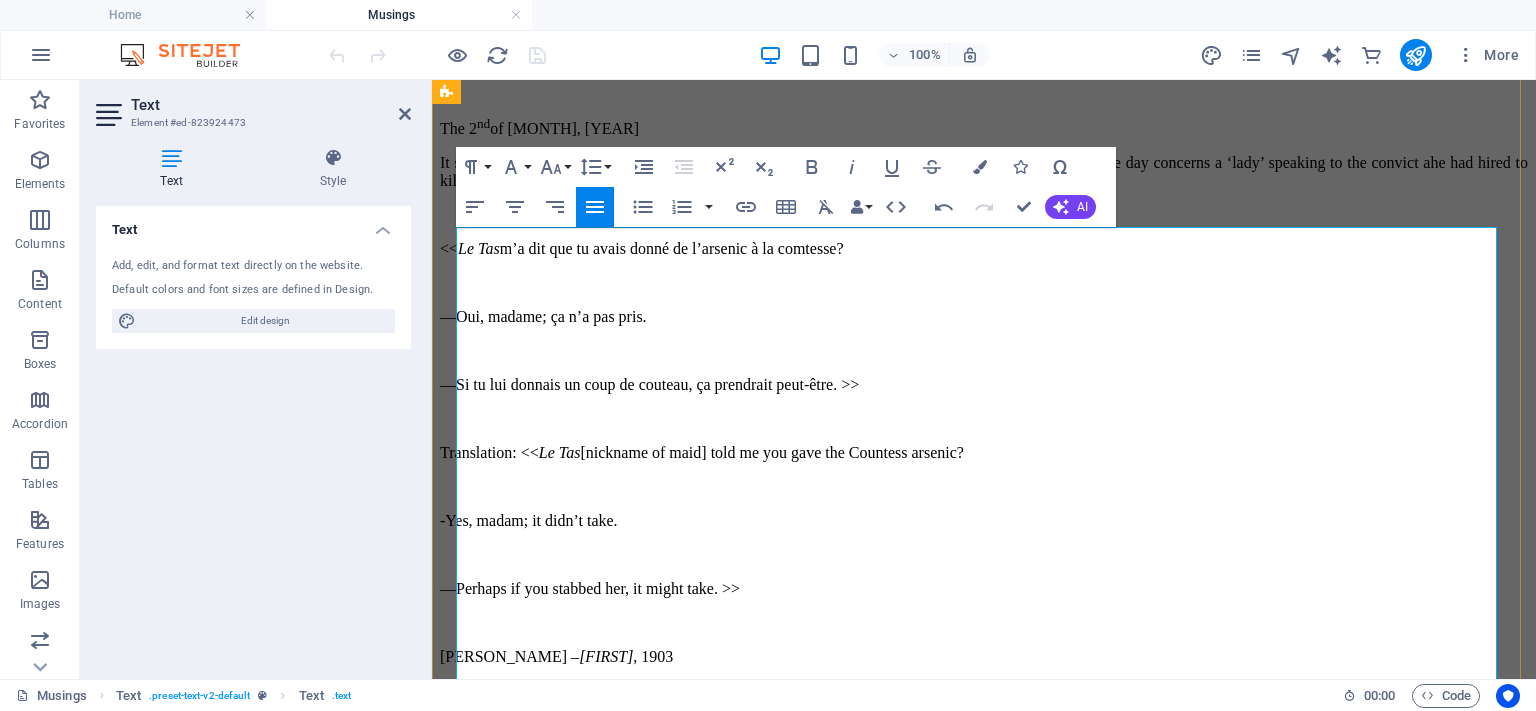 click on "It seems I’m not the only one who appreciates dark humour. This excerpt from my French reading of the day concerns a ‘lady’ speaking to the convict ahe had hired to kill someone, upon his reporting that he had failed in this mission ." at bounding box center [984, 172] 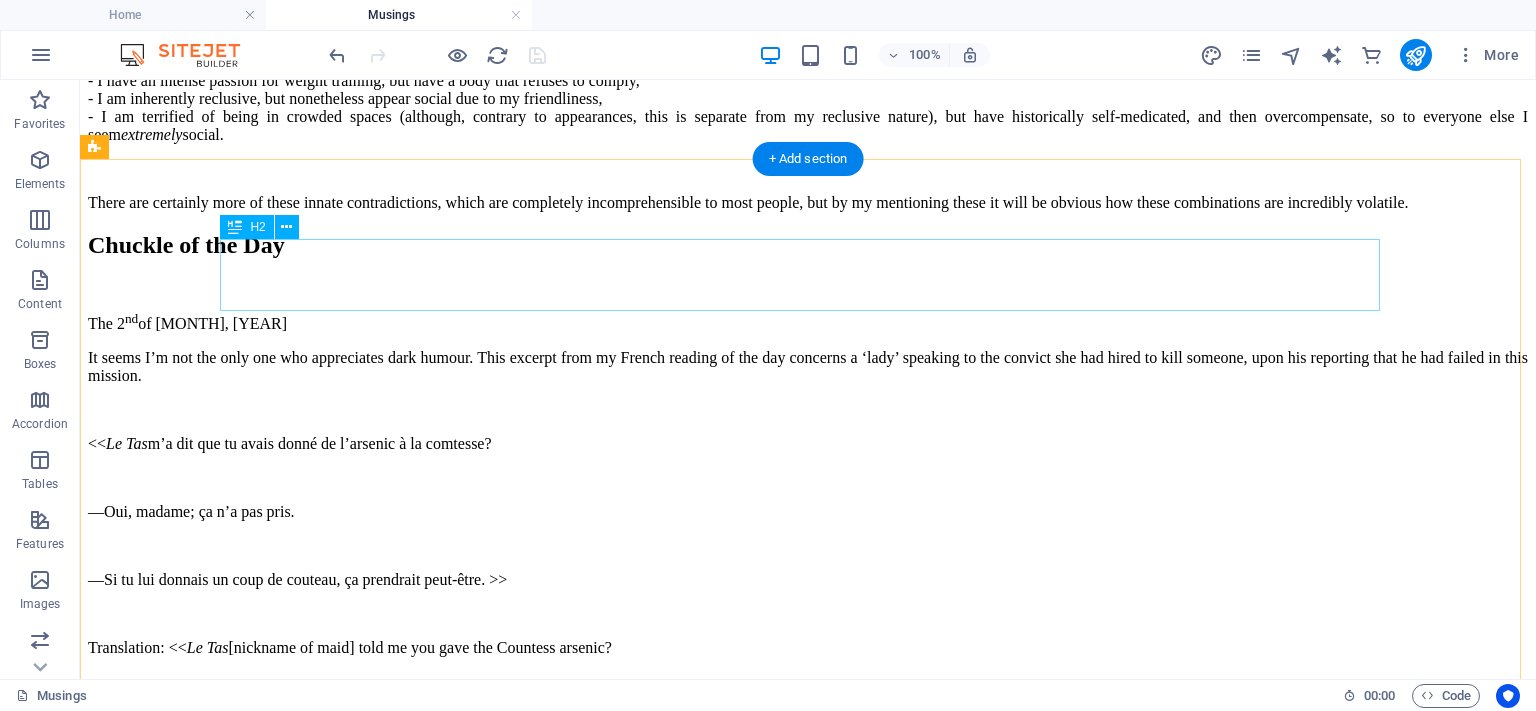 scroll, scrollTop: 1617, scrollLeft: 0, axis: vertical 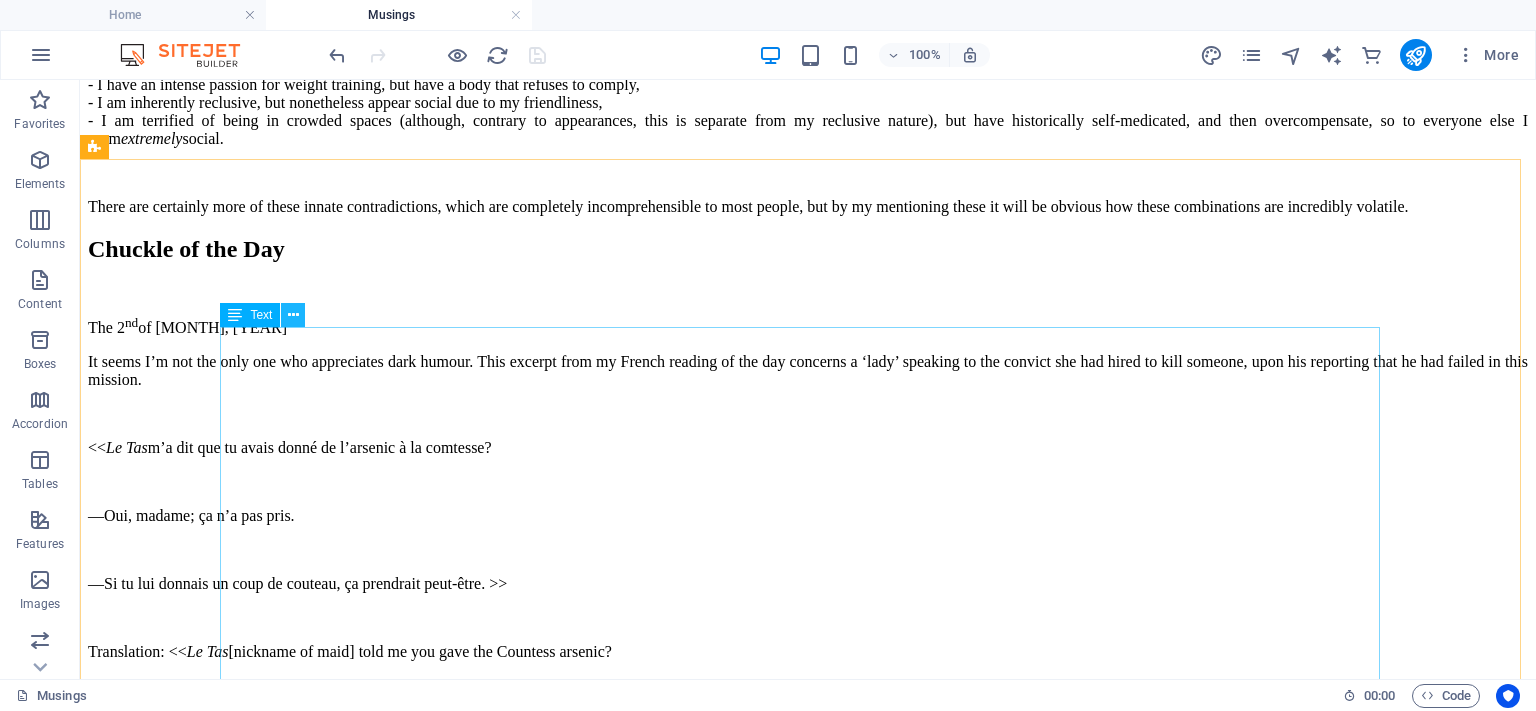 click at bounding box center (293, 315) 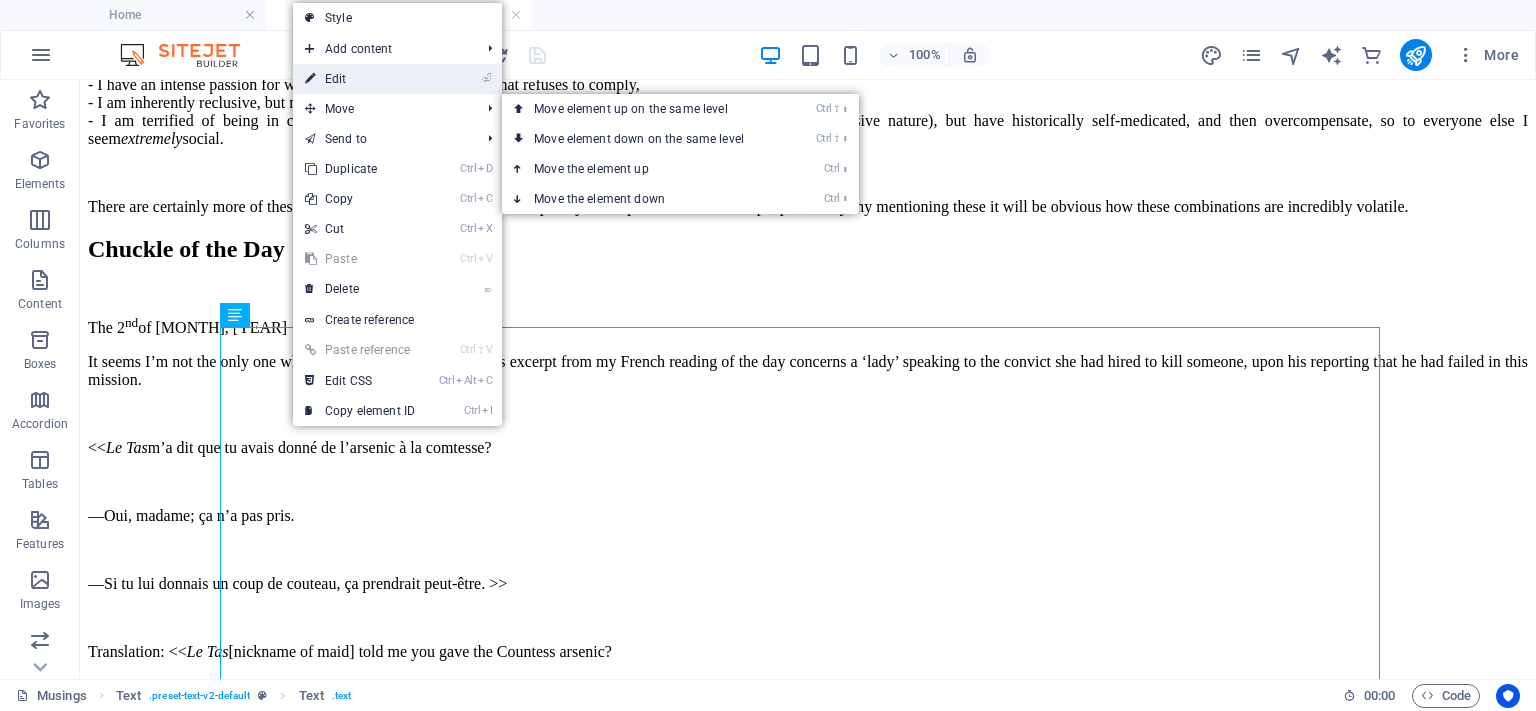 drag, startPoint x: 352, startPoint y: 84, endPoint x: 83, endPoint y: 18, distance: 276.97833 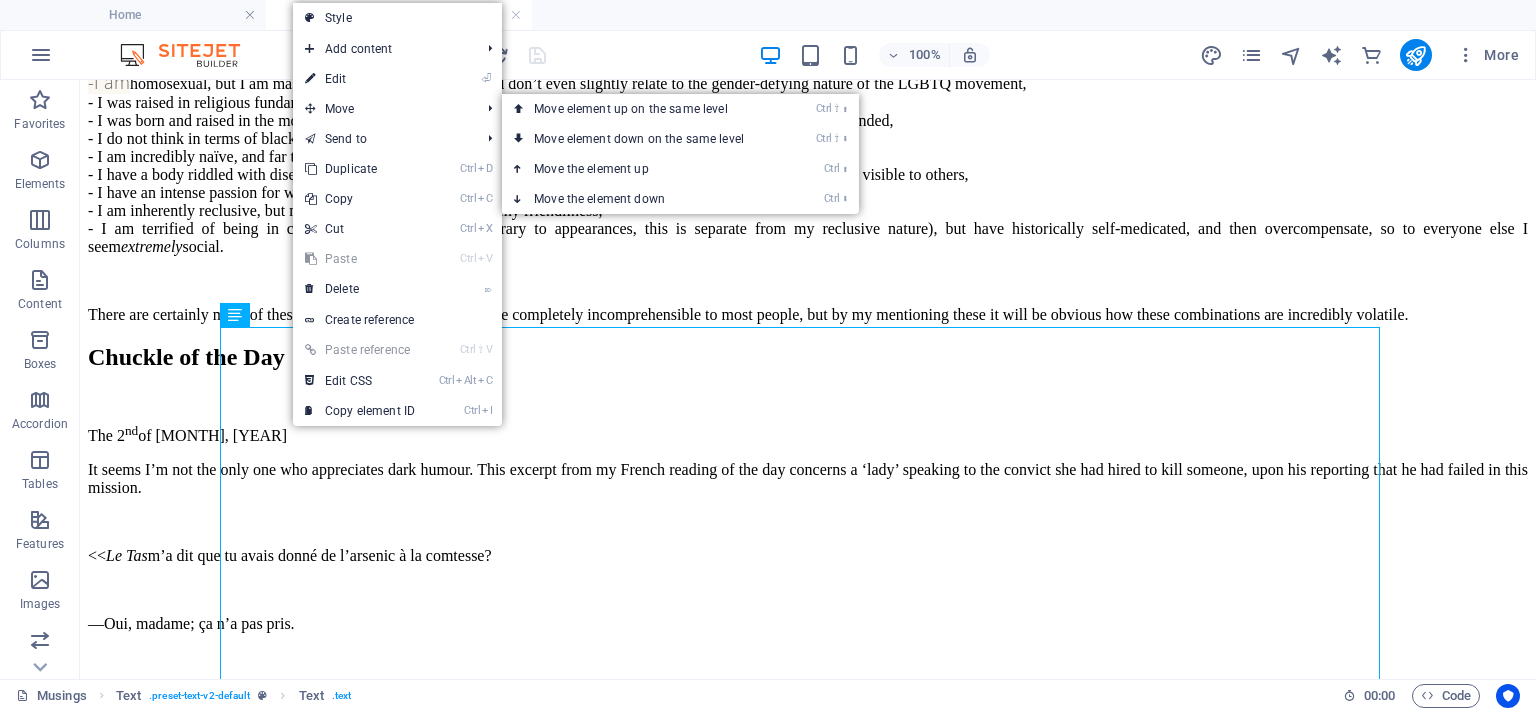 scroll, scrollTop: 1833, scrollLeft: 0, axis: vertical 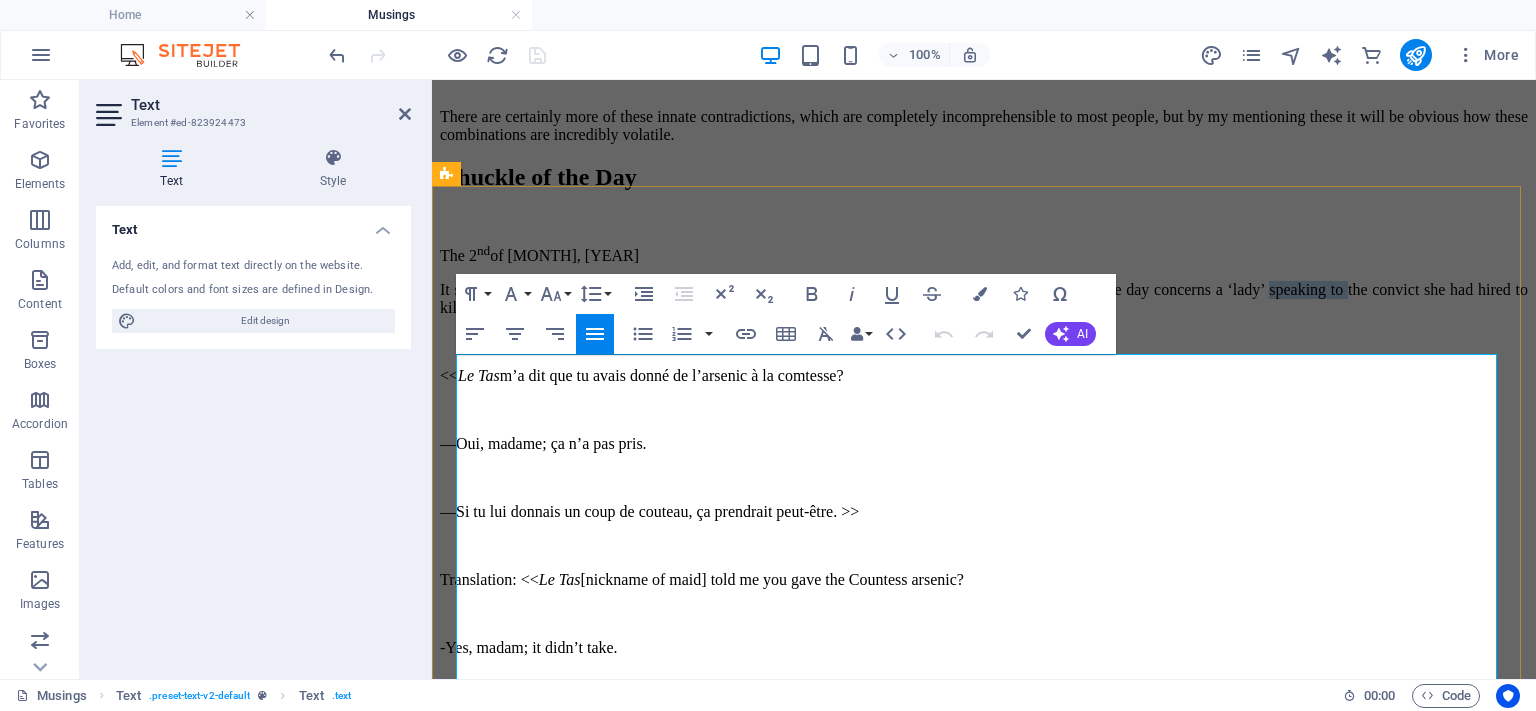 drag, startPoint x: 552, startPoint y: 426, endPoint x: 457, endPoint y: 418, distance: 95.33625 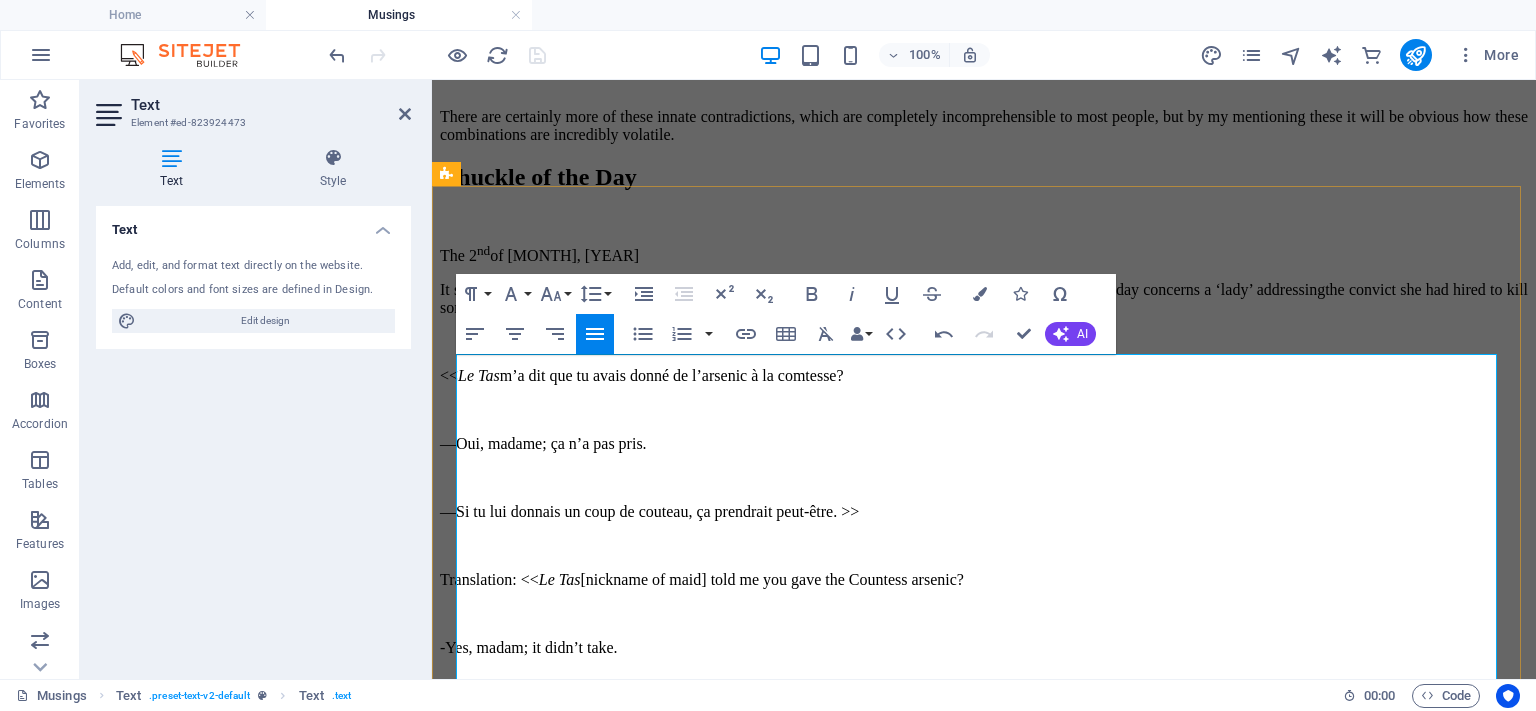 click on "It seems I’m not the only one who appreciates dark humour. This excerpt from my French reading of the day concerns a ‘lady’ addressing  the convict she had hired to kill someone, upon his reporting that he had failed in this mission." at bounding box center (984, 299) 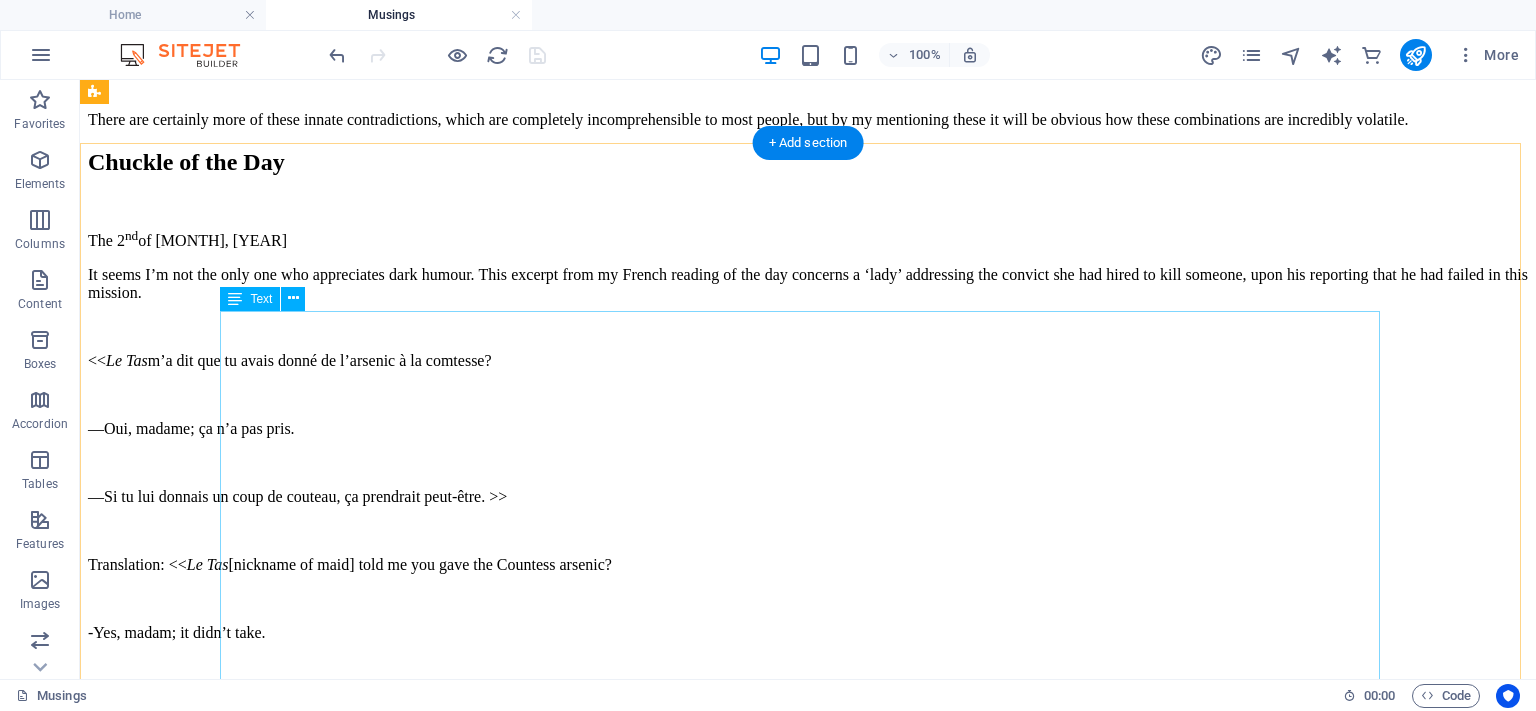 scroll, scrollTop: 1590, scrollLeft: 0, axis: vertical 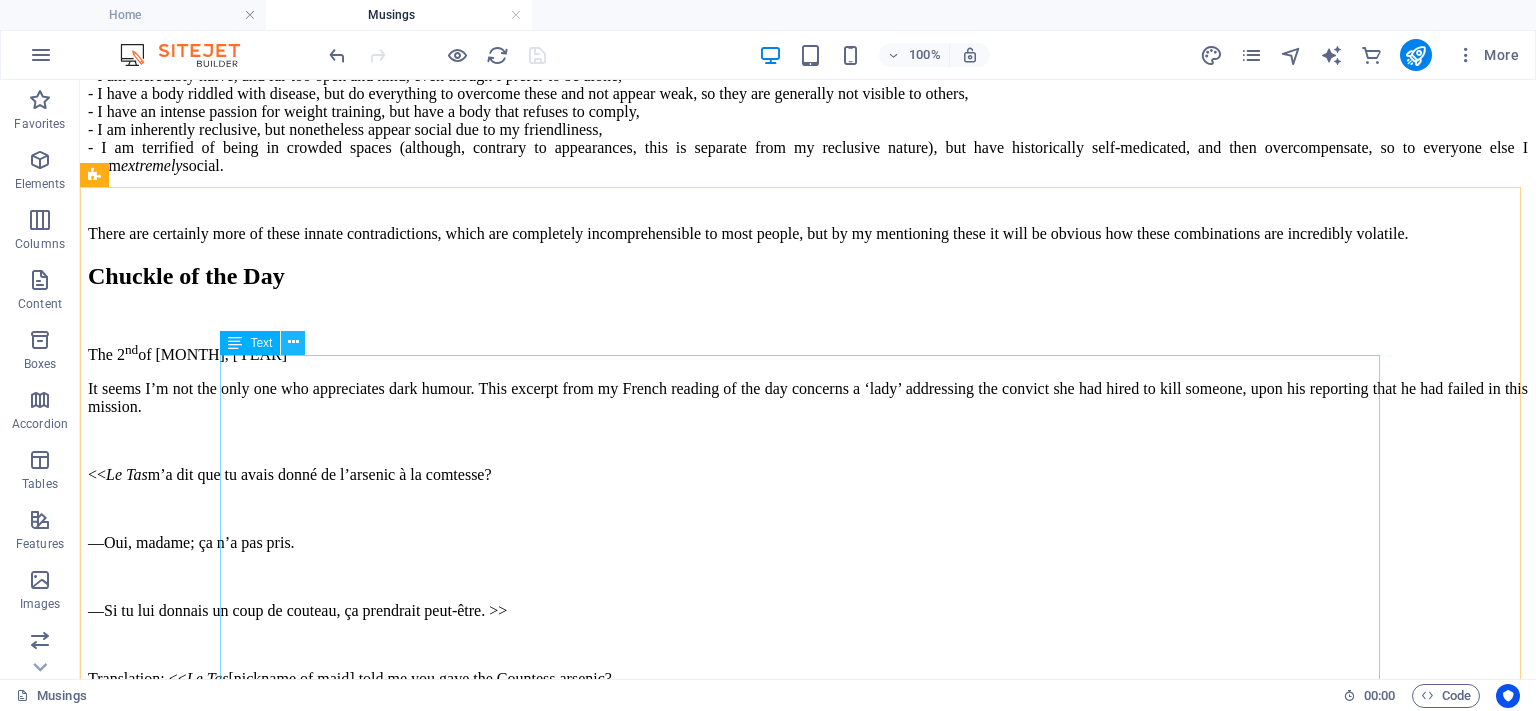 click at bounding box center [293, 343] 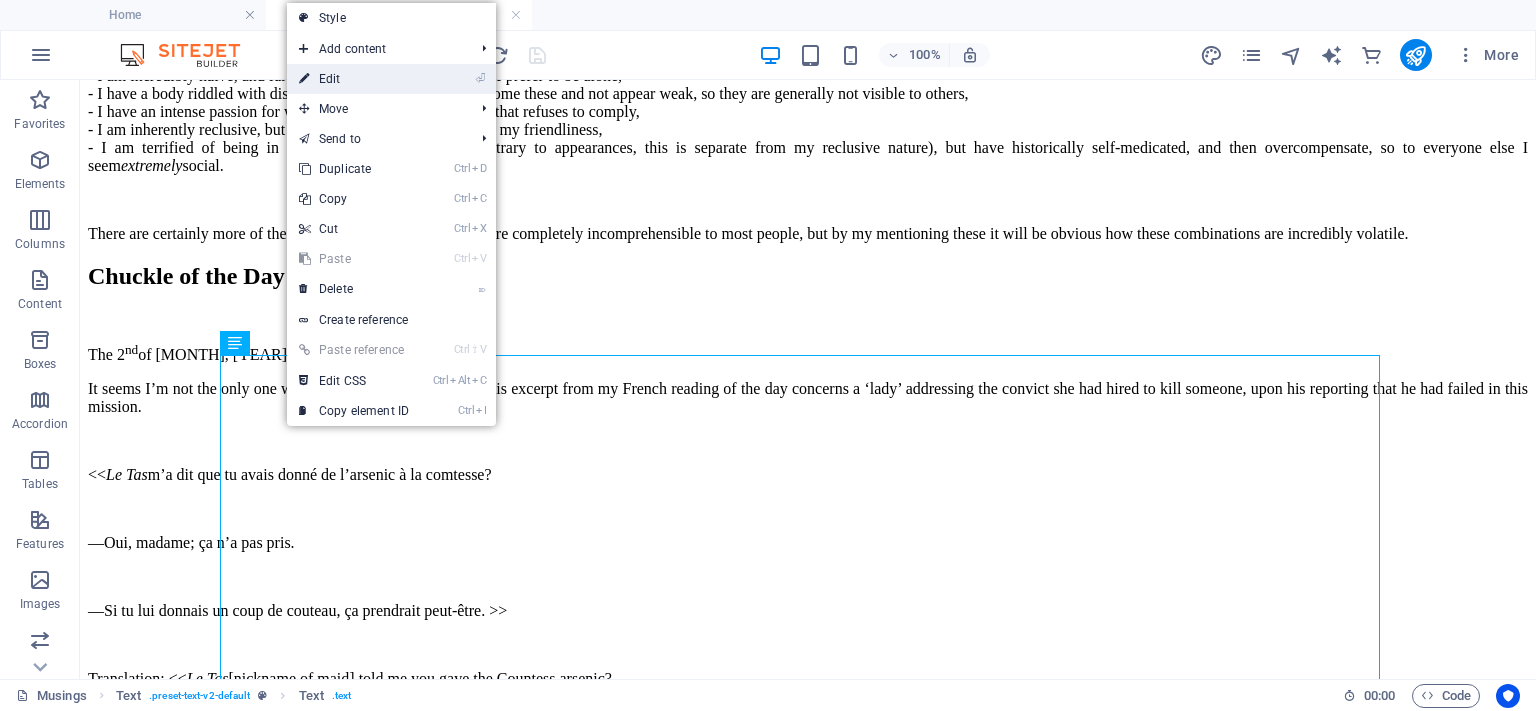 click on "⏎  Edit" at bounding box center (354, 79) 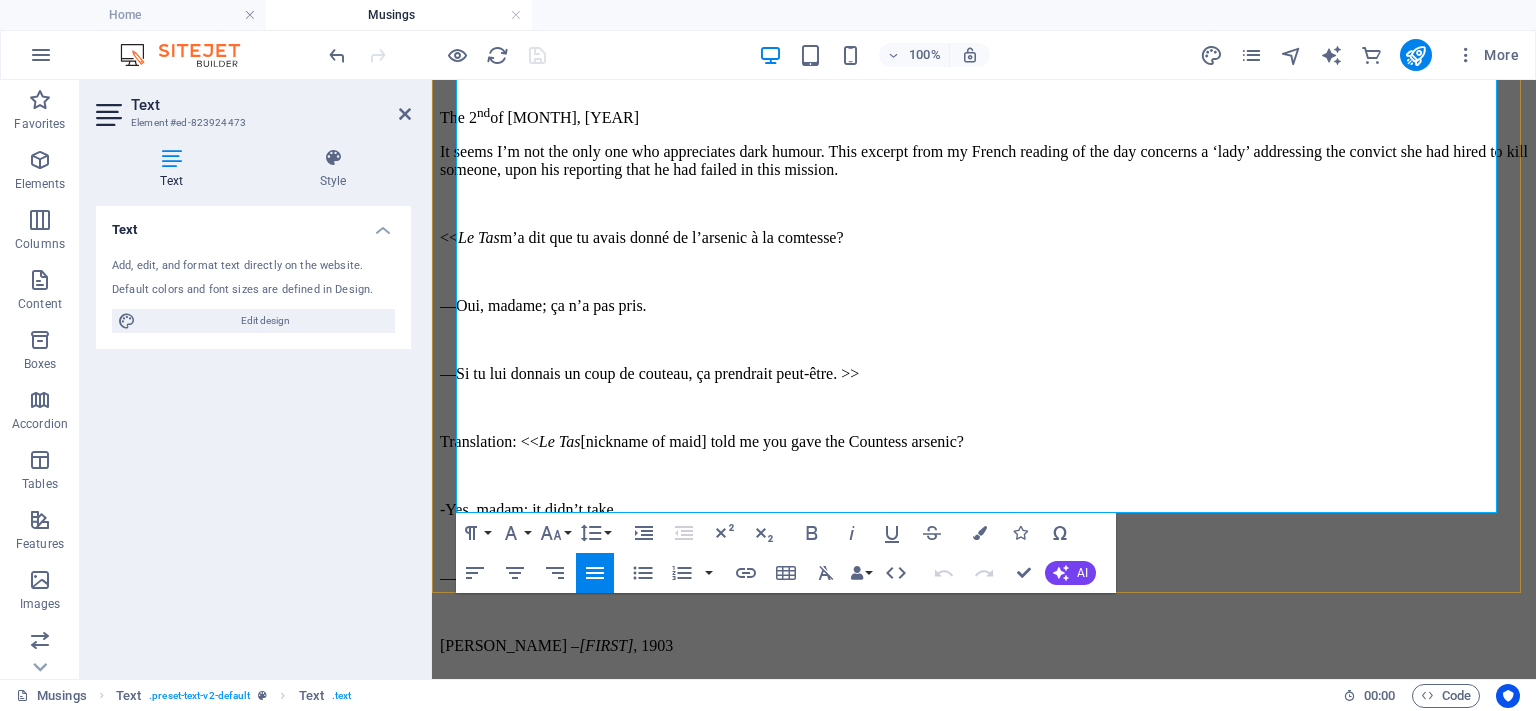 scroll, scrollTop: 2133, scrollLeft: 0, axis: vertical 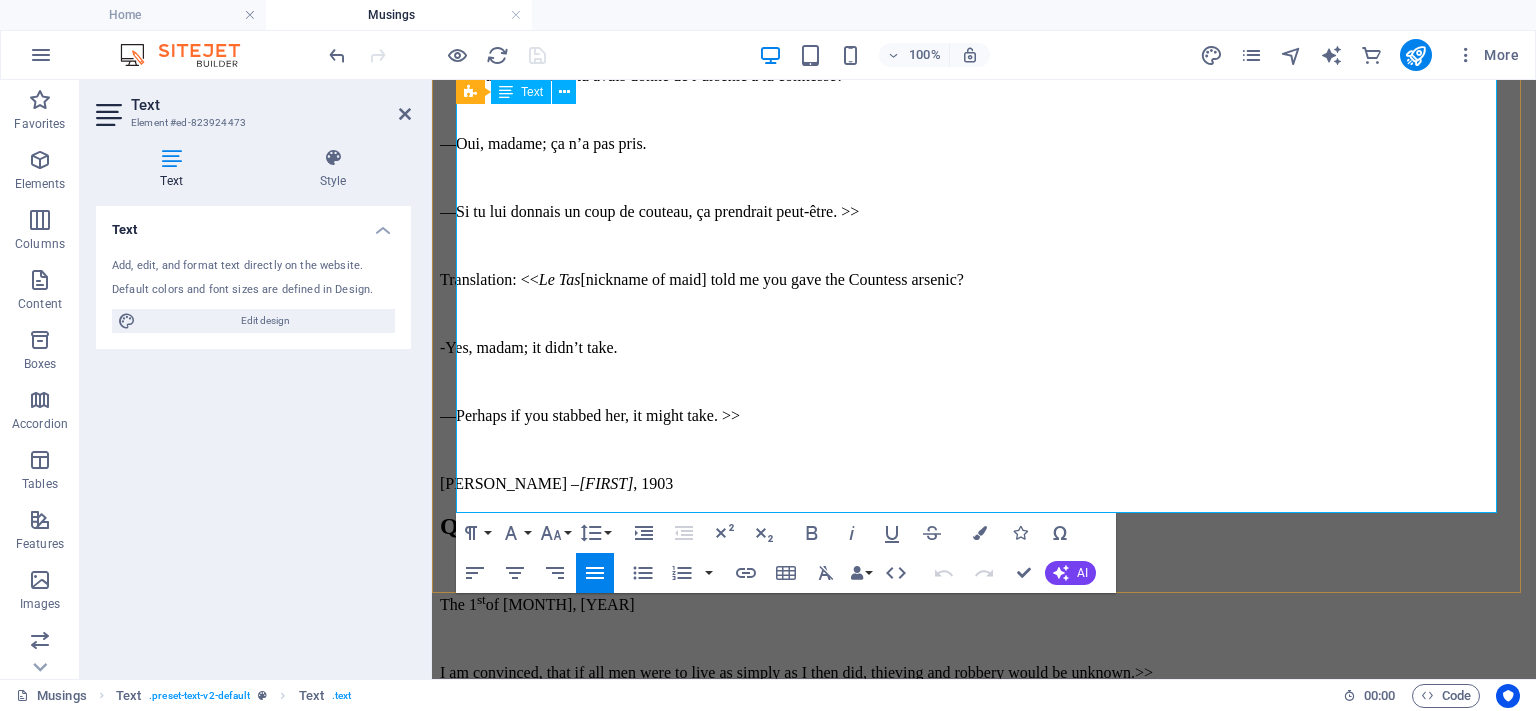 click on "—Perhaps if you stabbed her, it might take. >>" at bounding box center (984, 416) 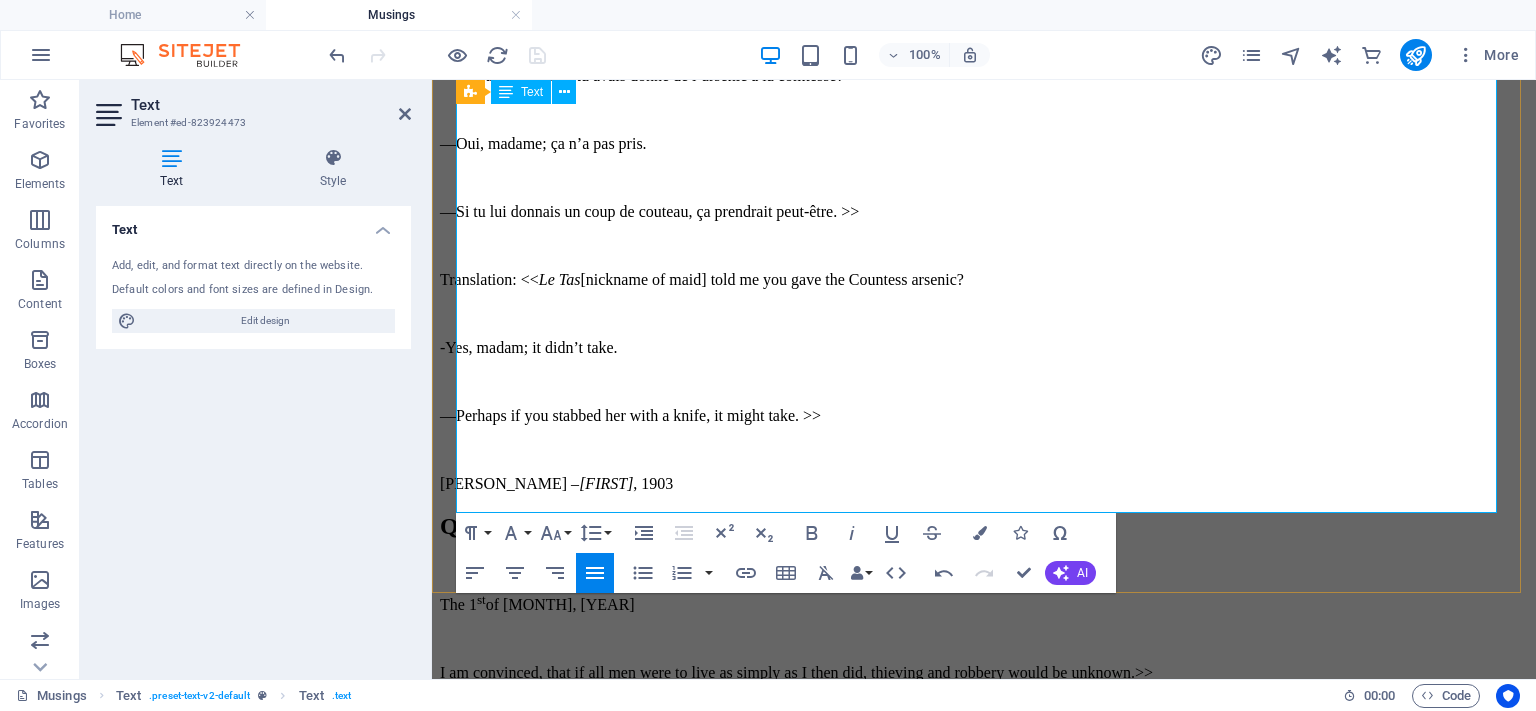 click on "Edmond About –  Germaine , 1903" at bounding box center [984, 484] 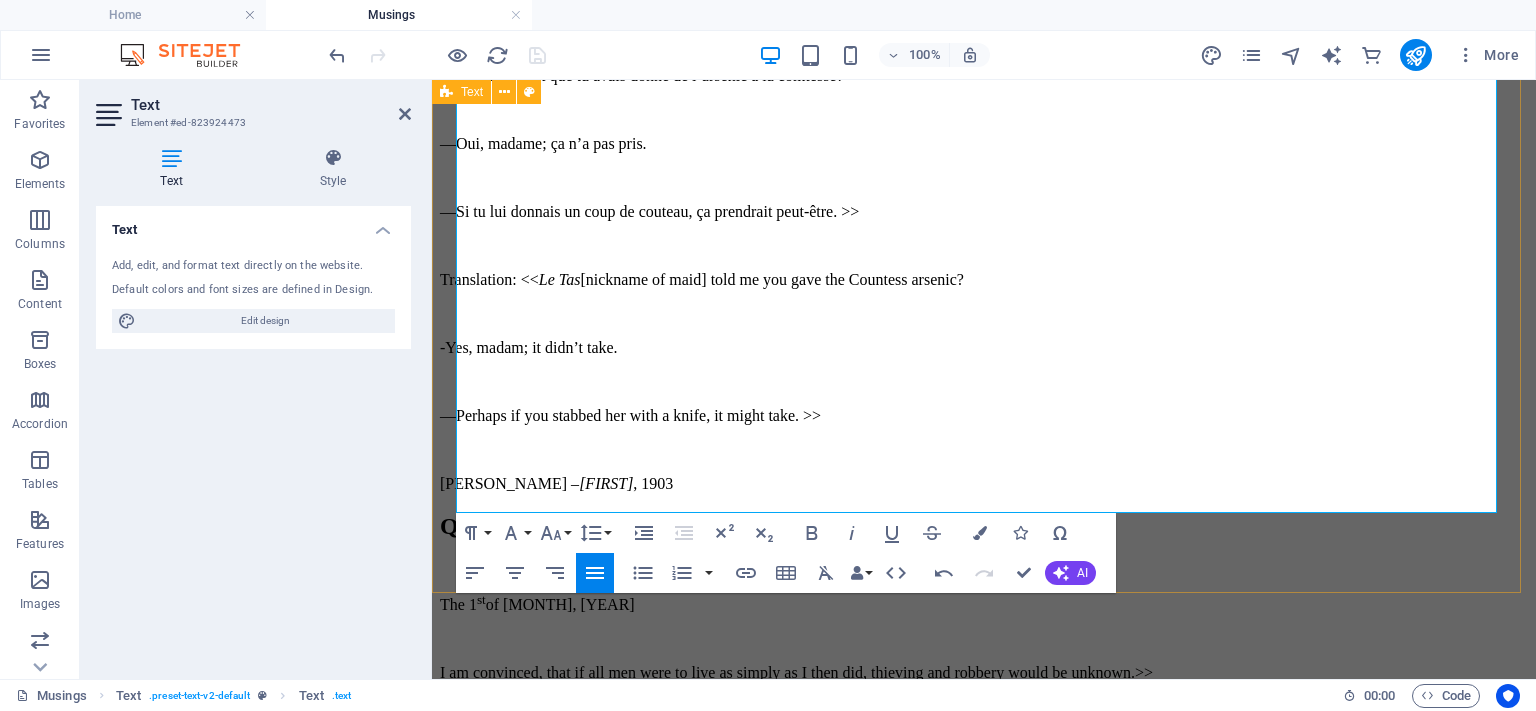 click on "Chuckle of the Day The 2 nd  of August, 2025 It seems I’m not the only one who appreciates dark humour. This excerpt from my French reading of the day concerns a ‘lady’ addressing the convict she had hired to kill someone, upon his reporting that he had failed in this mission. <<  Le Tas  m’a dit que tu avais donné de l’arsenic à la comtesse? —Oui, madame; ça n’a pas pris. —Si tu lui donnais un coup de couteau, ça prendrait peut-être. >> Translation: <<  Le Tas  [nickname of maid] told me you gave the Countess arsenic? —Yes, madam; it didn’t take. —Perhaps if you stabbed her with a knife, it might take. >>  Edmond About –  Germaine , 1903" at bounding box center (984, 178) 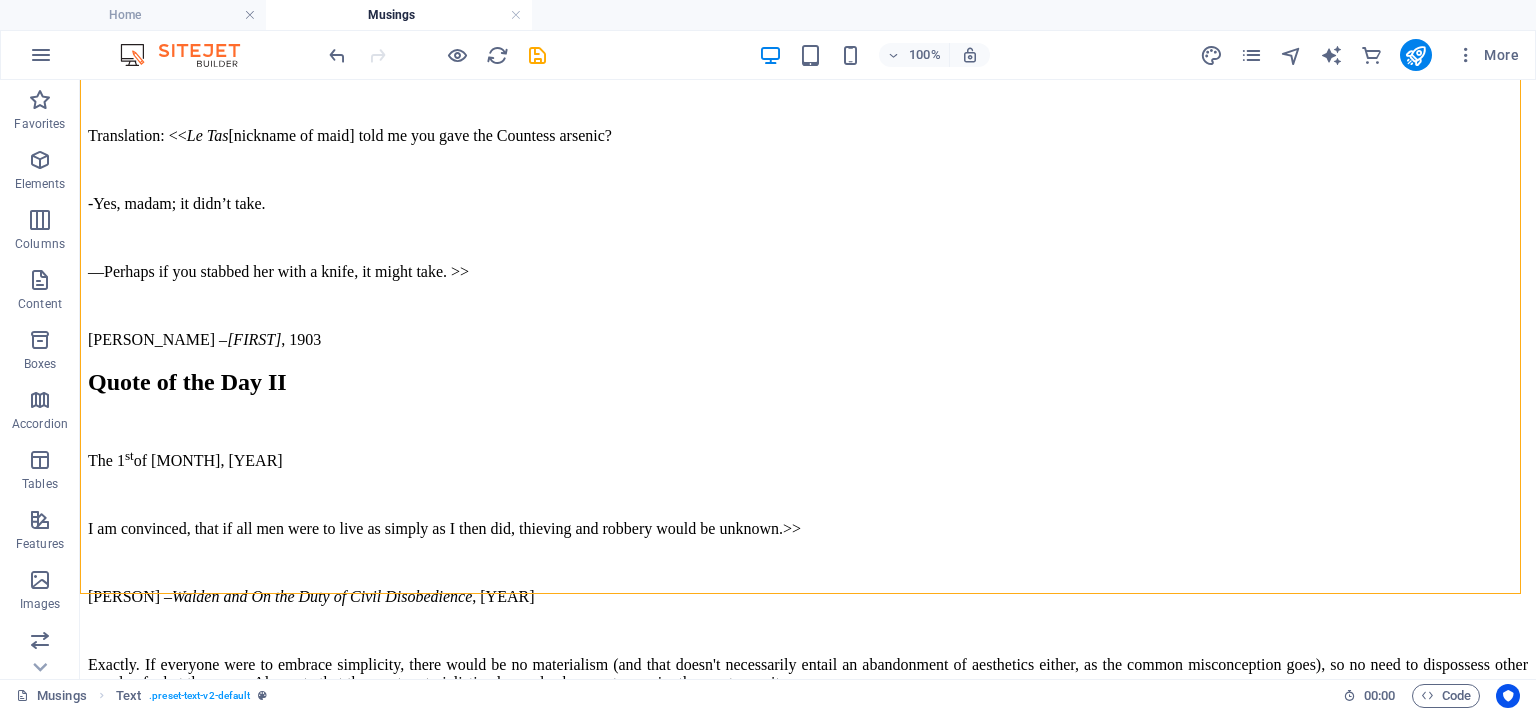 scroll, scrollTop: 1890, scrollLeft: 0, axis: vertical 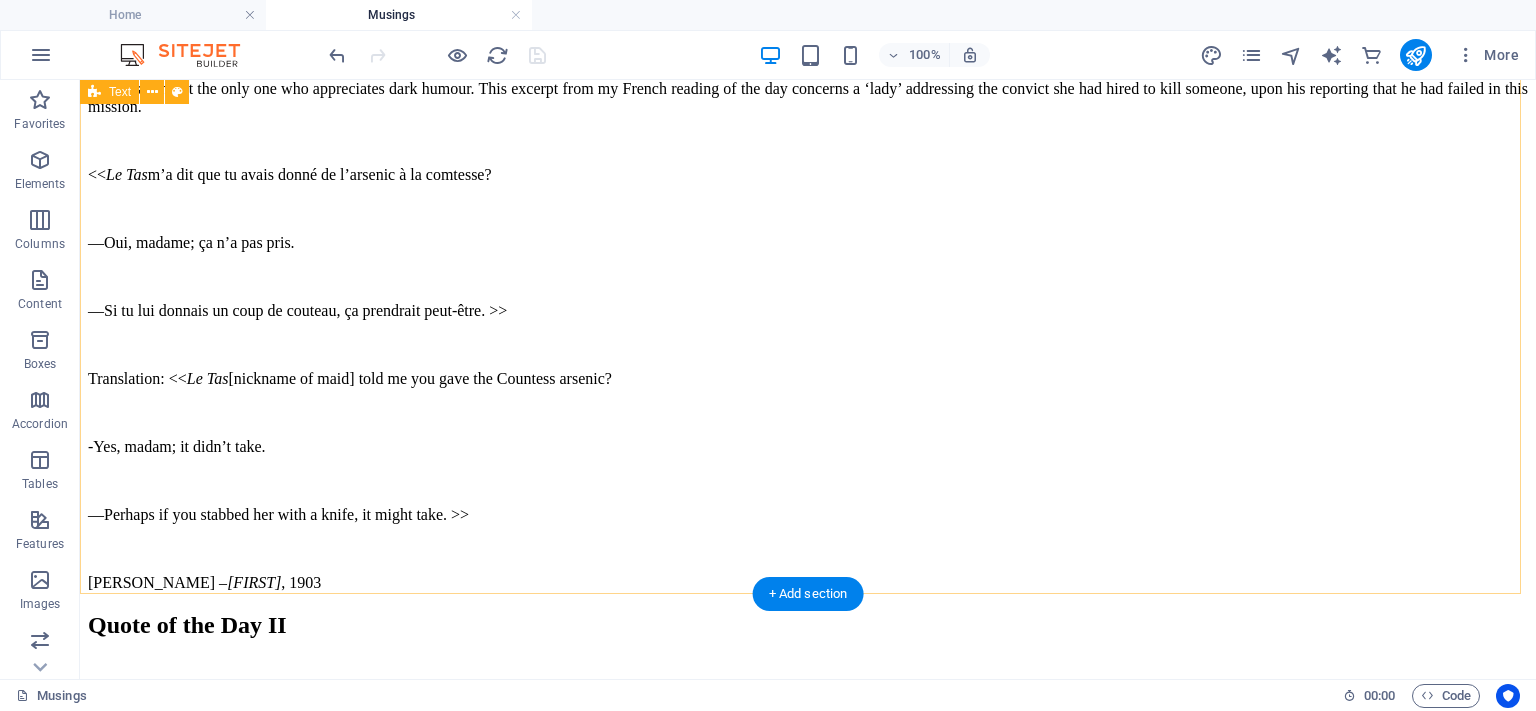 click on "Chuckle of the Day The 2 nd  of August, 2025 It seems I’m not the only one who appreciates dark humour. This excerpt from my French reading of the day concerns a ‘lady’ addressing the convict she had hired to kill someone, upon his reporting that he had failed in this mission. <<  Le Tas  m’a dit que tu avais donné de l’arsenic à la comtesse? —Oui, madame; ça n’a pas pris. —Si tu lui donnais un coup de couteau, ça prendrait peut-être. >> Translation: <<  Le Tas  [nickname of maid] told me you gave the Countess arsenic? —Yes, madam; it didn’t take. —Perhaps if you stabbed her with a knife, it might take. >>  Edmond About –  Germaine , 1903" at bounding box center [808, 277] 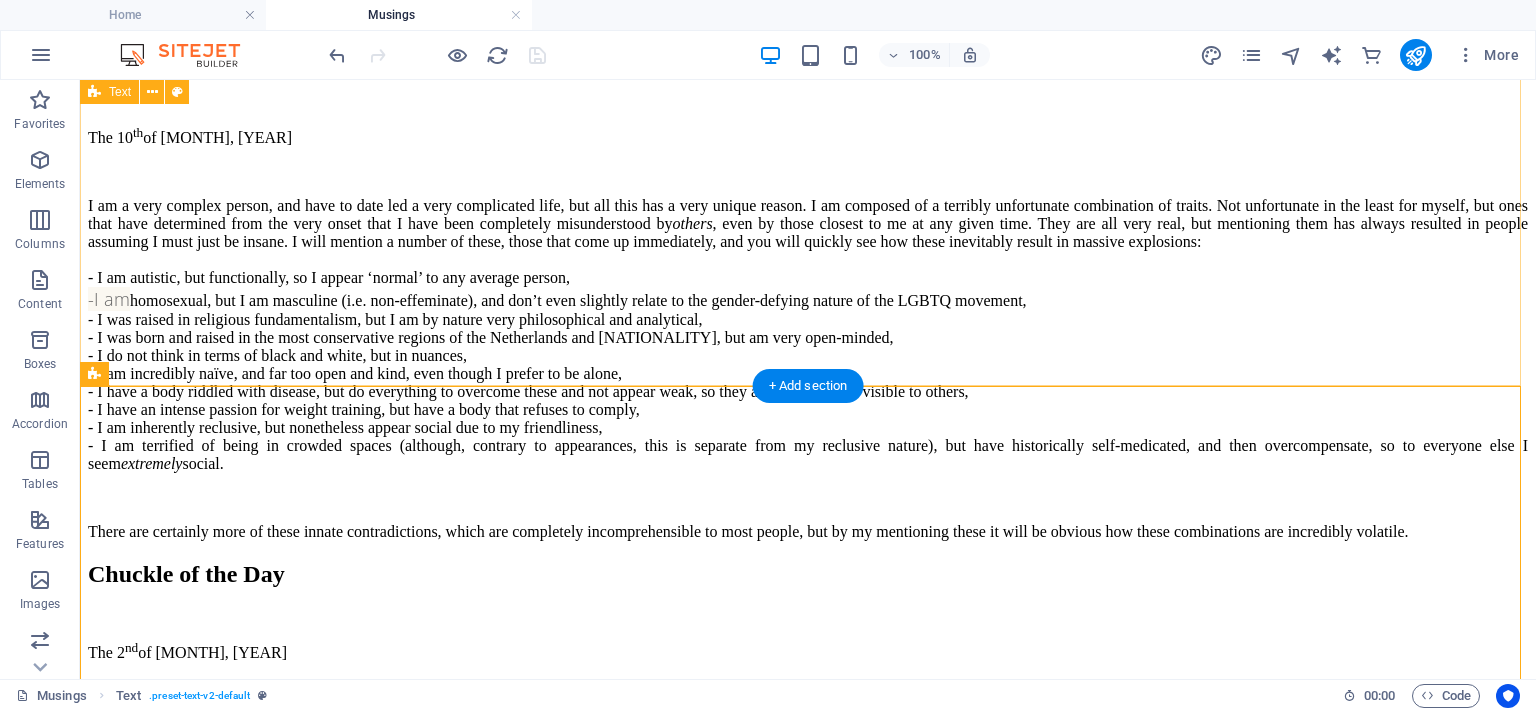 scroll, scrollTop: 1290, scrollLeft: 0, axis: vertical 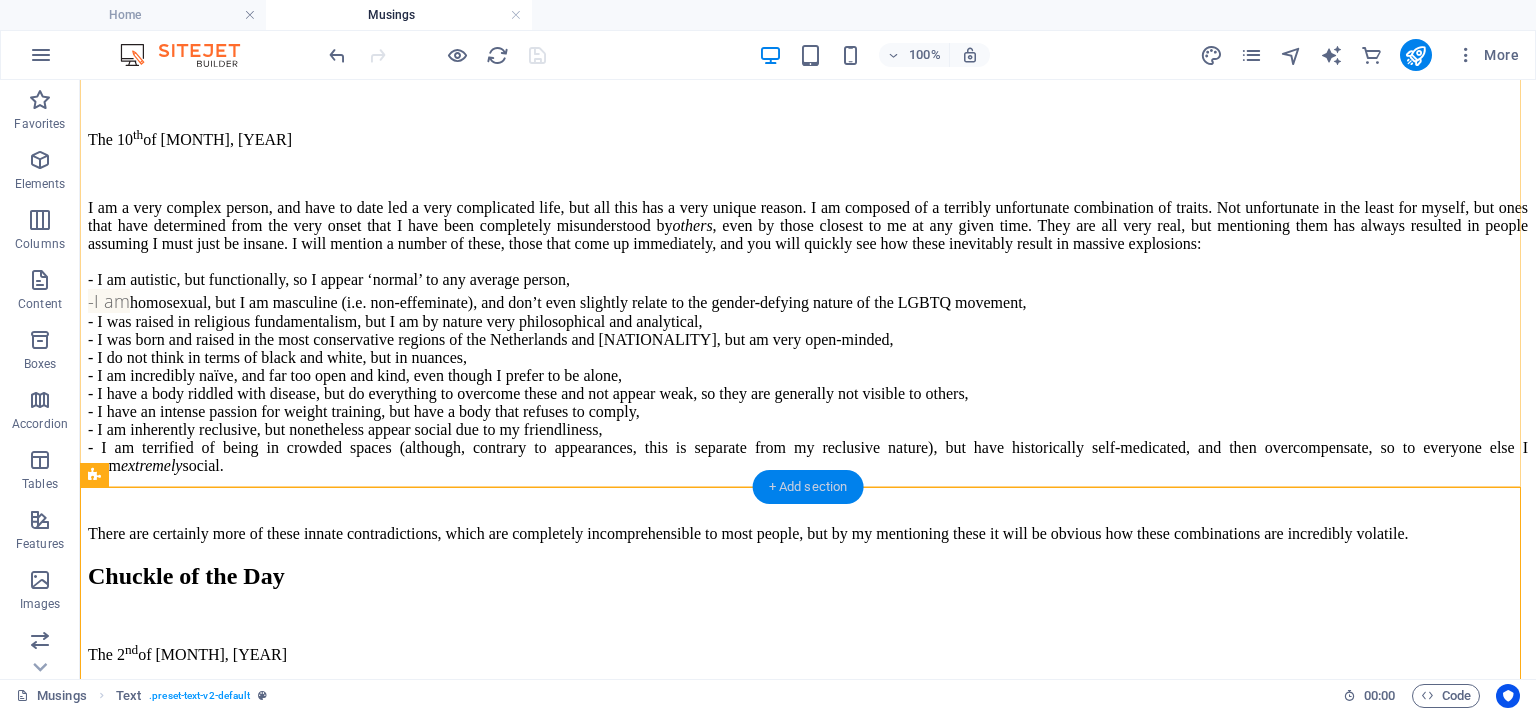 click on "+ Add section" at bounding box center [808, 487] 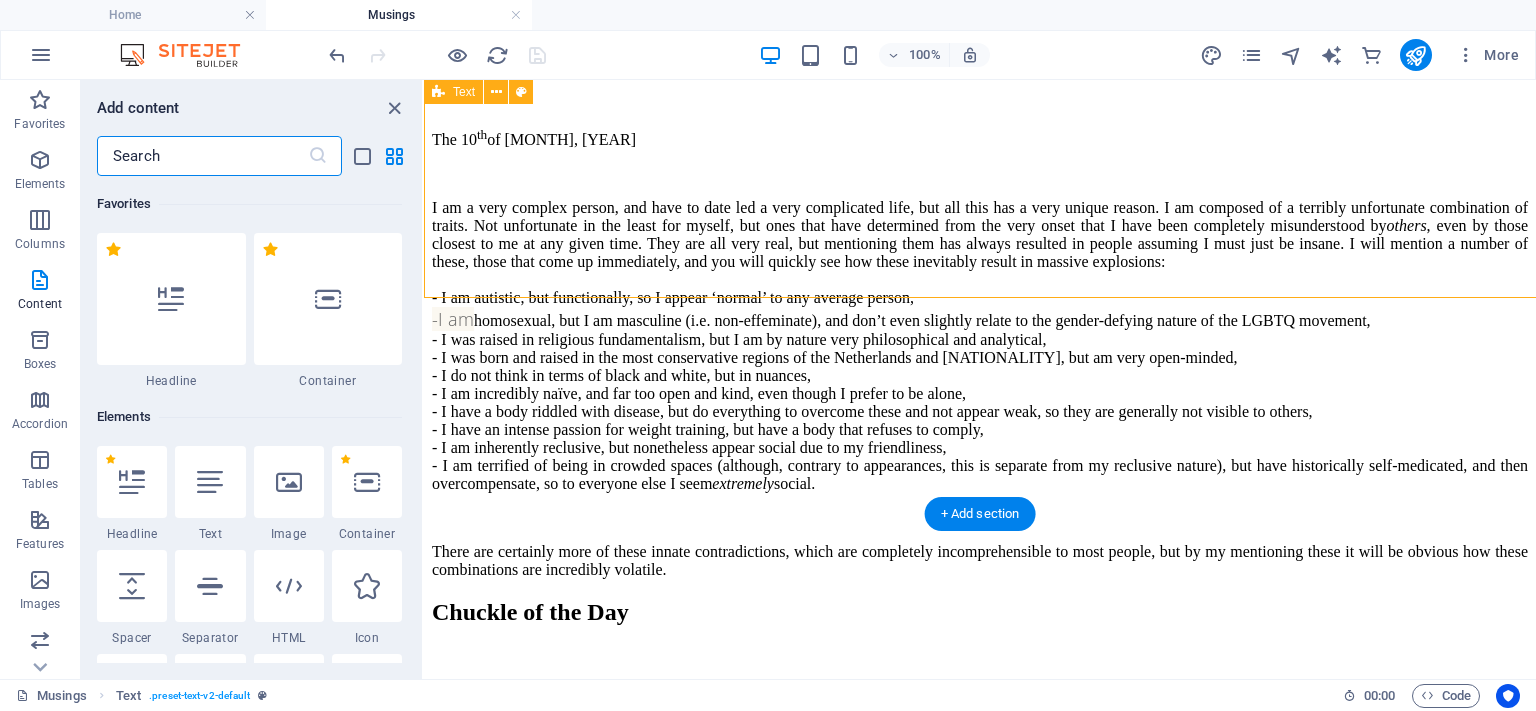 scroll, scrollTop: 1479, scrollLeft: 0, axis: vertical 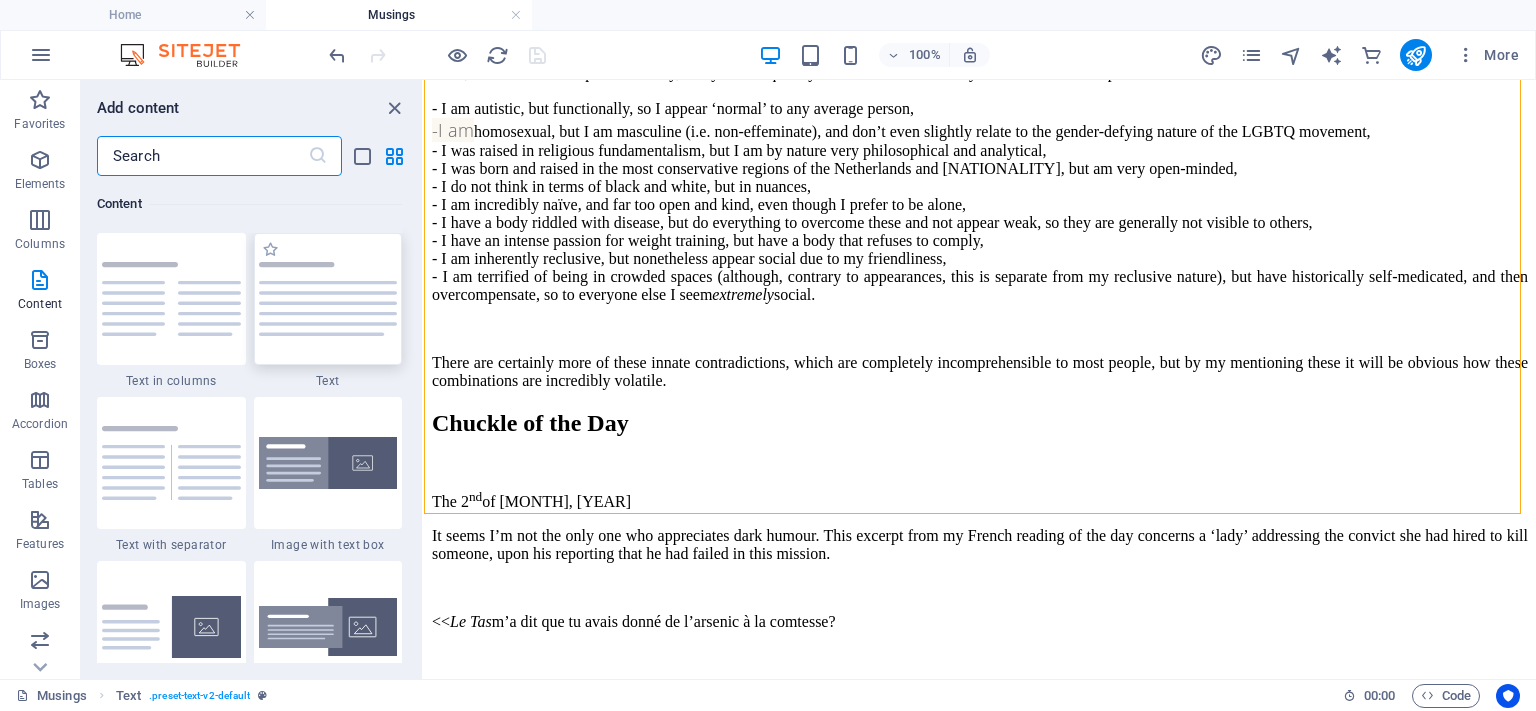 click at bounding box center (328, 299) 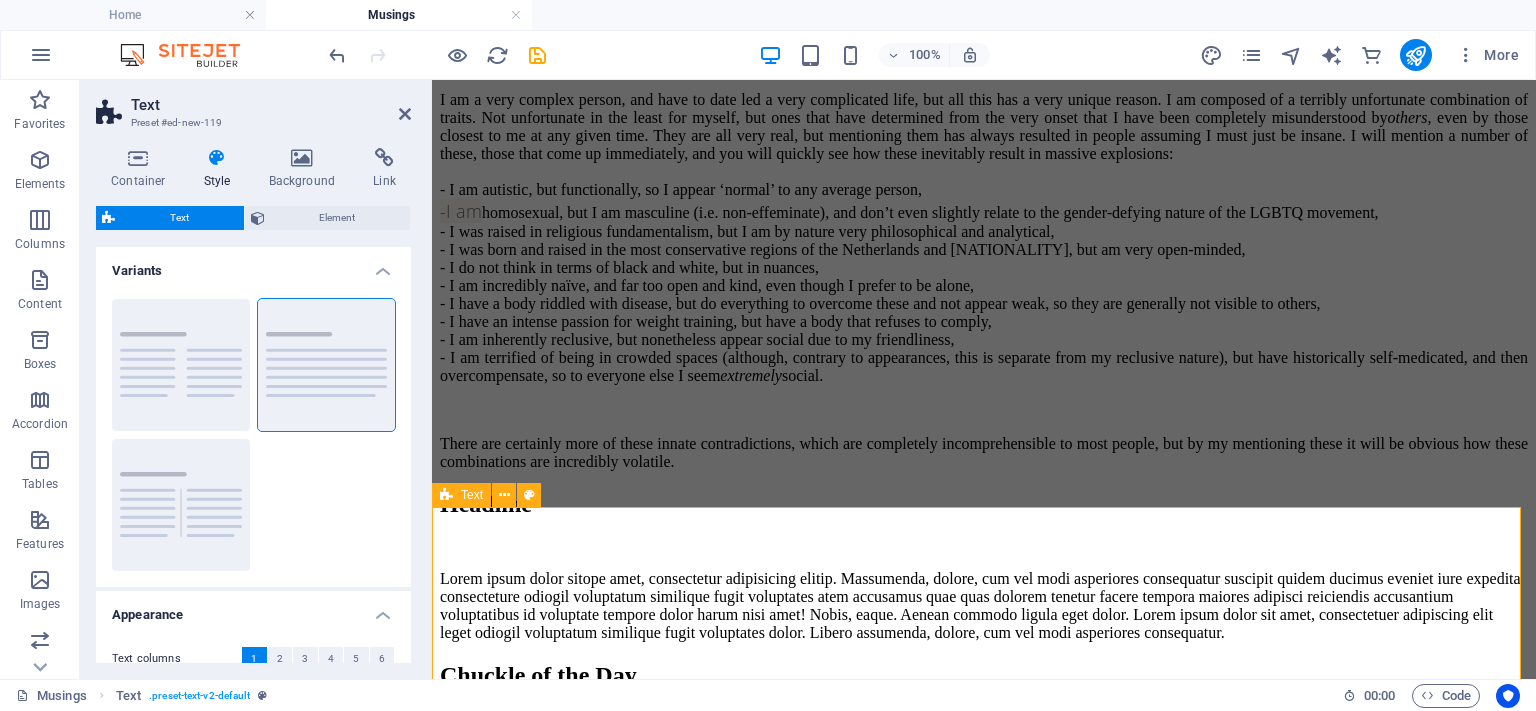scroll, scrollTop: 1706, scrollLeft: 0, axis: vertical 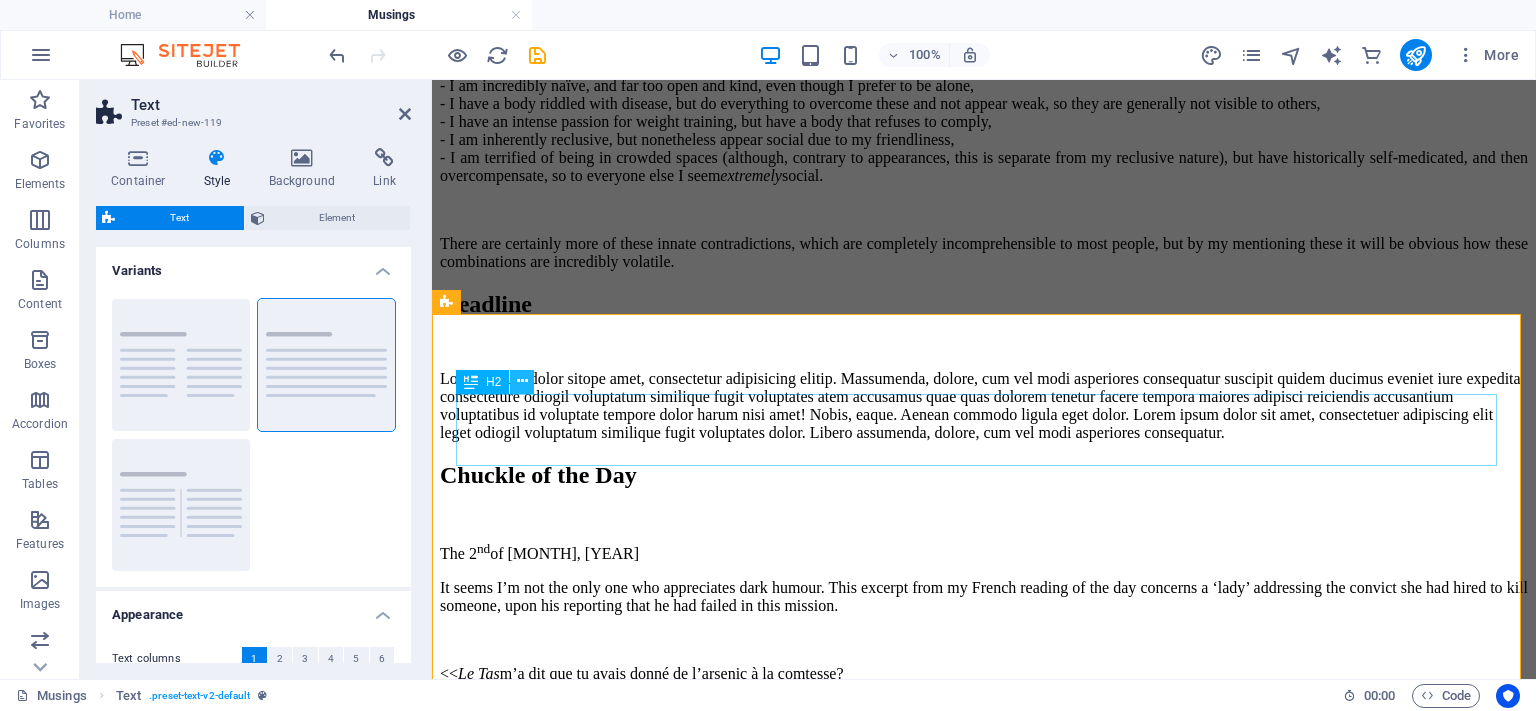 click at bounding box center (522, 382) 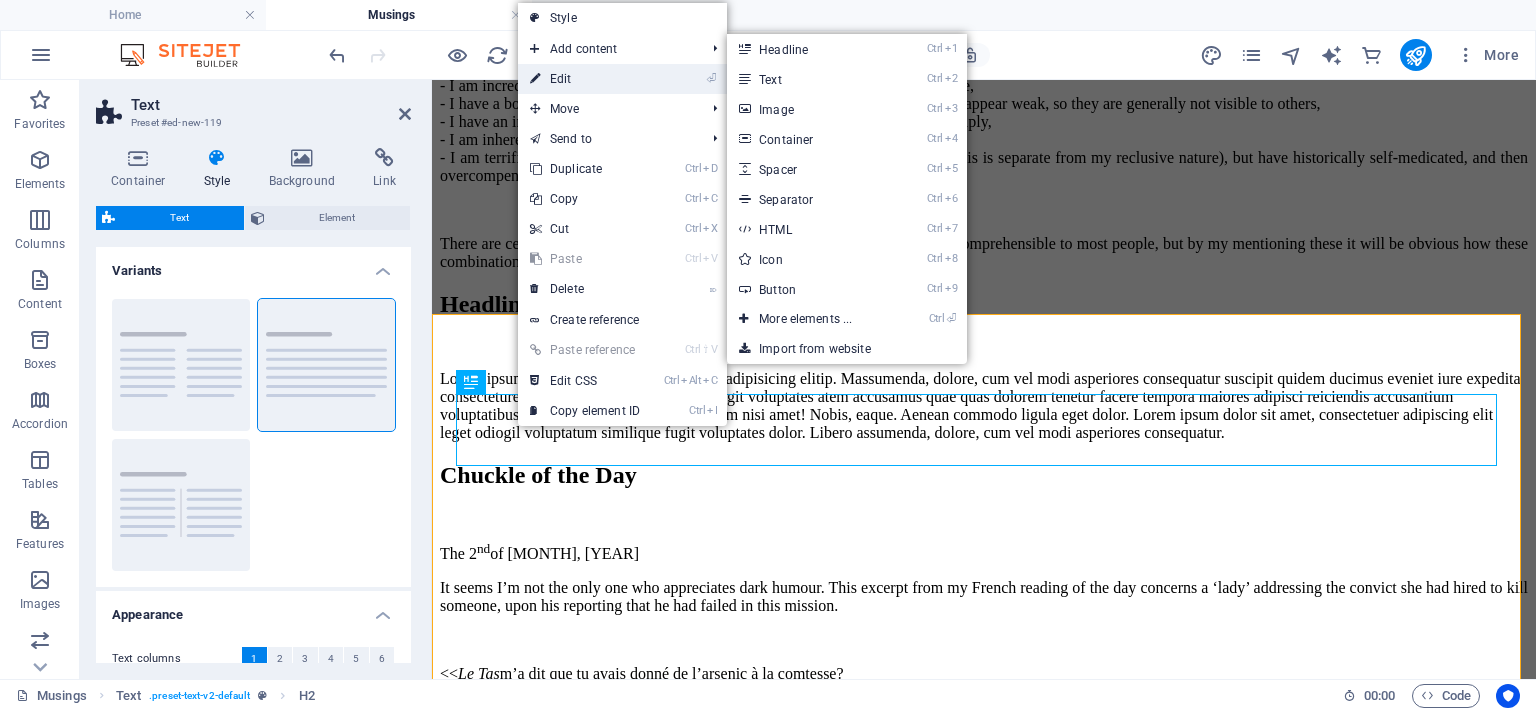 click on "⏎  Edit" at bounding box center (585, 79) 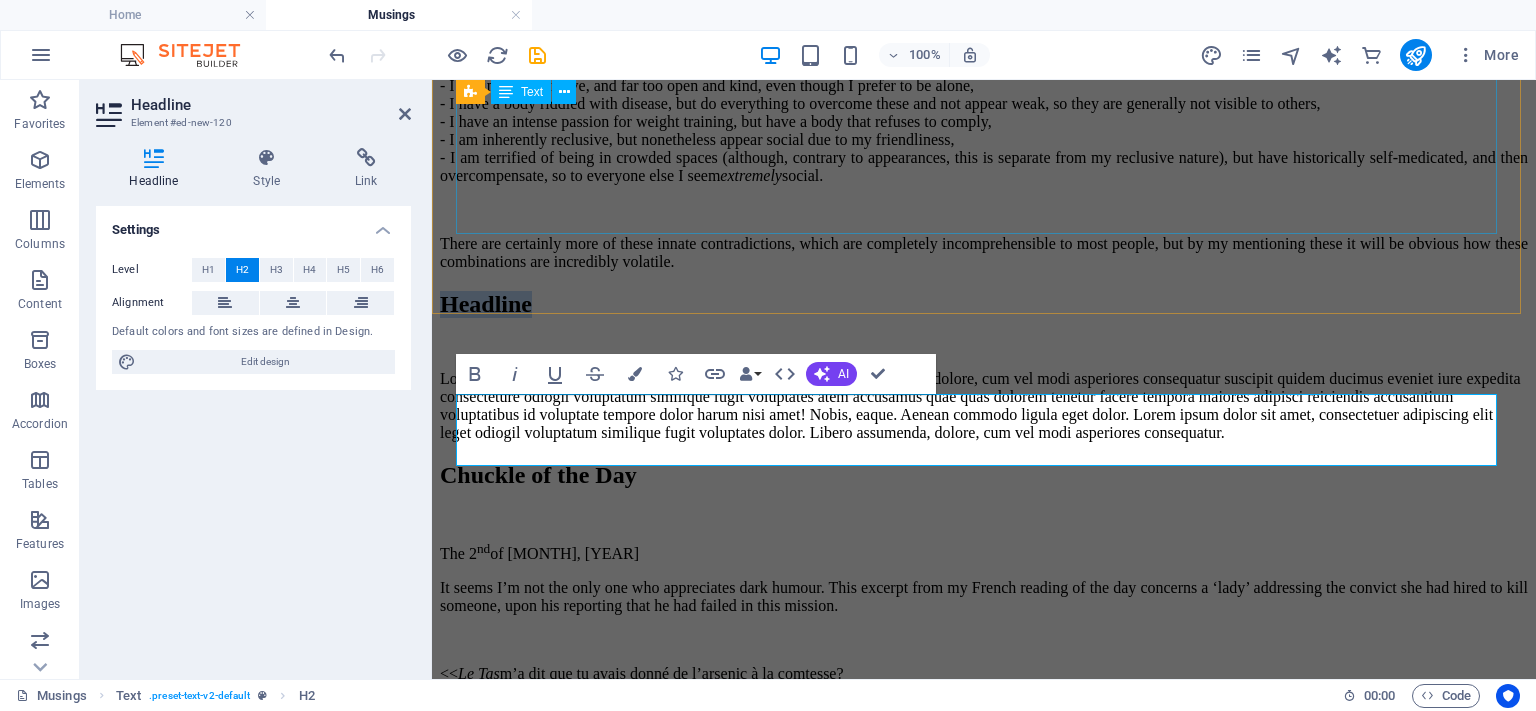 type 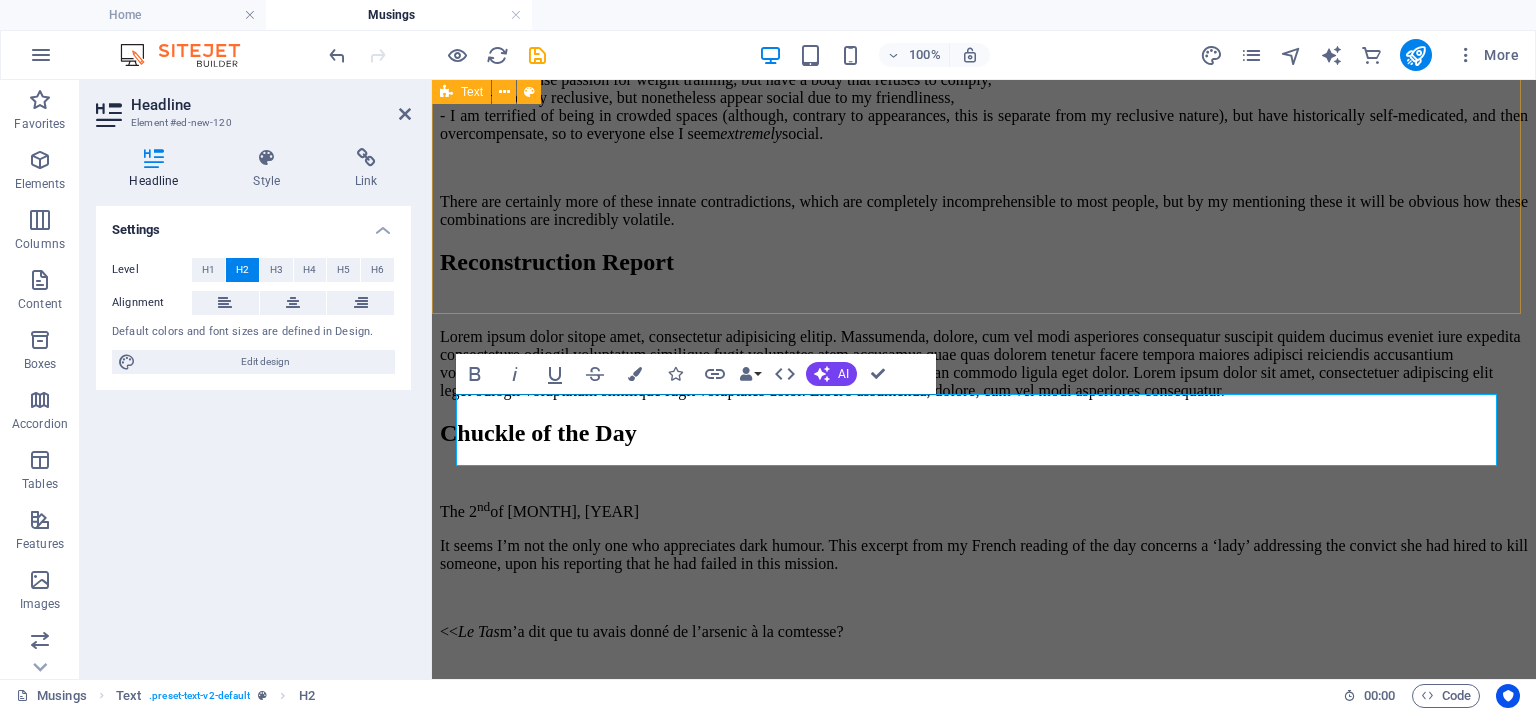 scroll, scrollTop: 1906, scrollLeft: 0, axis: vertical 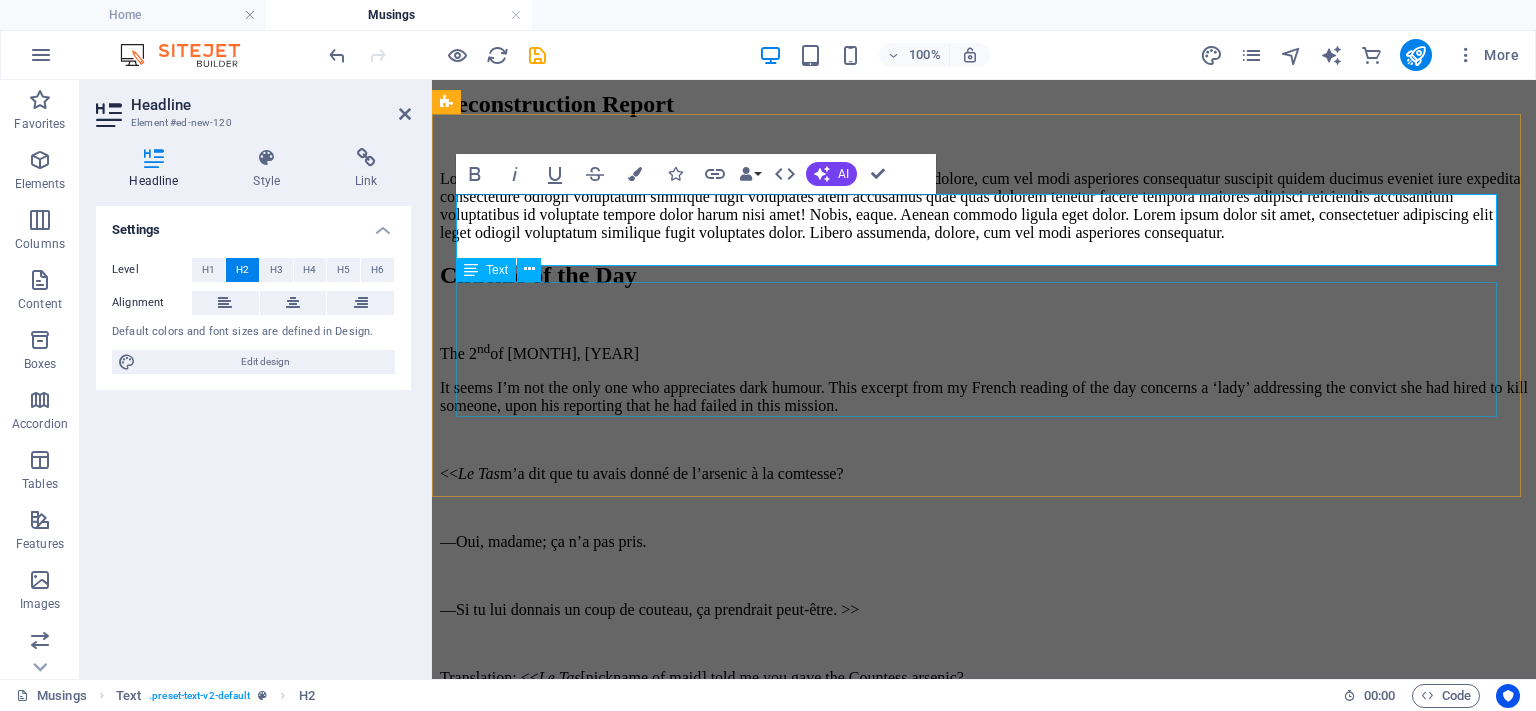 click on "Lorem ipsum dolor sitope amet, consectetur adipisicing elitip. Massumenda, dolore, cum vel modi asperiores consequatur suscipit quidem ducimus eveniet iure expedita consecteture odiogil voluptatum similique fugit voluptates atem accusamus quae quas dolorem tenetur facere tempora maiores adipisci reiciendis accusantium voluptatibus id voluptate tempore dolor harum nisi amet! Nobis, eaque. Aenean commodo ligula eget dolor. Lorem ipsum dolor sit amet, consectetuer adipiscing elit leget odiogil voluptatum similique fugit voluptates dolor. Libero assumenda, dolore, cum vel modi asperiores consequatur." at bounding box center (984, 206) 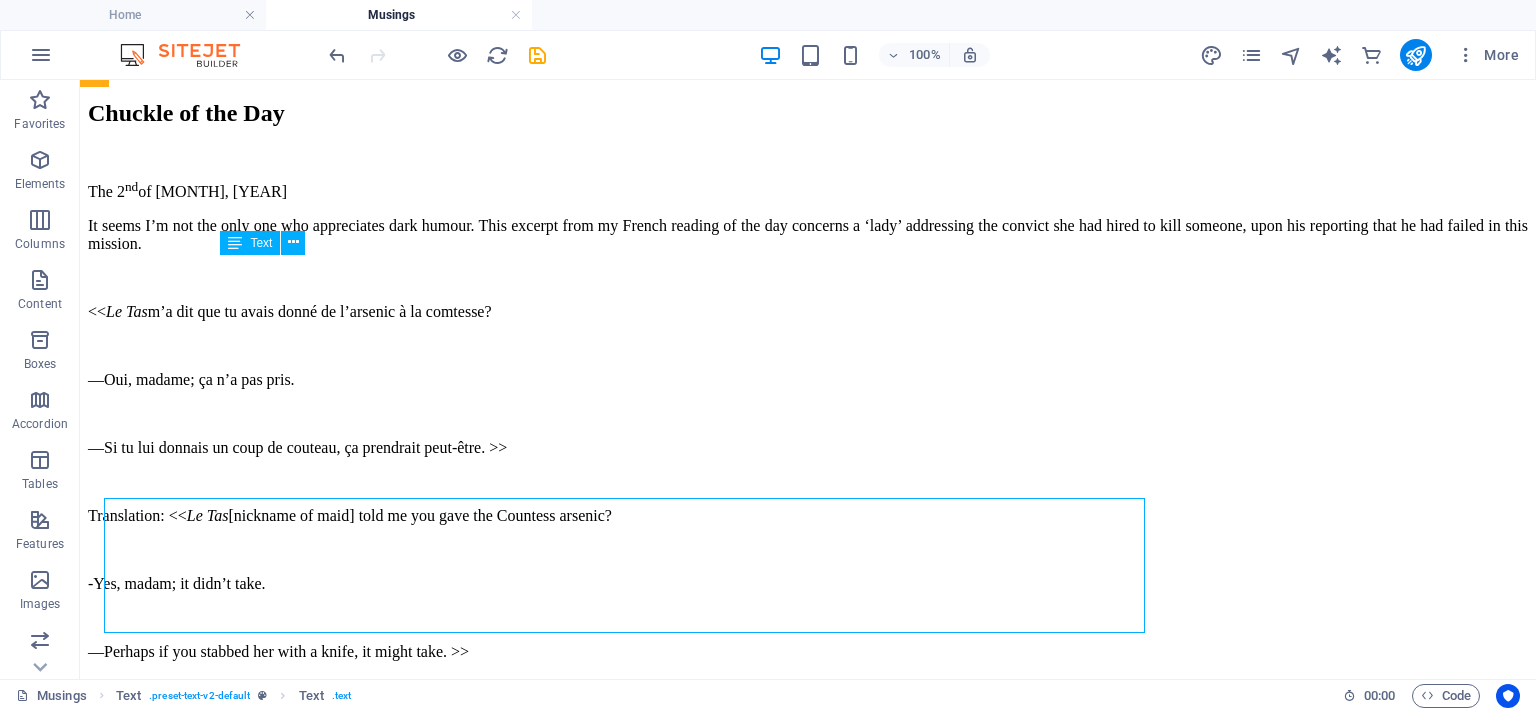 scroll, scrollTop: 1690, scrollLeft: 0, axis: vertical 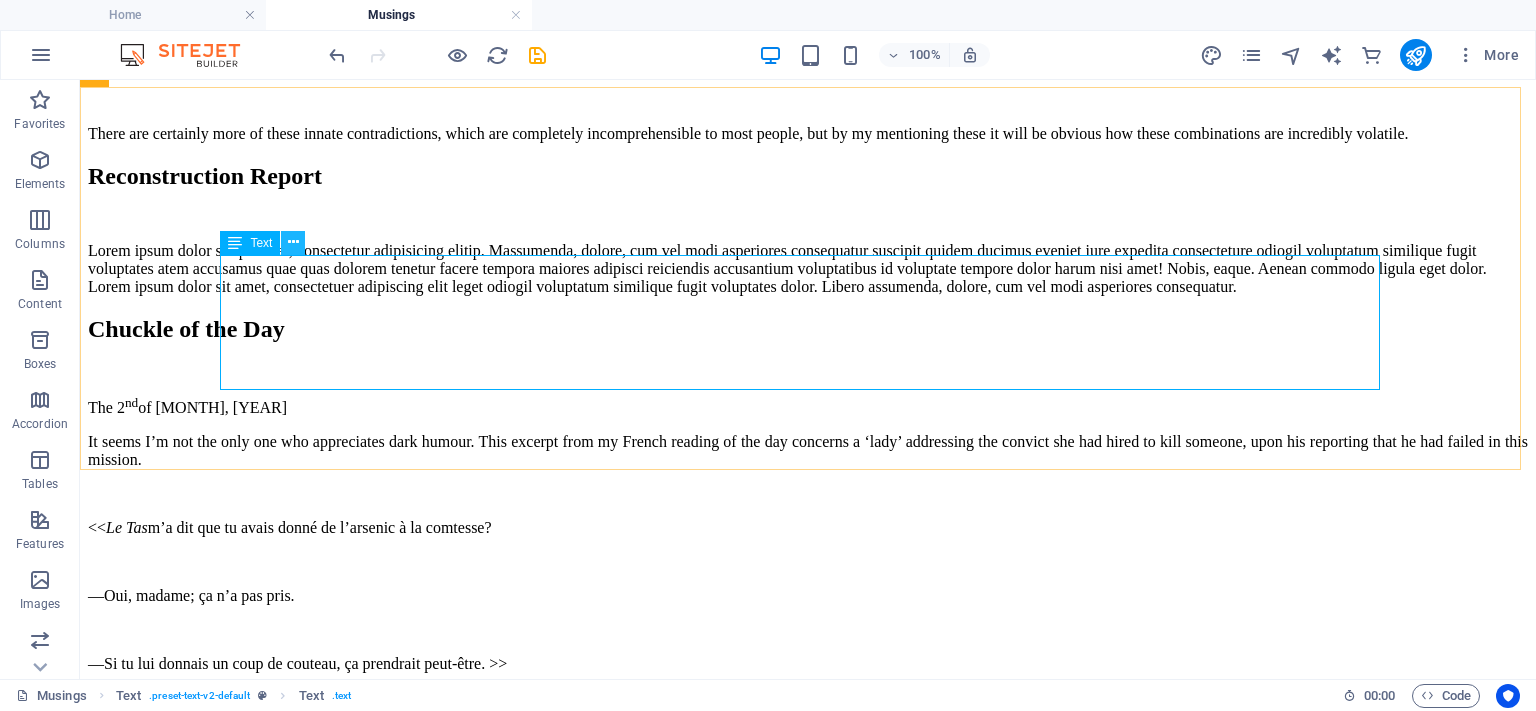 click at bounding box center (293, 243) 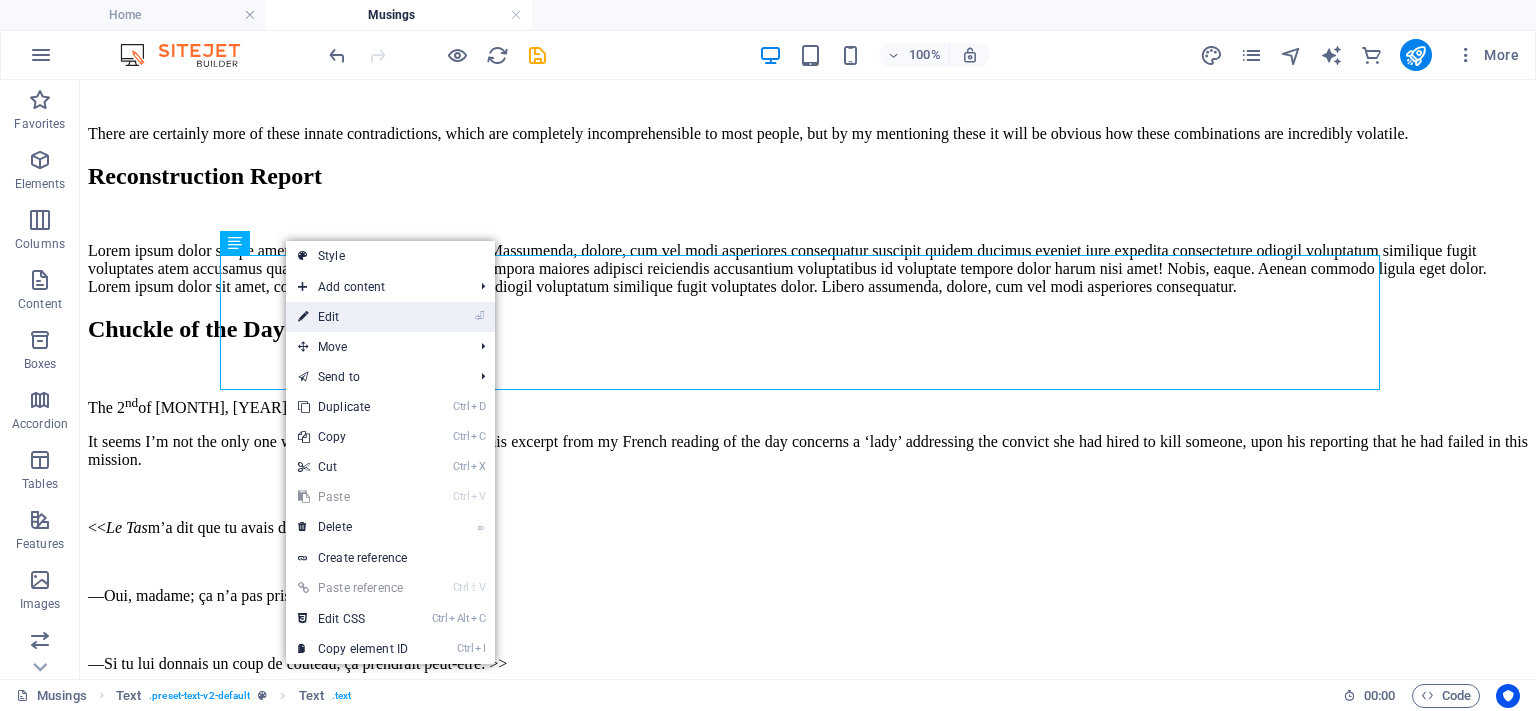 click on "⏎  Edit" at bounding box center [353, 317] 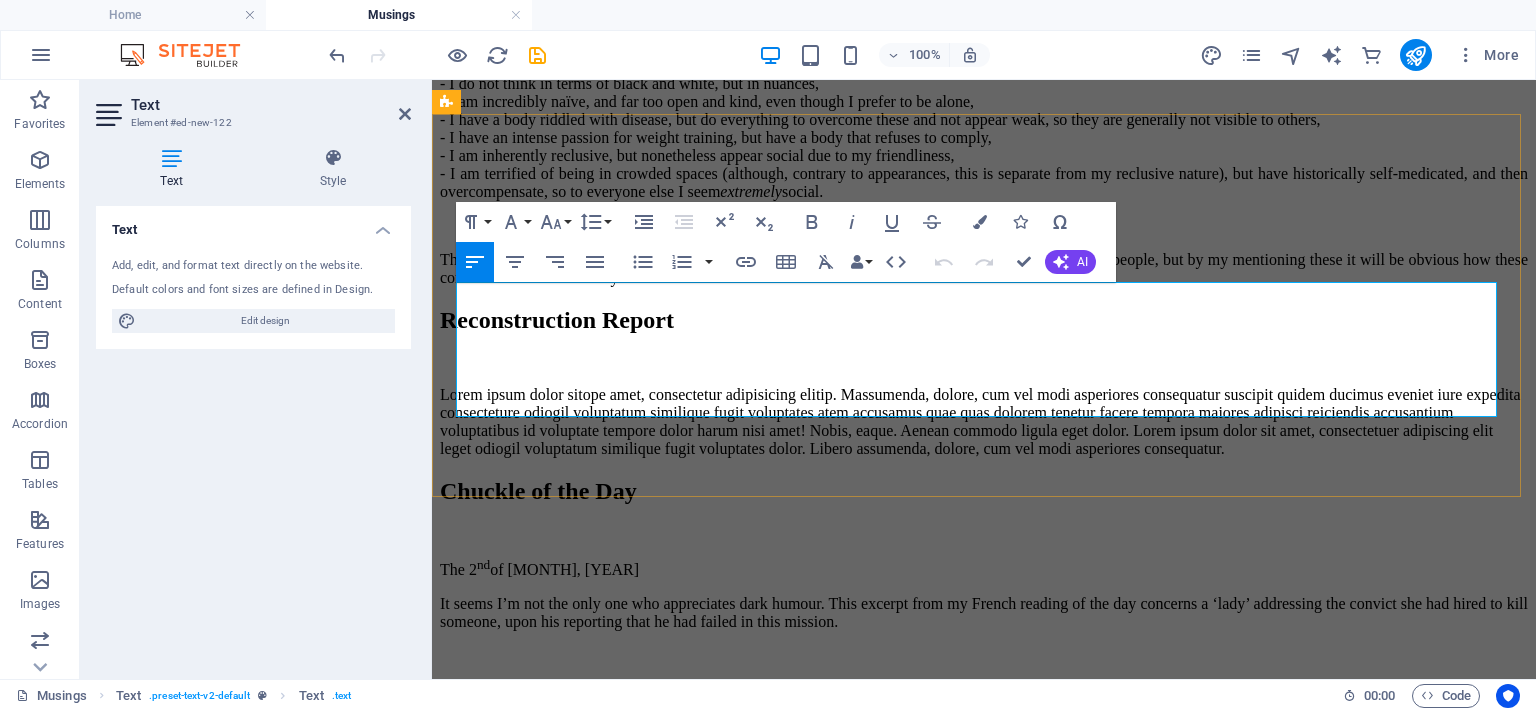 scroll, scrollTop: 1906, scrollLeft: 0, axis: vertical 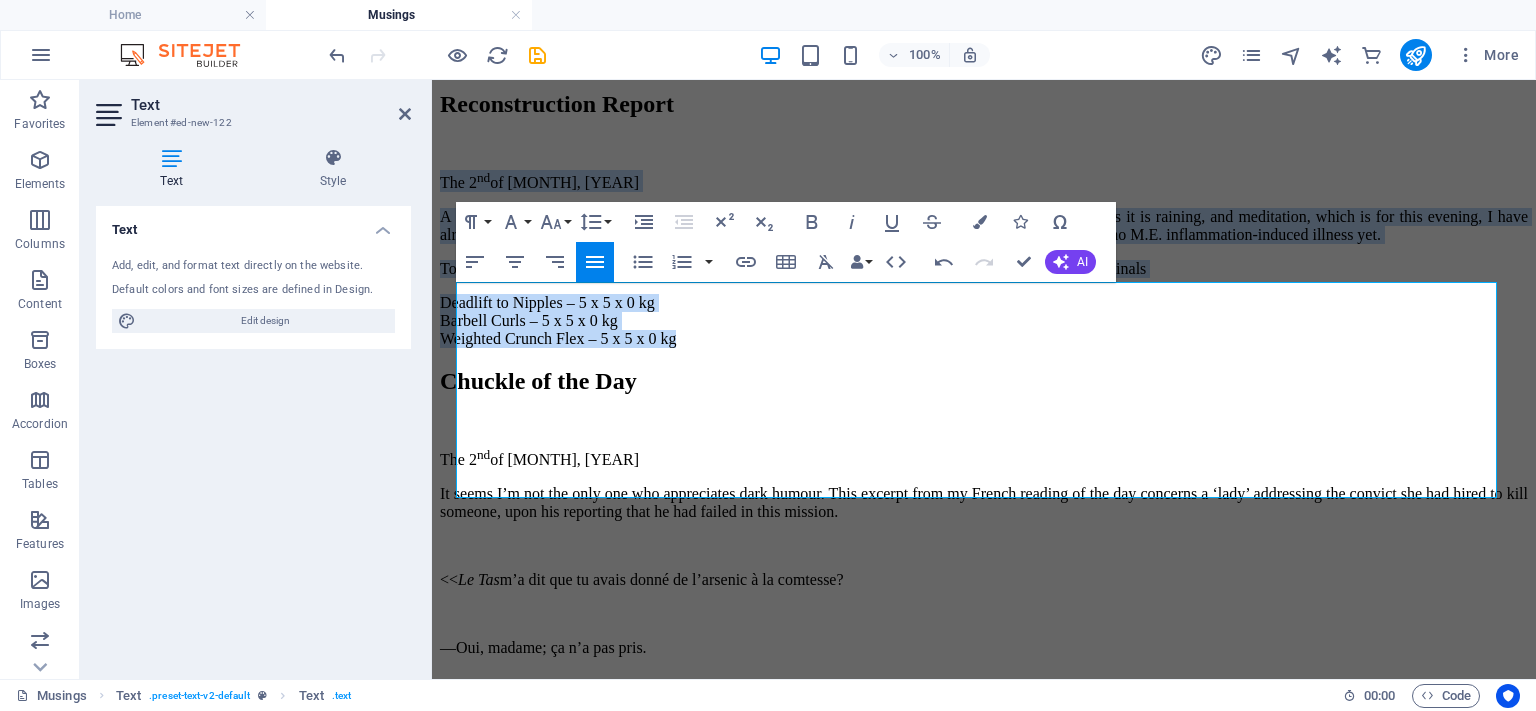 click 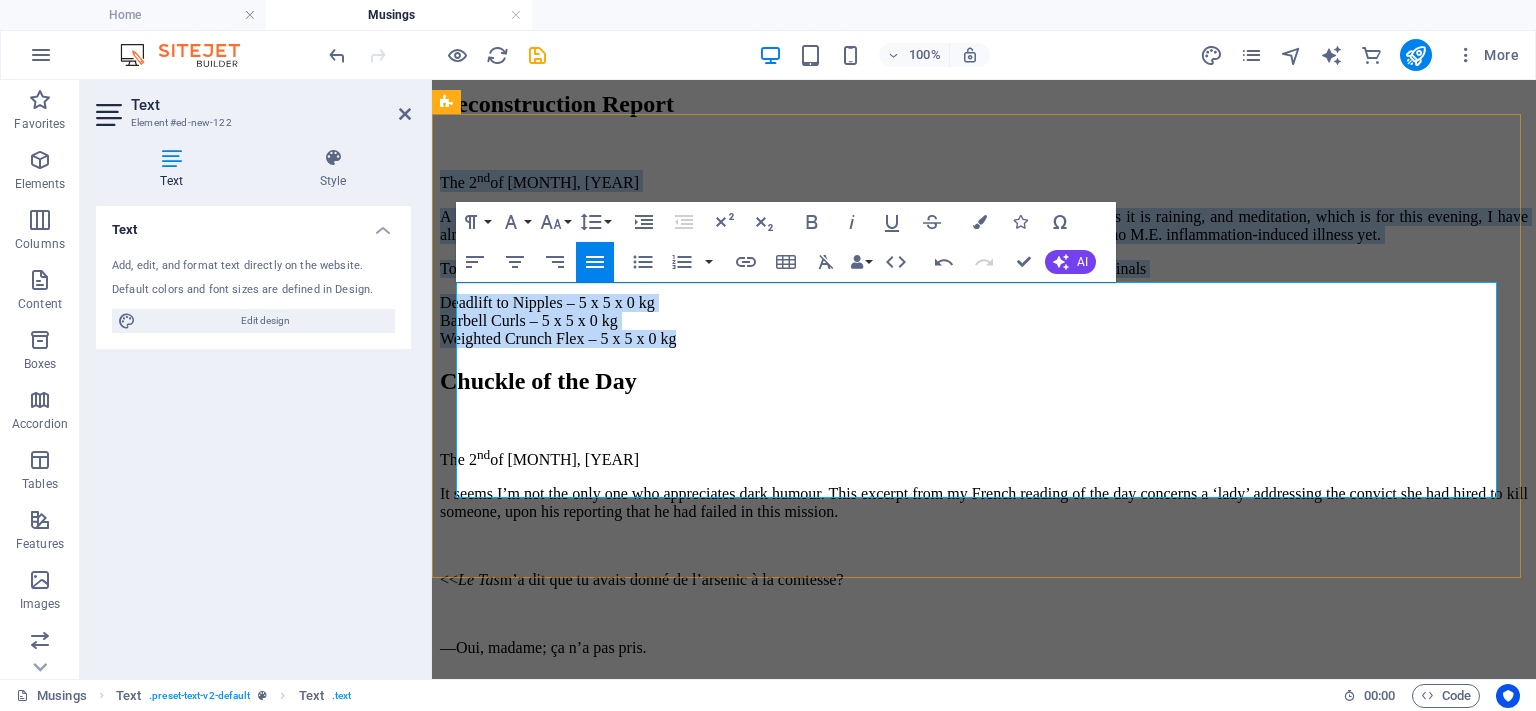 click on "The 2 nd  of August, 2025" at bounding box center (984, 181) 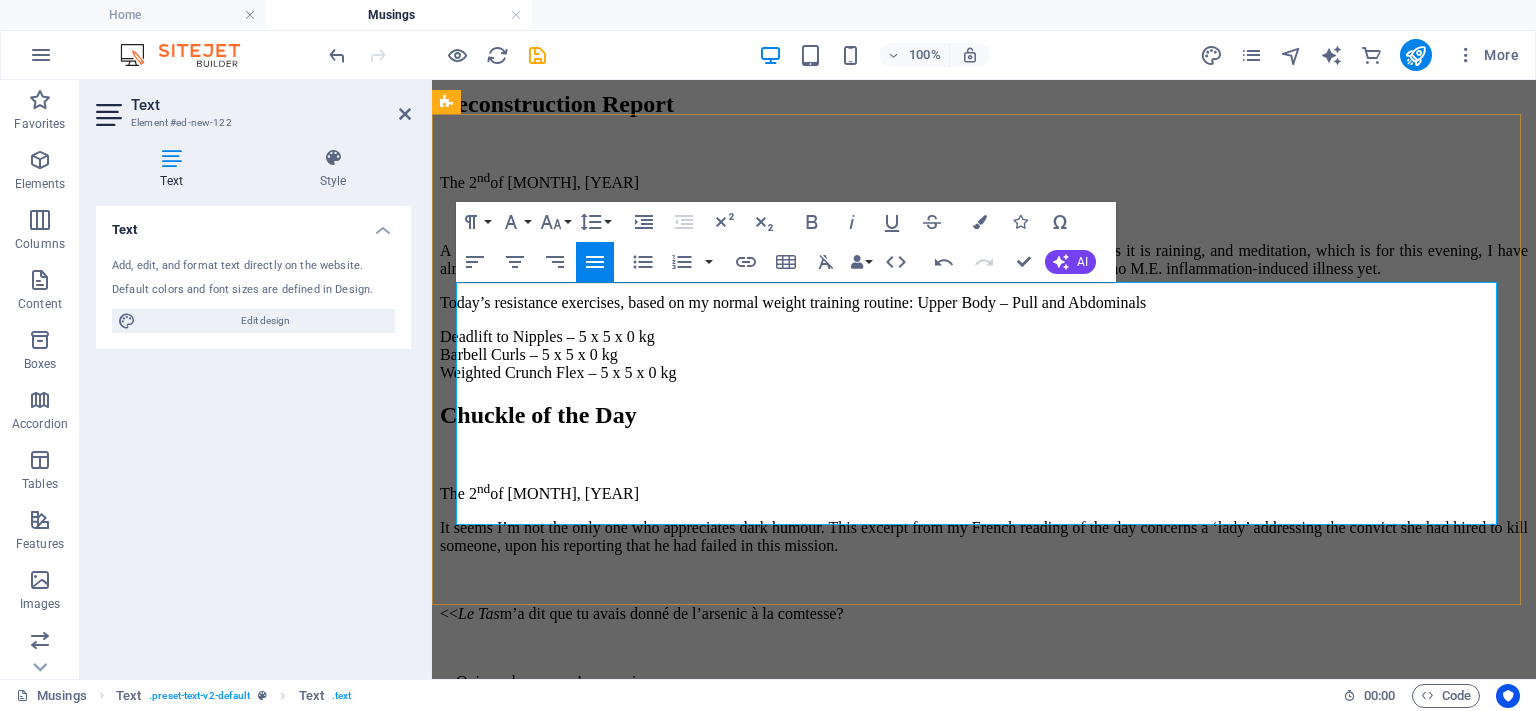click on "A good day today. It is only early afternoon, and, with the exception of deadheading the flower beds, as it is raining, and meditation, which is for this evening, I have already carefully worked through my whole list of necessary and desired tasks for the day, and have had no M.E. inflammation-induced illness yet." at bounding box center (984, 260) 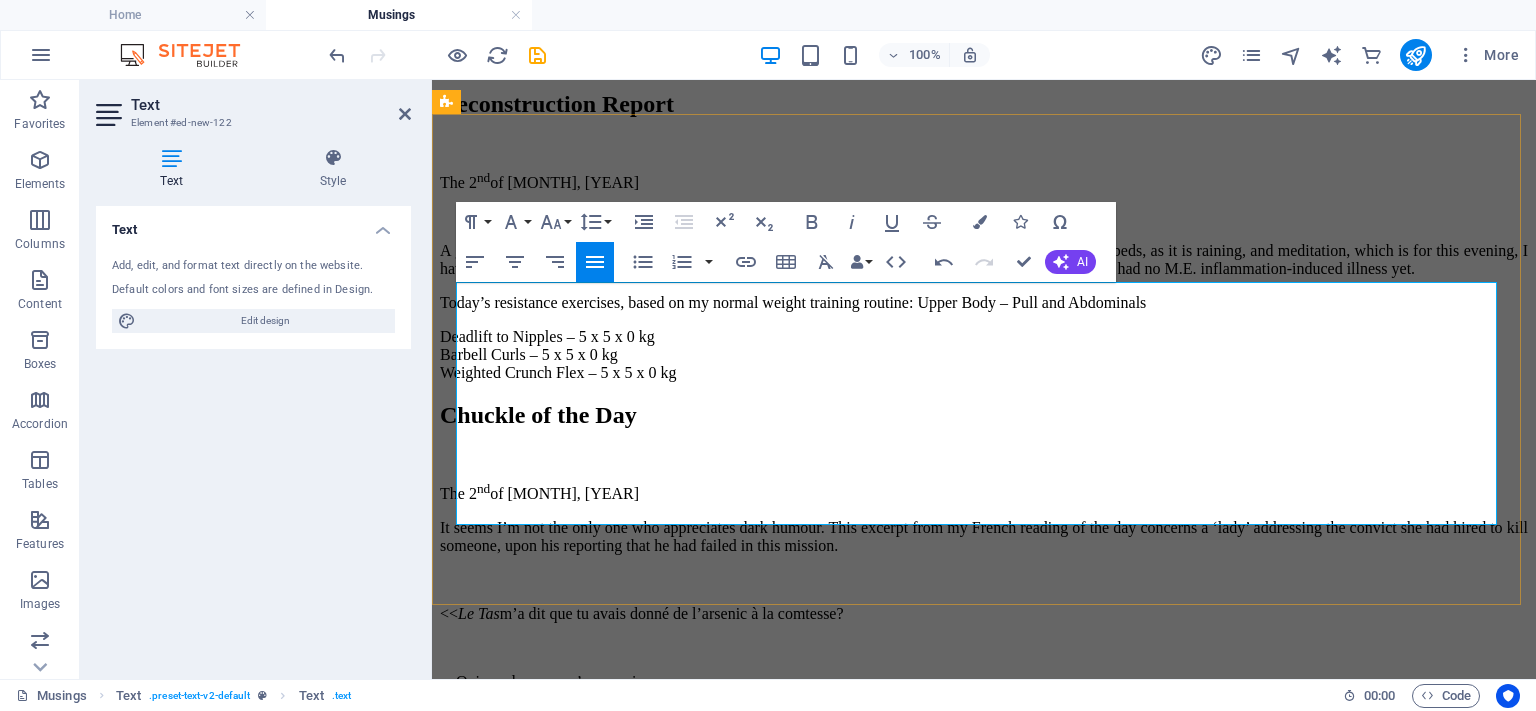 click on "A good day today. It is only early afternoon, and, with the exception of skipping  deadheading the flower beds, as it is raining, and meditation, which is for this evening, I have already carefully worked through my whole list of necessary and desired tasks for the day, and have had no M.E. inflammation-induced illness yet." at bounding box center (984, 260) 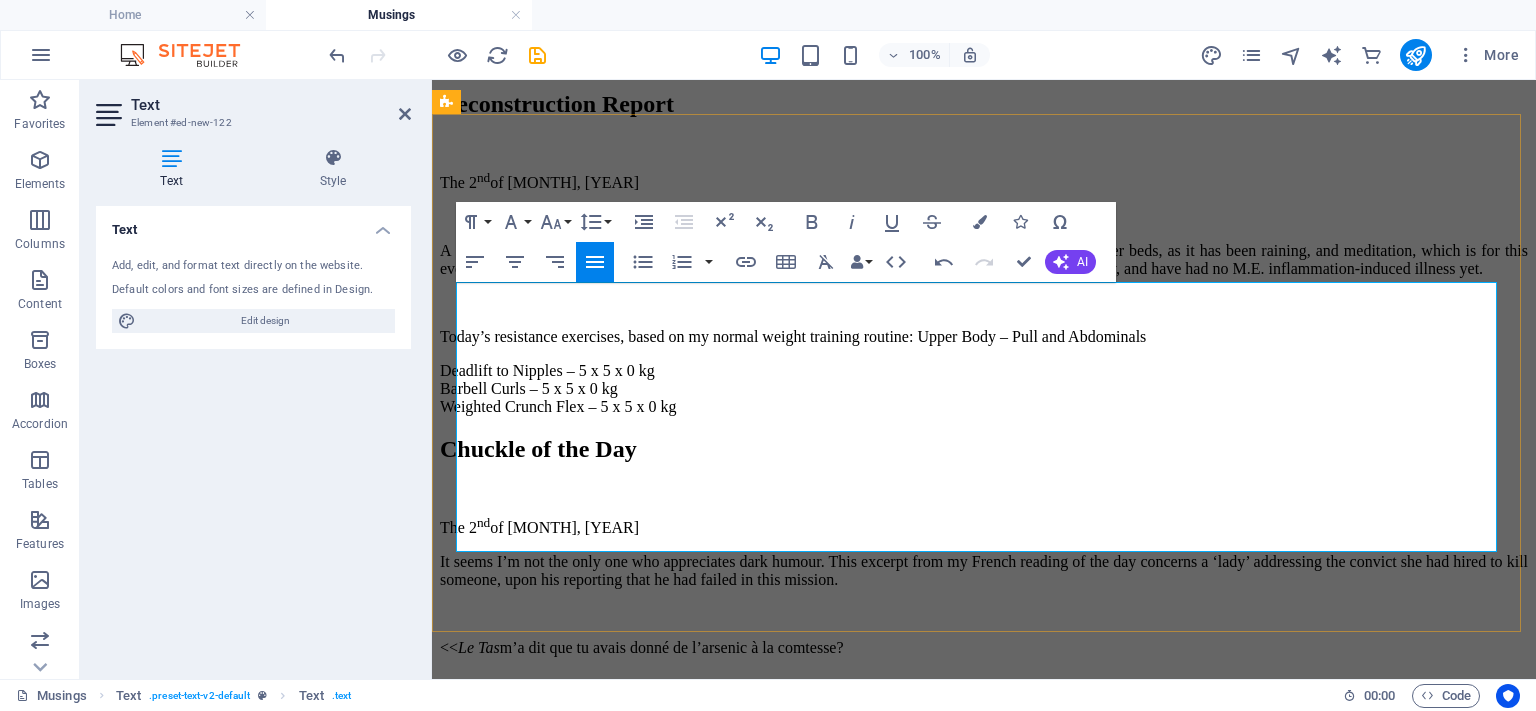 click on "A good day today. It is only early afternoon, and, with the exception of skipping deadheading the flower beds, as it has been raining, and meditation, which is for this evening, I have already carefully worked through my whole list of necessary and desired tasks for the day, and have had no M.E. inflammation-induced illness yet." at bounding box center (984, 260) 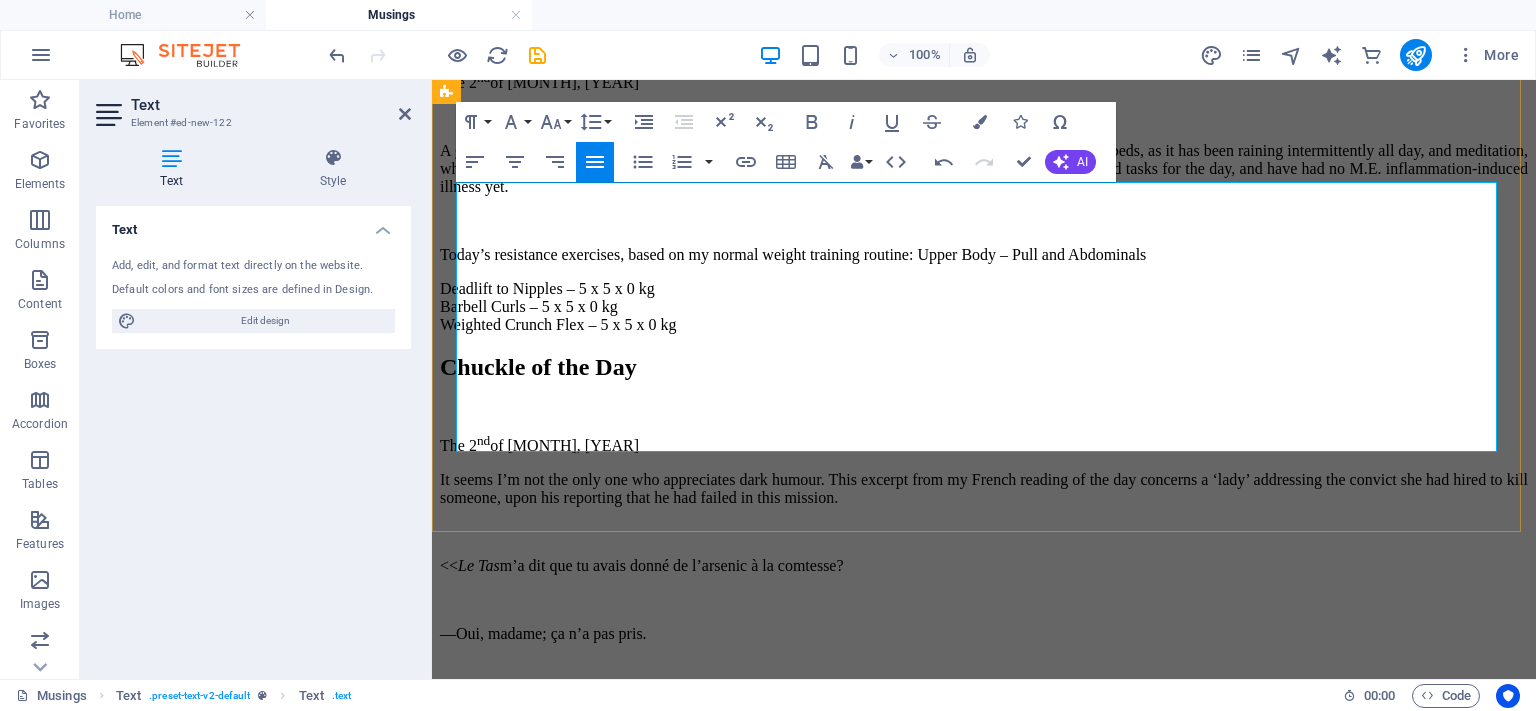 scroll, scrollTop: 1906, scrollLeft: 0, axis: vertical 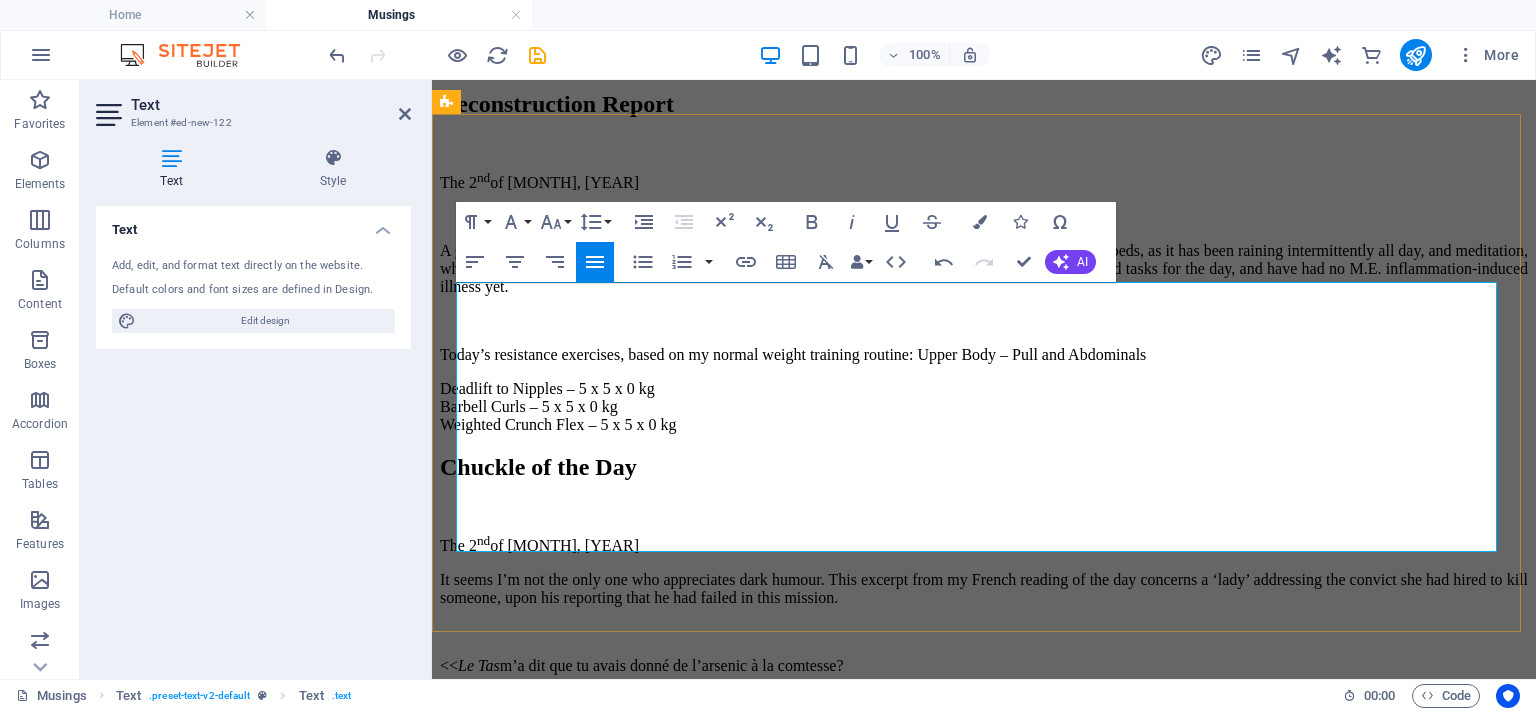 click on "Today’s resistance exercises, based on my normal weight training routine: Upper Body – Pull and Abdominals" at bounding box center [984, 355] 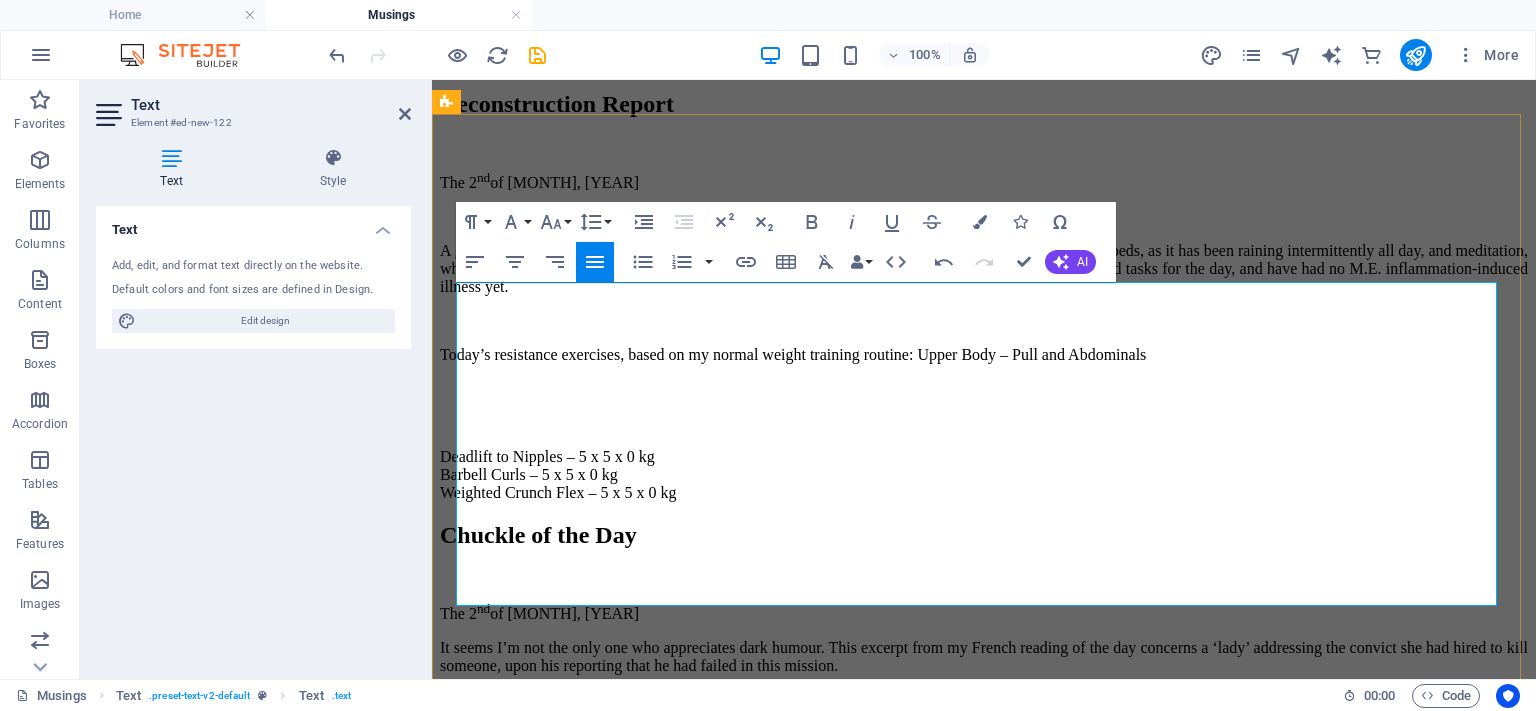 click on "Deadlift to Nipples – 5 x 5 x 0 kg" at bounding box center (984, 457) 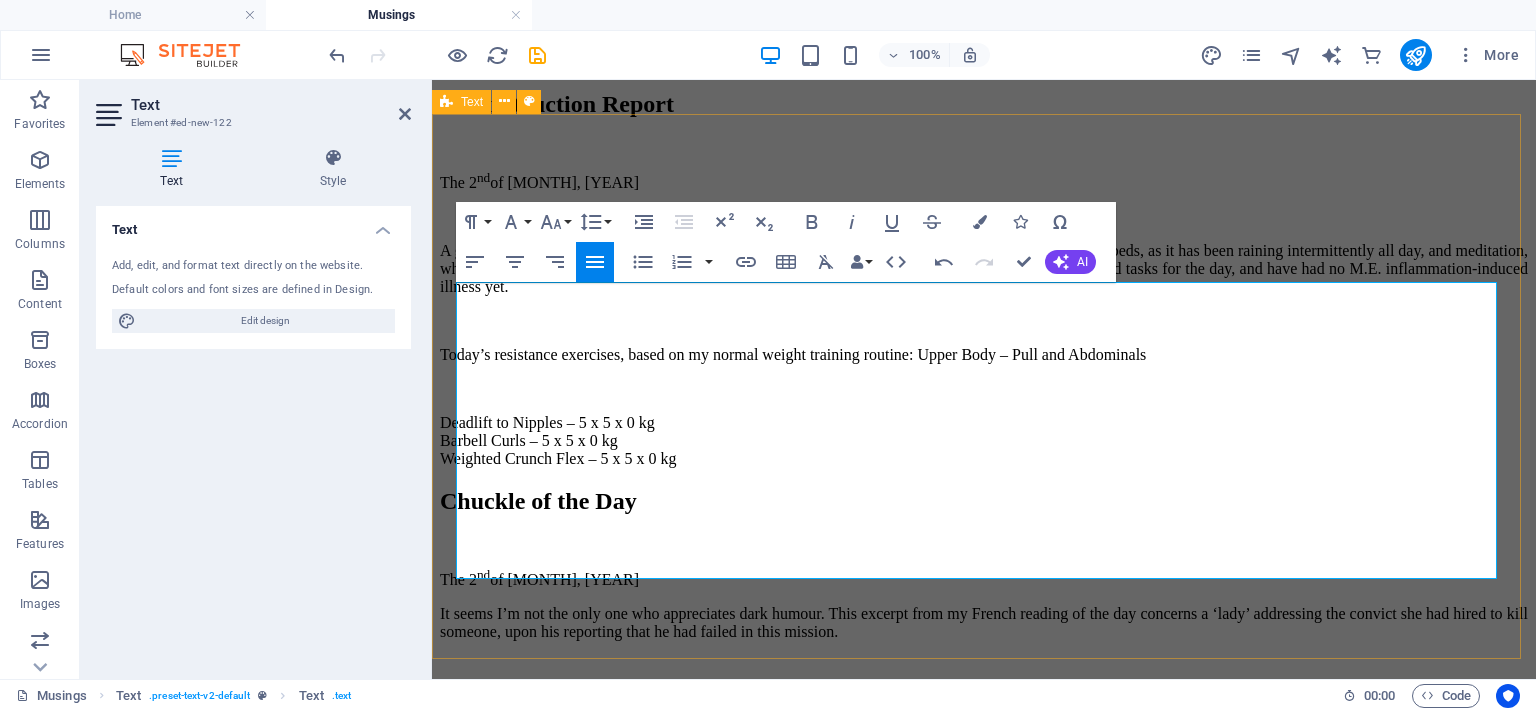 click on "Reconstruction Report The 2 nd  of August, 2025 A good day today. It is only early afternoon, and, with the exception of skipping deadheading the flower beds, as it has been raining intermittently all day, and meditation, which is for this evening, I have already carefully worked through my whole list of necessary and desired tasks for the day, and have had no M.E. inflammation-induced illness yet. Today’s resistance exercises, based on my normal weight training routine: Upper Body – Pull and Abdominals Deadlift to Nipples – 5 x 5 x 0 kg Barbell Curls – 5 x 5 x 0 kg Weighted Crunch Flex – 5 x 5 x 0 kg" at bounding box center (984, 279) 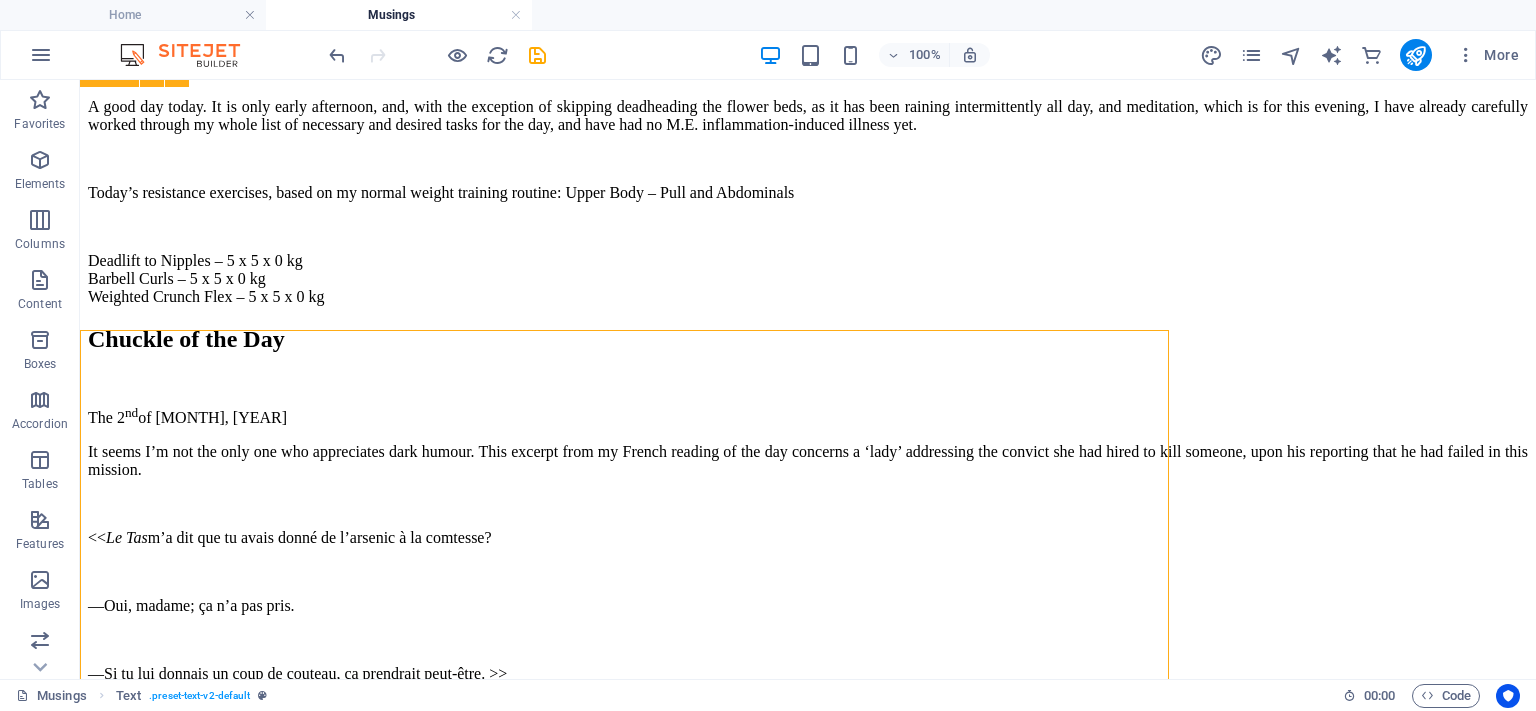 scroll, scrollTop: 1690, scrollLeft: 0, axis: vertical 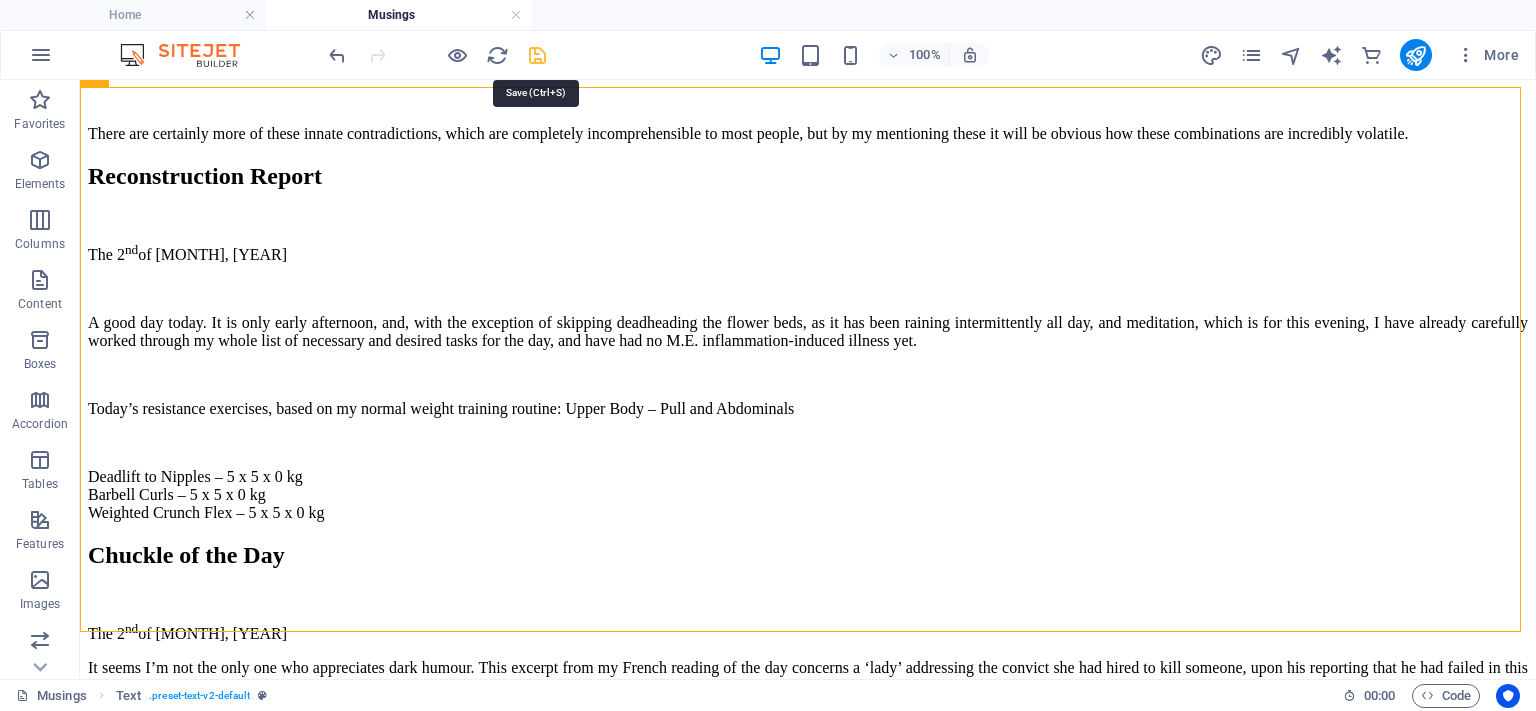 click at bounding box center [537, 55] 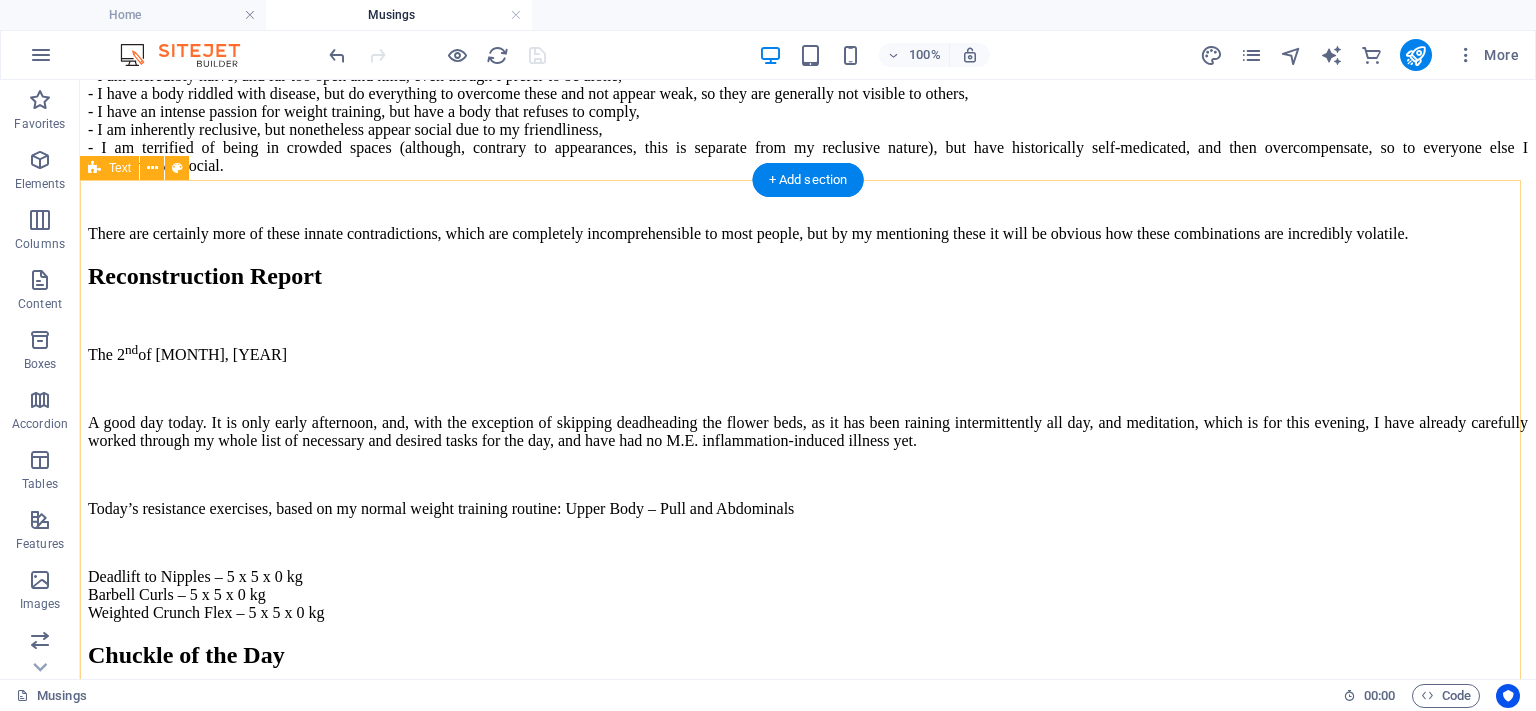 scroll, scrollTop: 1690, scrollLeft: 0, axis: vertical 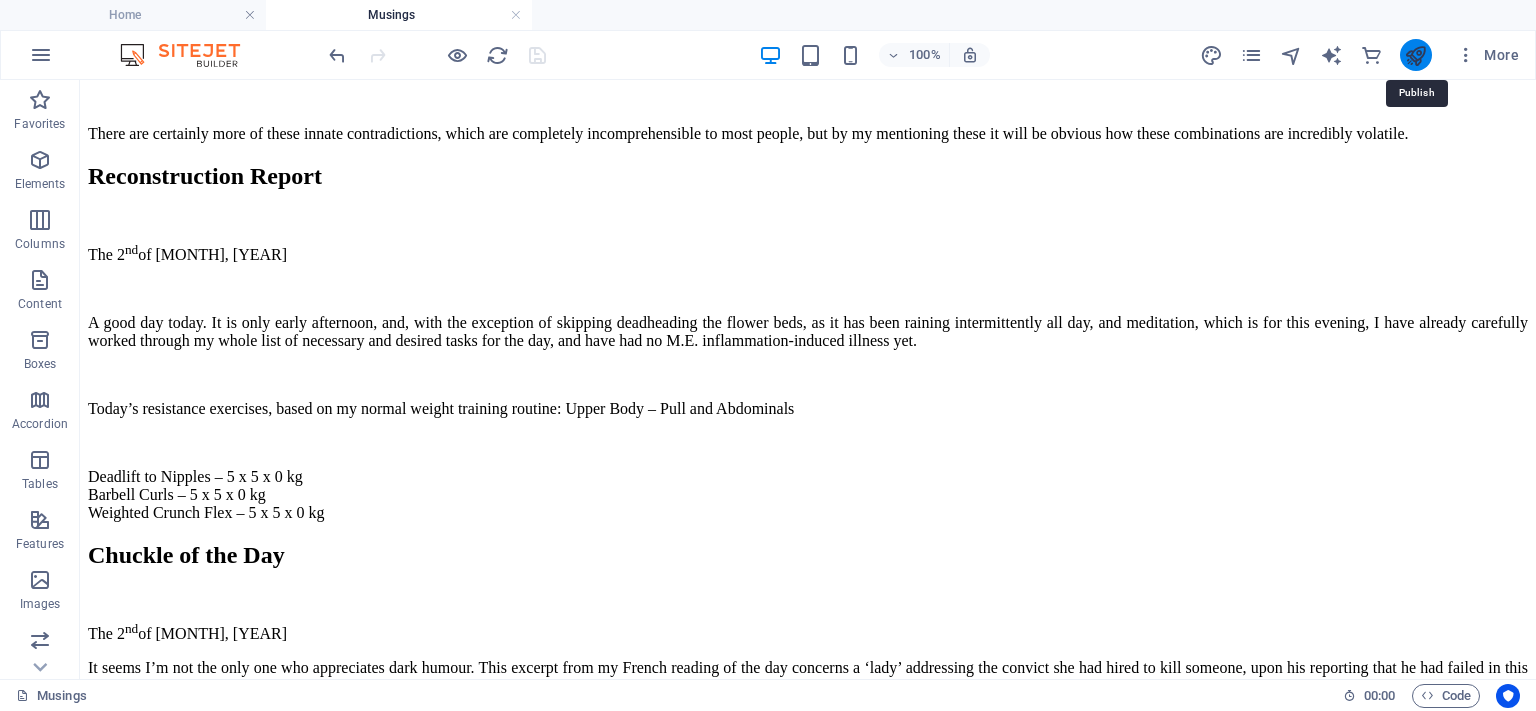 click at bounding box center (1415, 55) 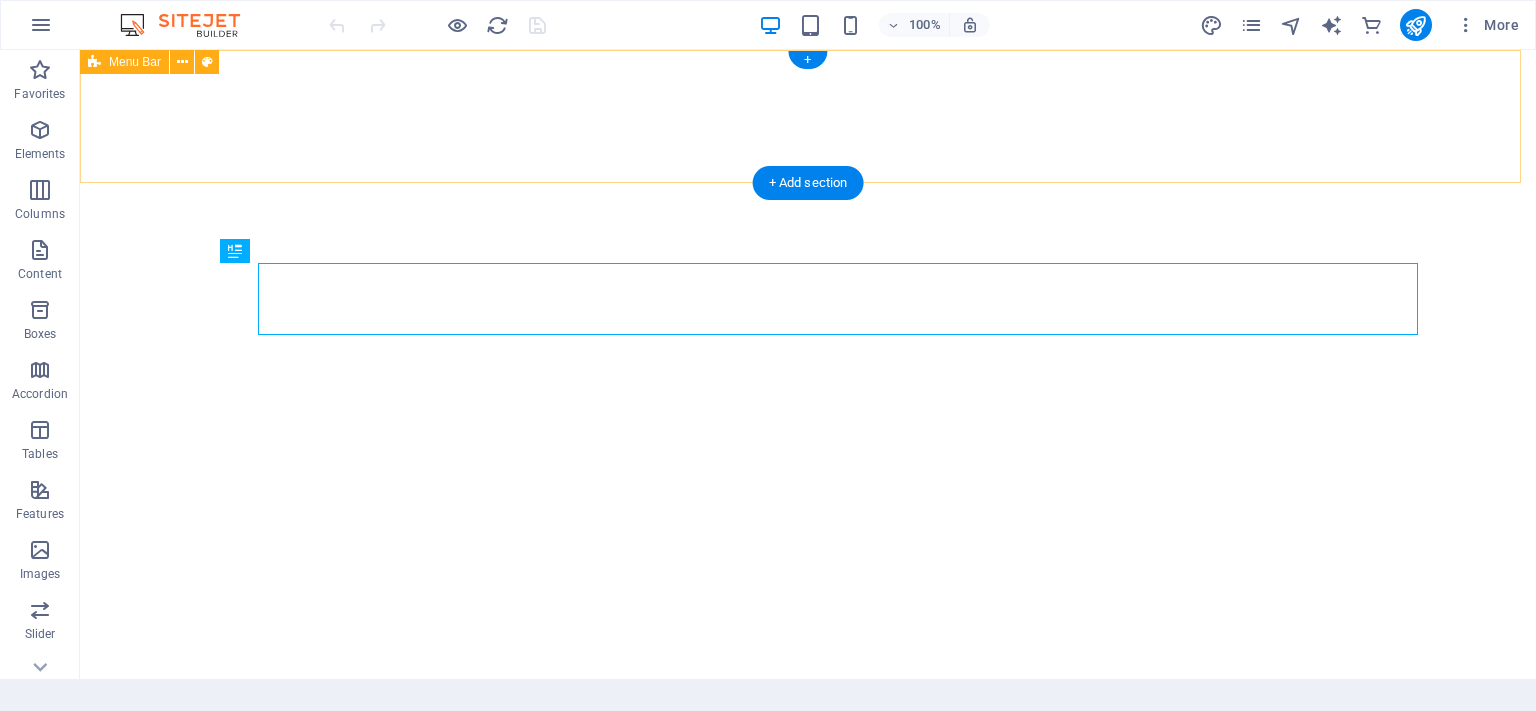 scroll, scrollTop: 0, scrollLeft: 0, axis: both 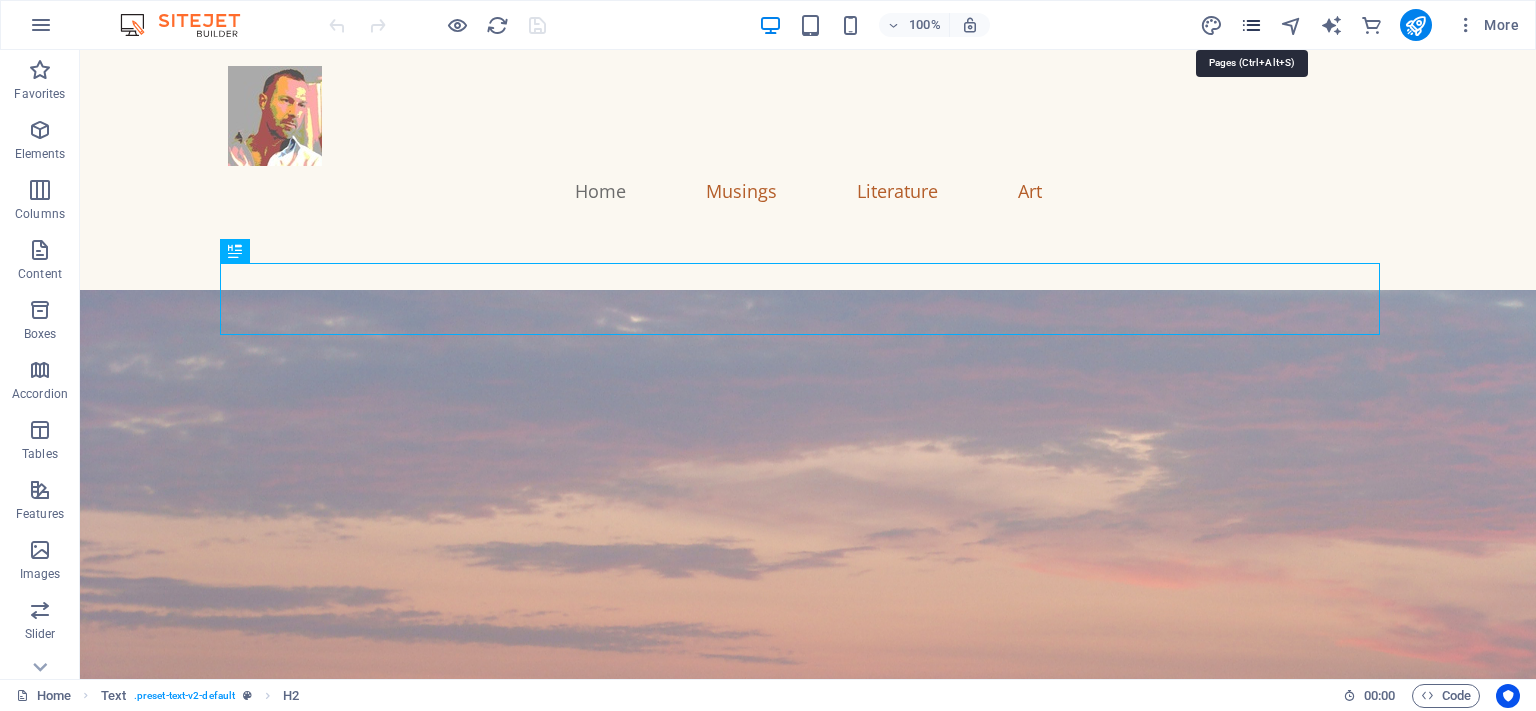click at bounding box center (1251, 25) 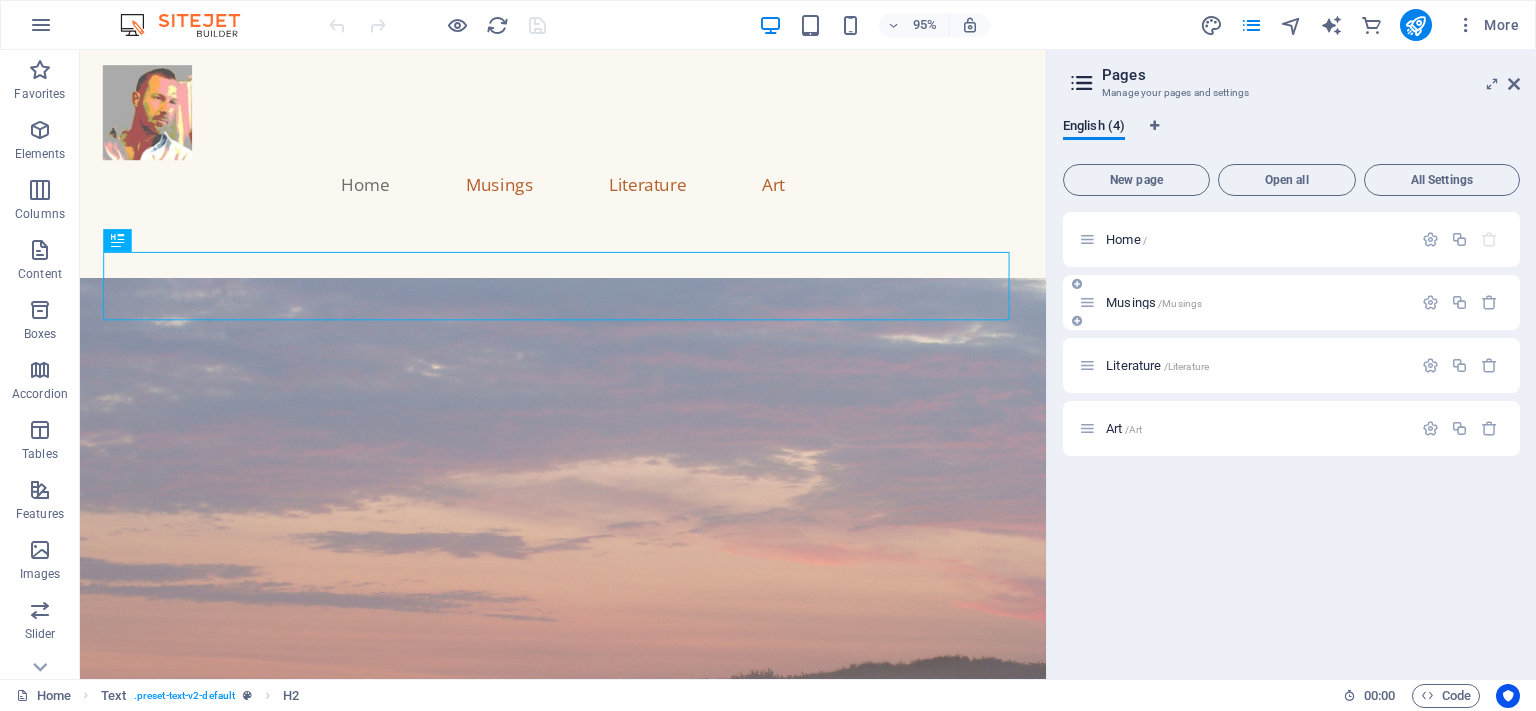 click on "/Musings" at bounding box center (1180, 303) 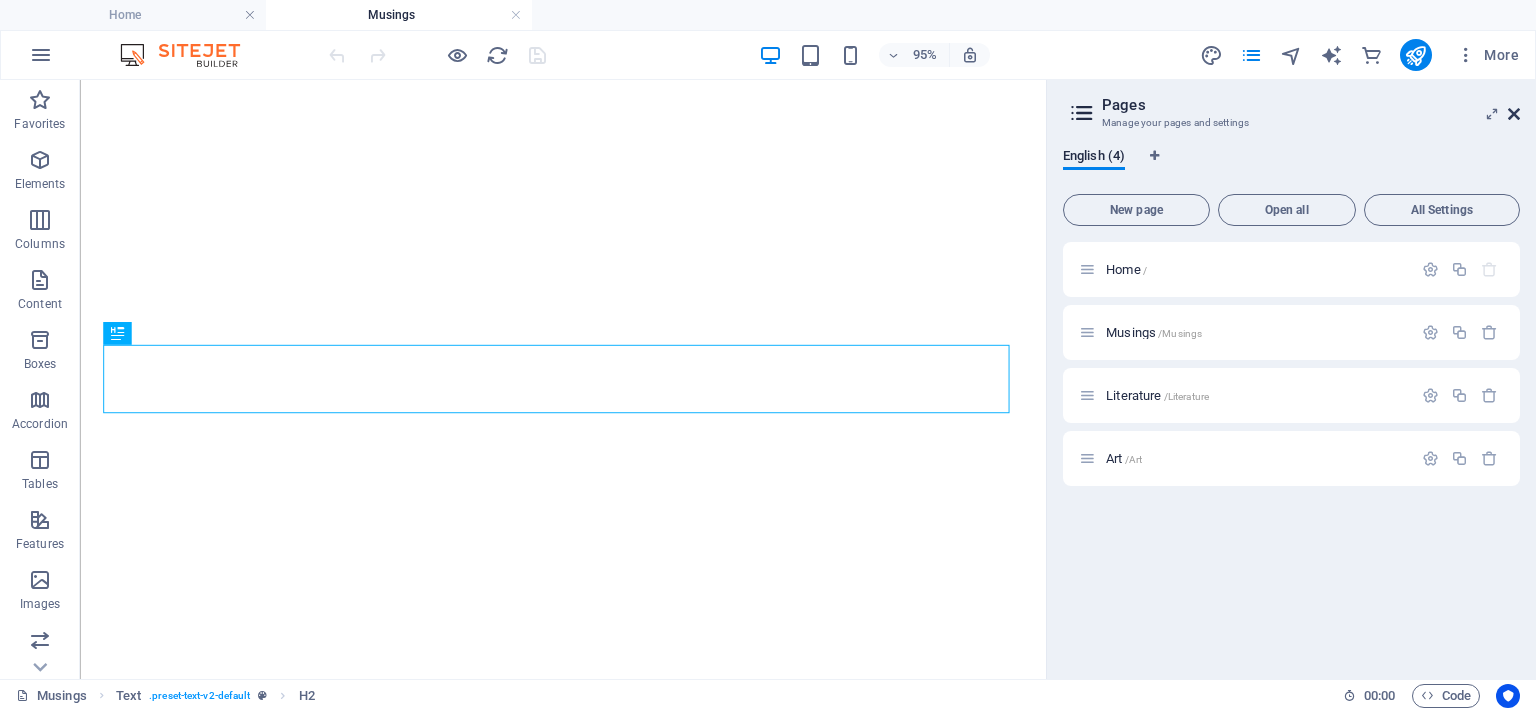 click at bounding box center (1514, 114) 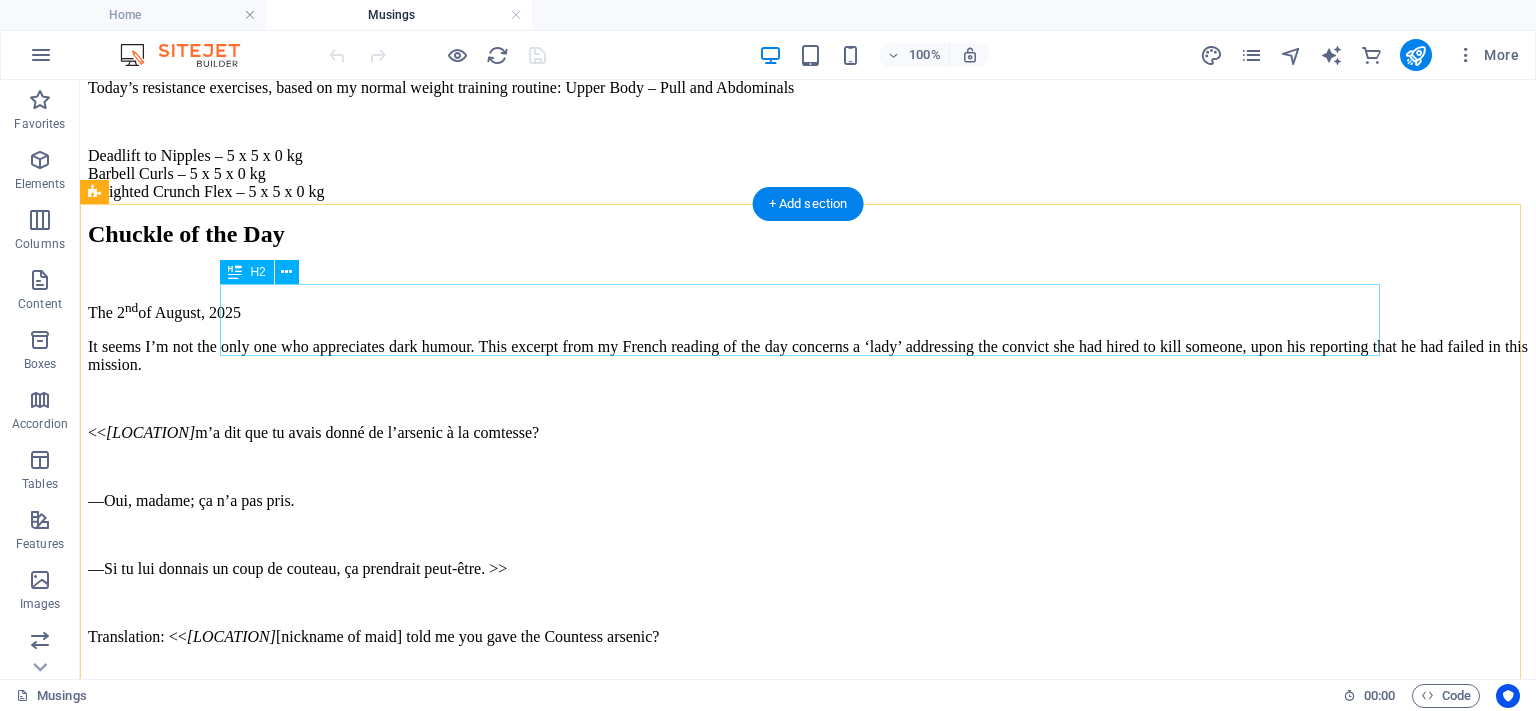 scroll, scrollTop: 2117, scrollLeft: 0, axis: vertical 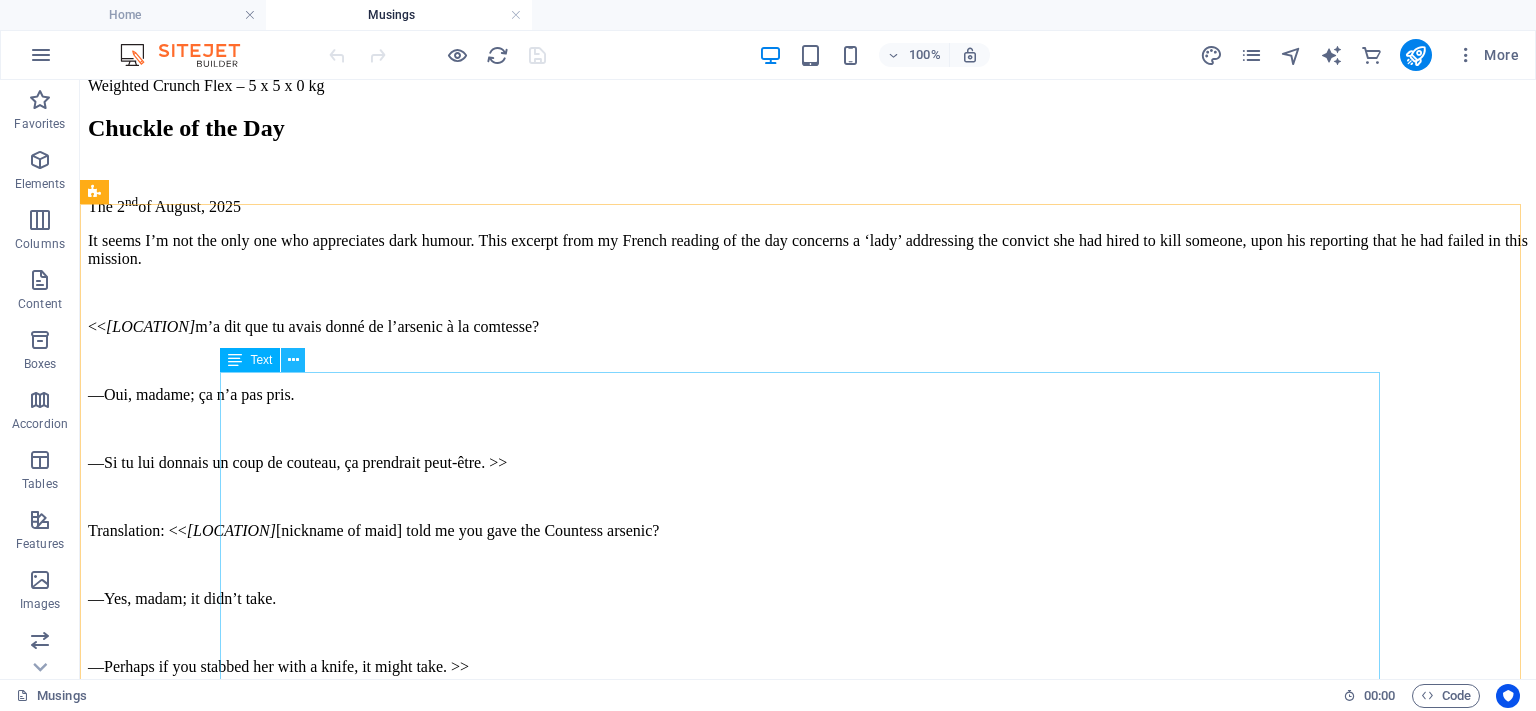 click at bounding box center [293, 360] 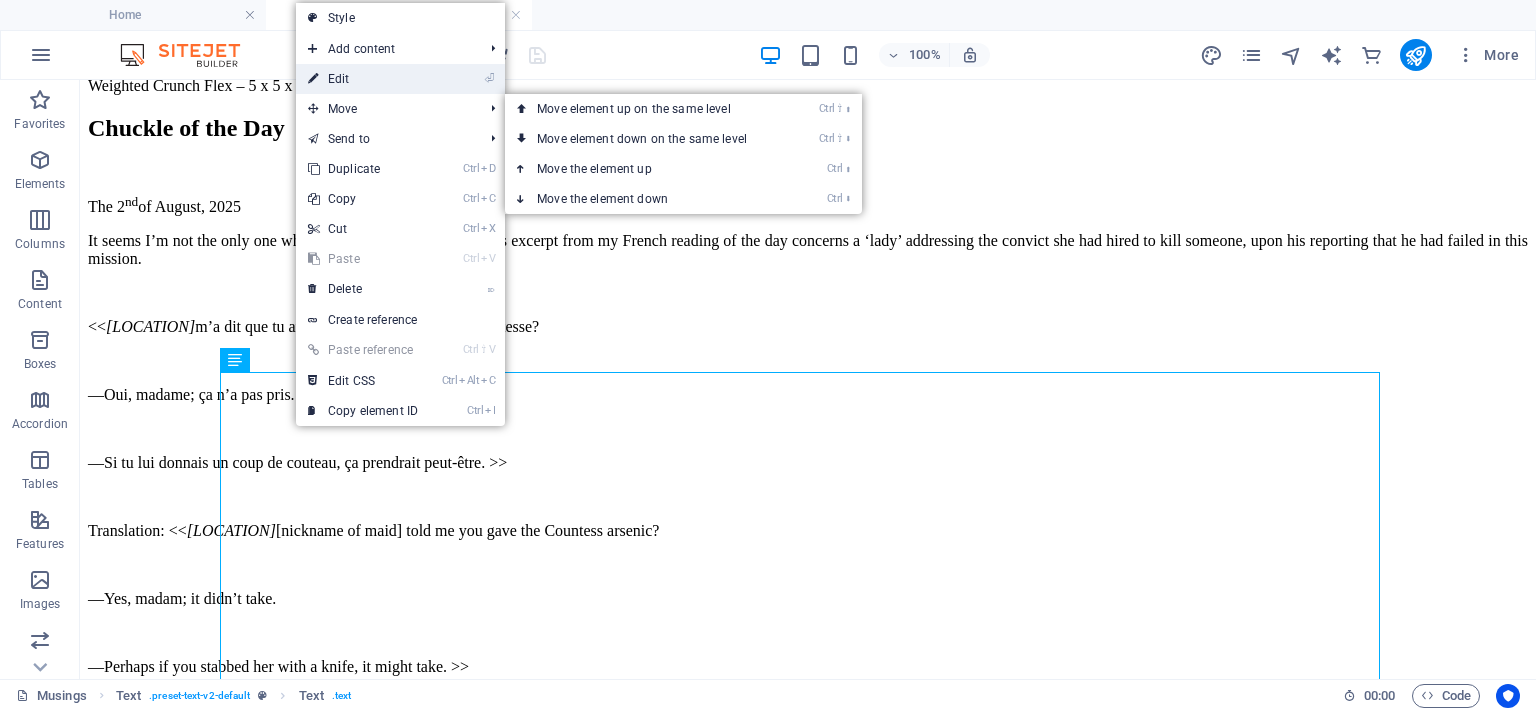 click on "⏎  Edit" at bounding box center (363, 79) 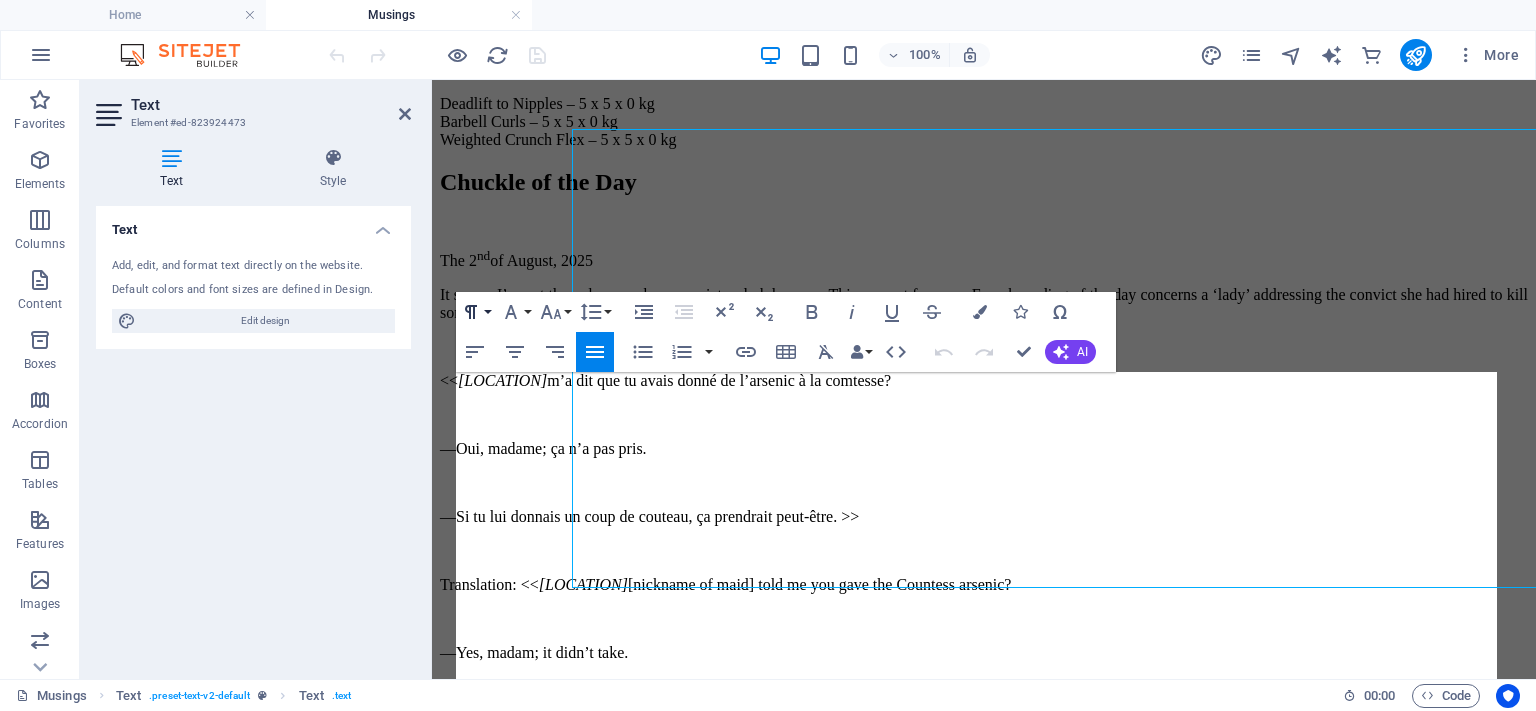 scroll, scrollTop: 2360, scrollLeft: 0, axis: vertical 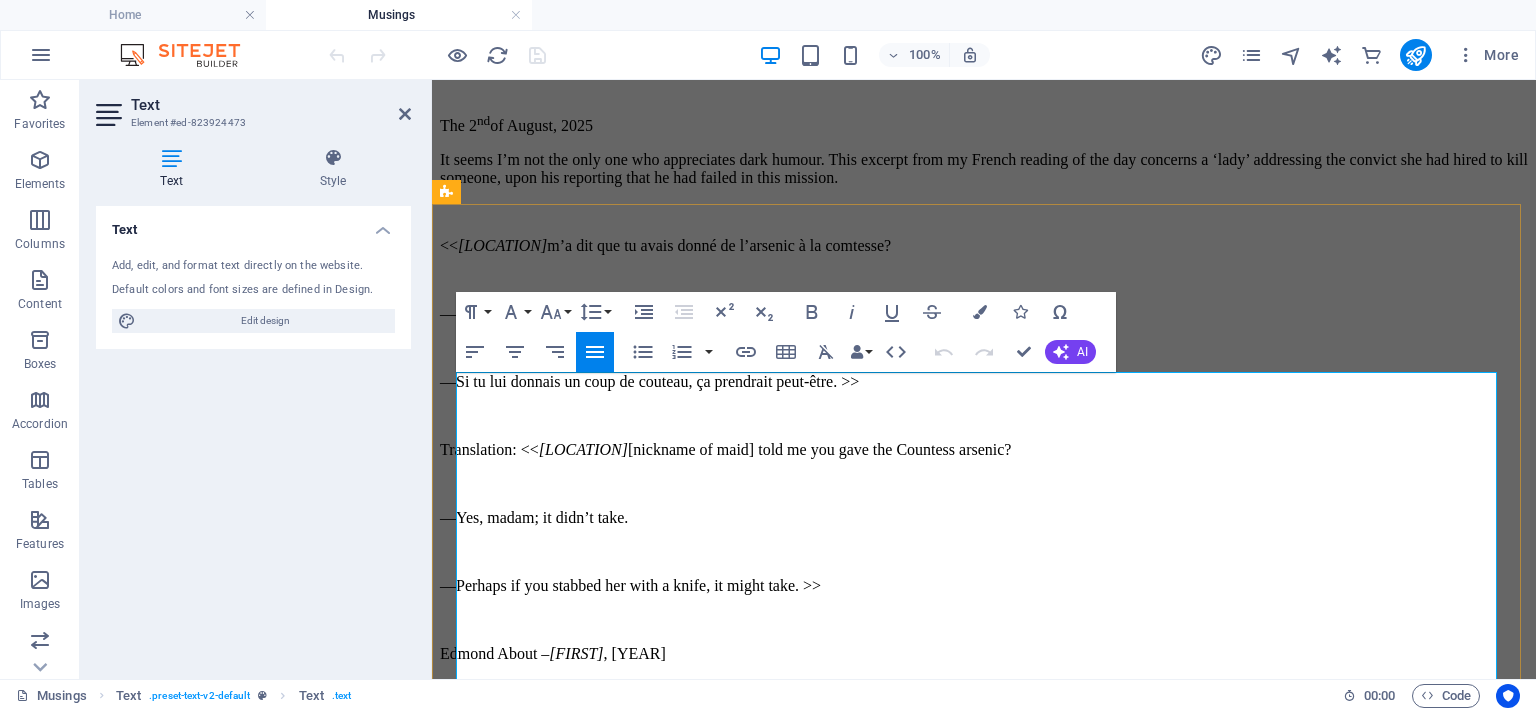 click on "The 2 nd of August, 2025" at bounding box center (984, 124) 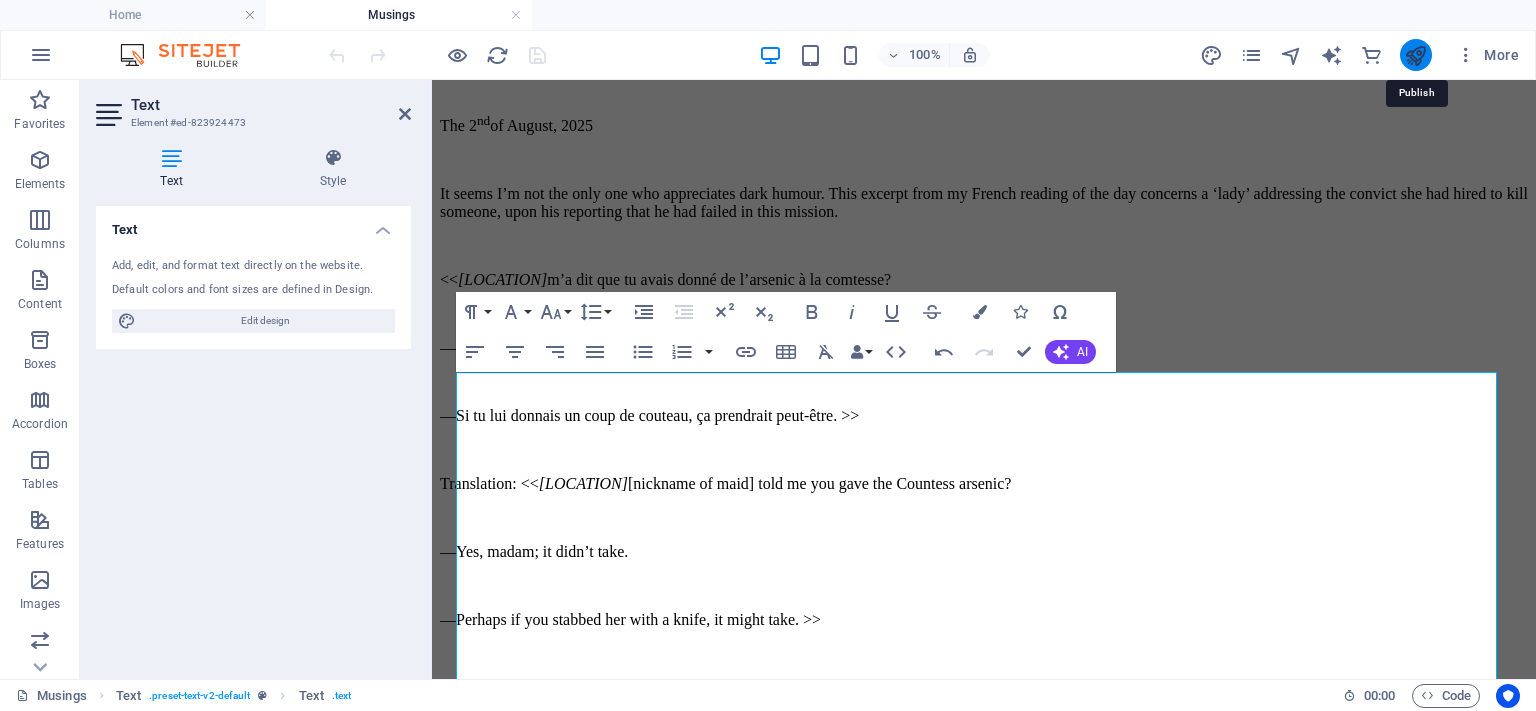 drag, startPoint x: 1414, startPoint y: 47, endPoint x: 964, endPoint y: 54, distance: 450.05444 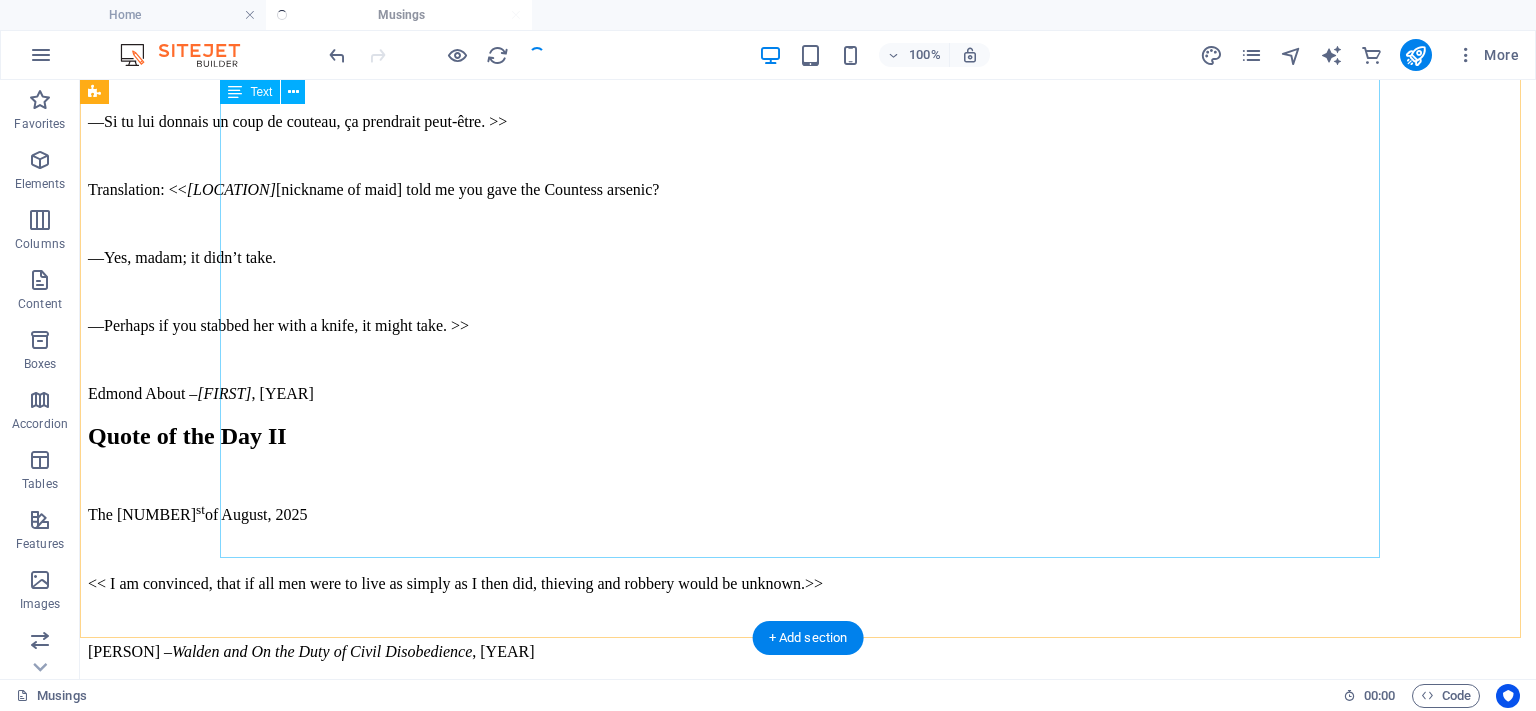 scroll, scrollTop: 2517, scrollLeft: 0, axis: vertical 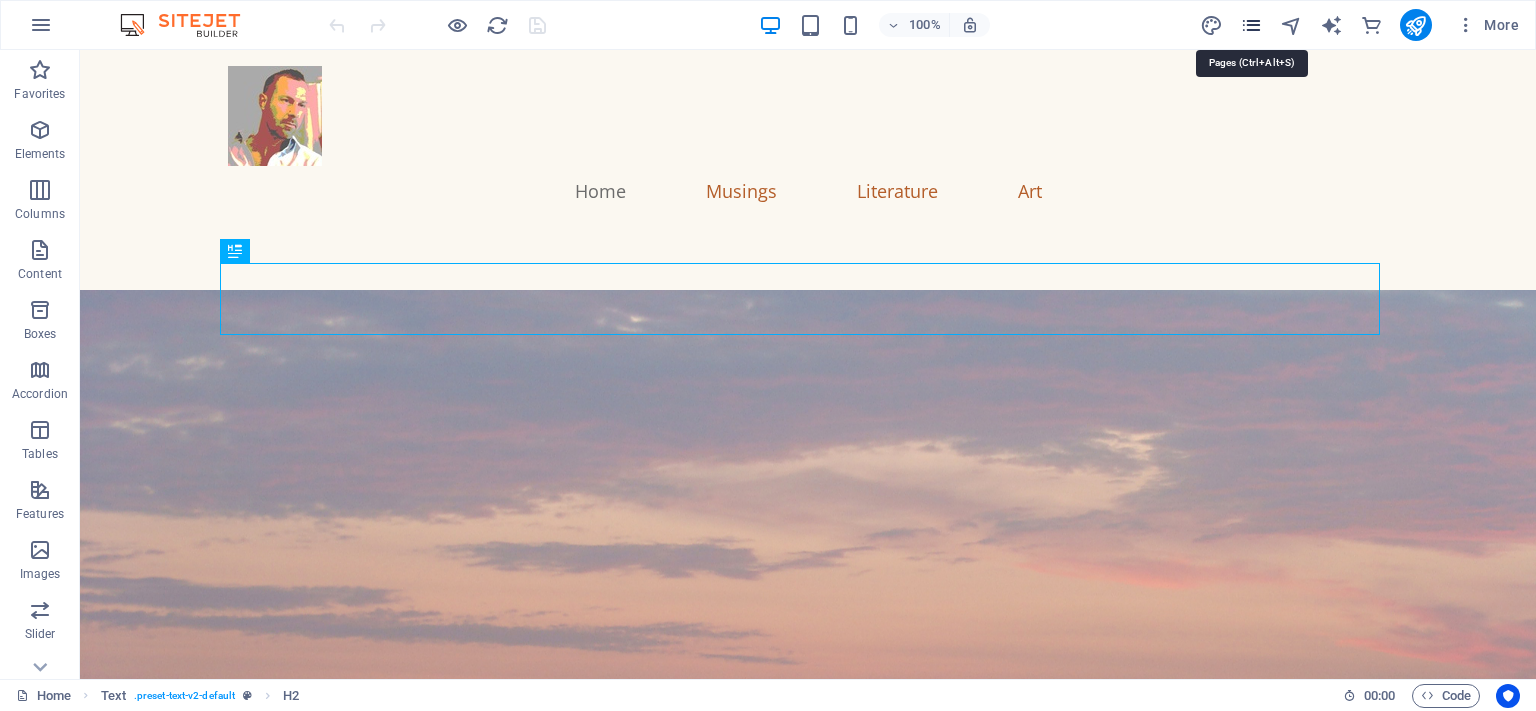 click at bounding box center [1251, 25] 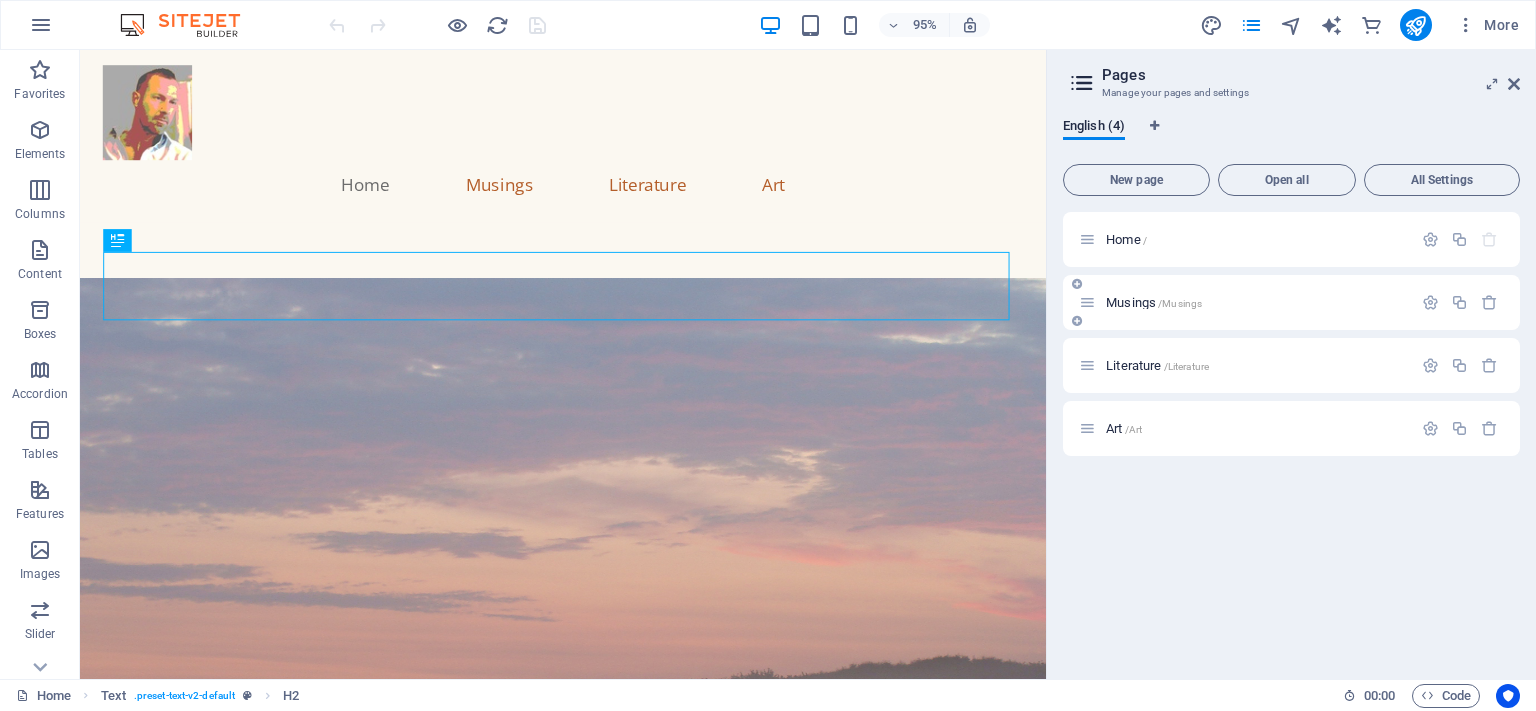 click on "/Musings" at bounding box center [1180, 303] 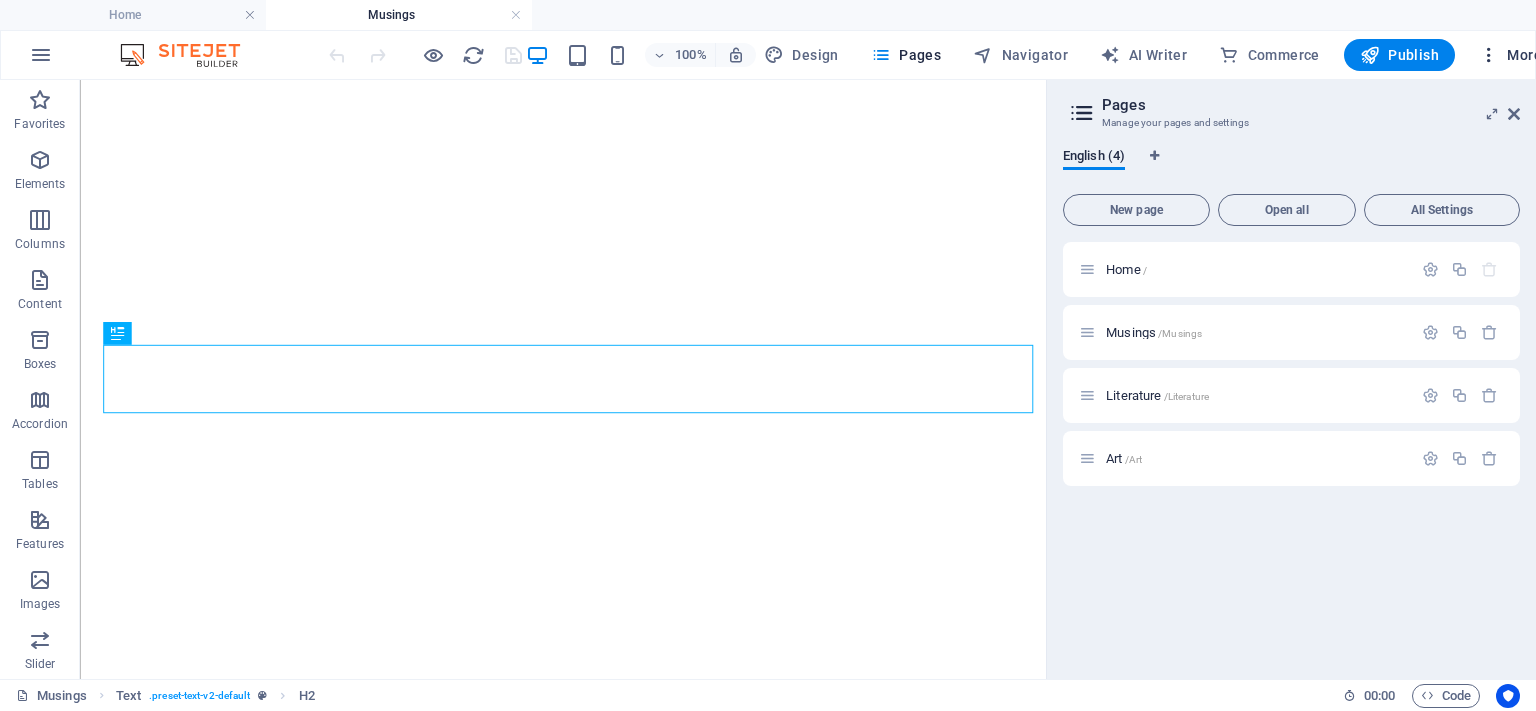click on "More" at bounding box center (1510, 55) 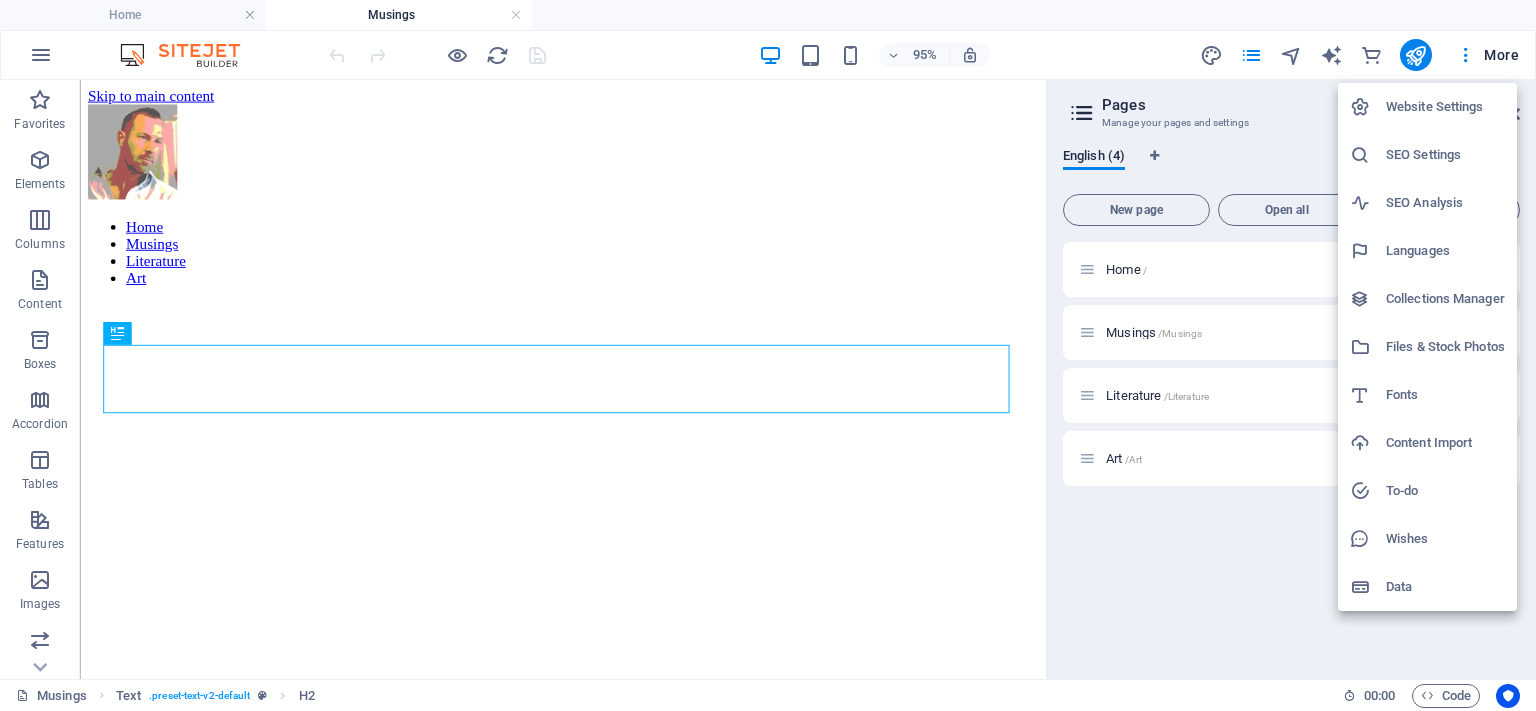 scroll, scrollTop: 817, scrollLeft: 0, axis: vertical 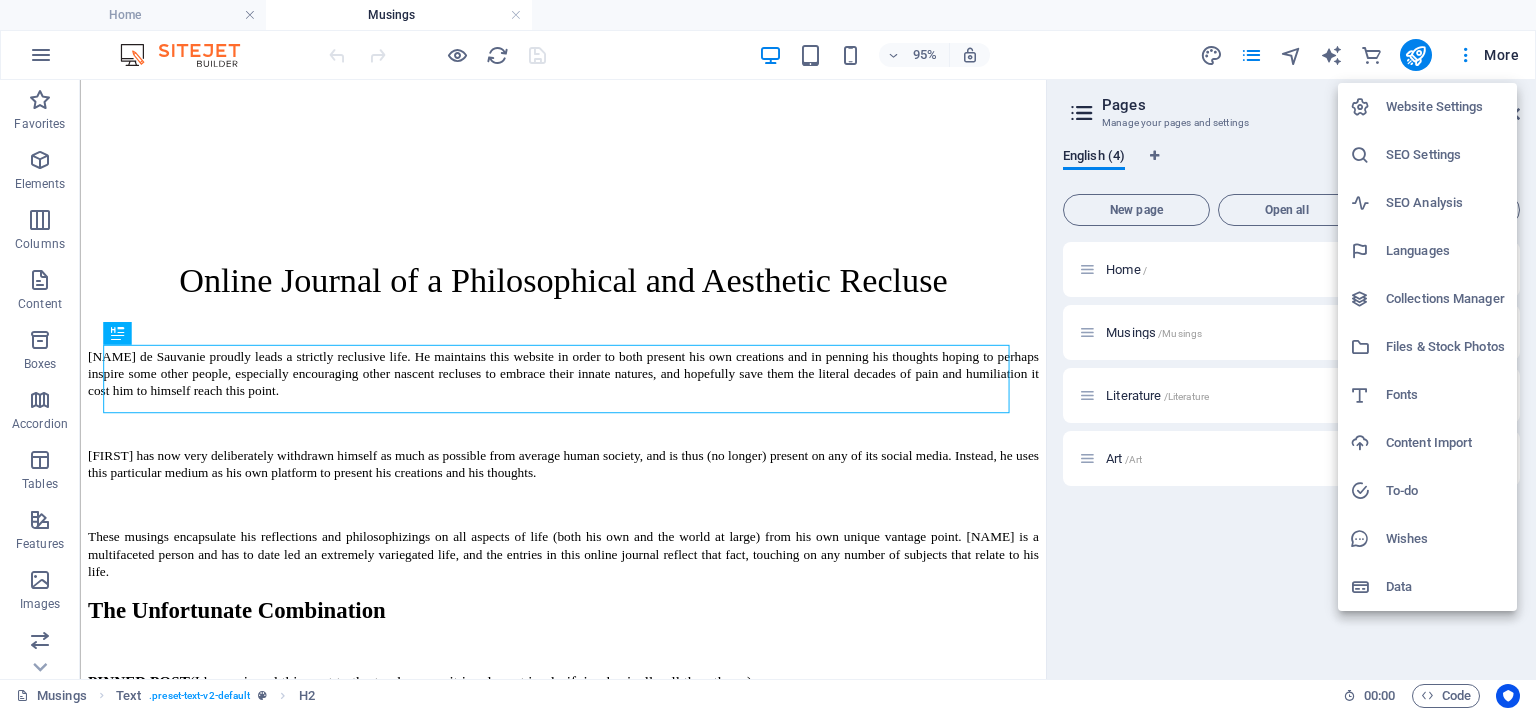 click at bounding box center [768, 355] 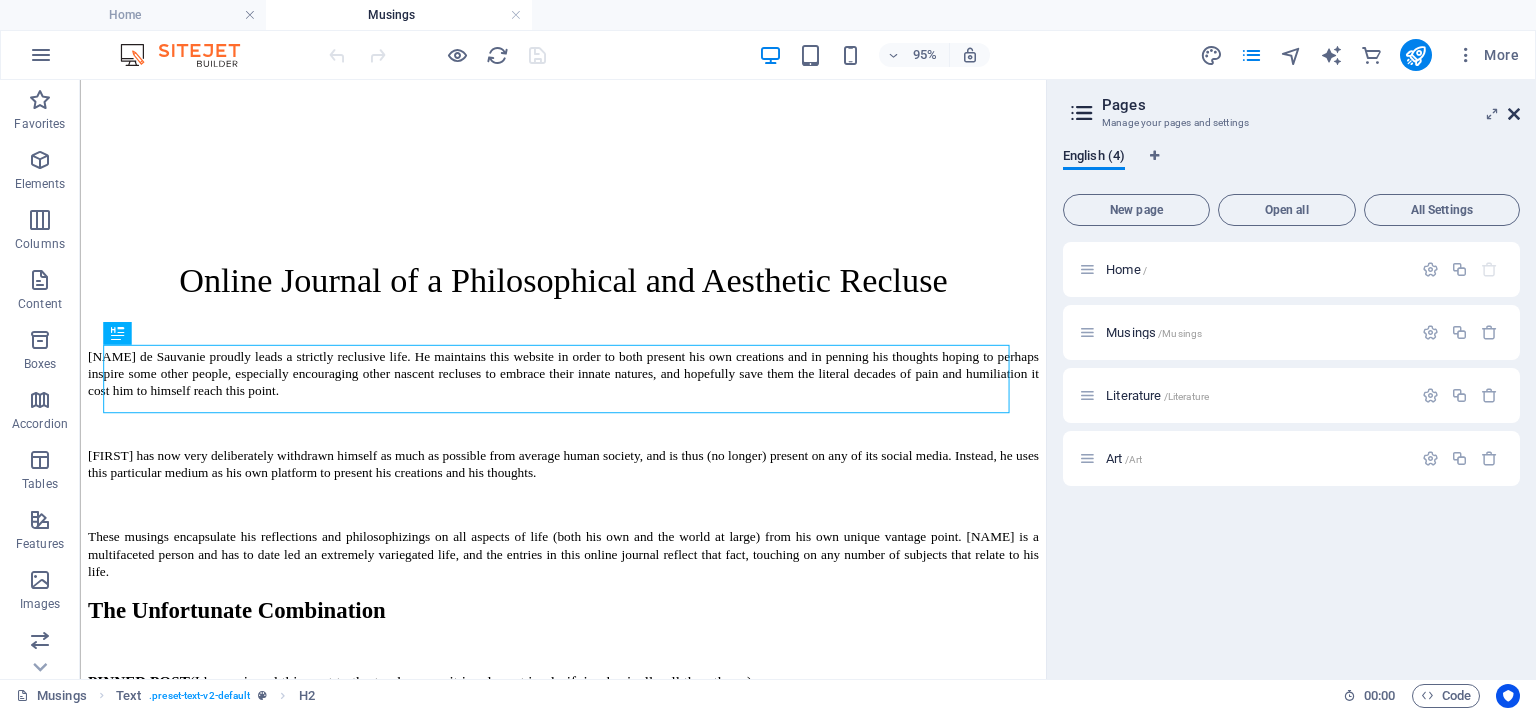 drag, startPoint x: 1508, startPoint y: 108, endPoint x: 1338, endPoint y: 51, distance: 179.30142 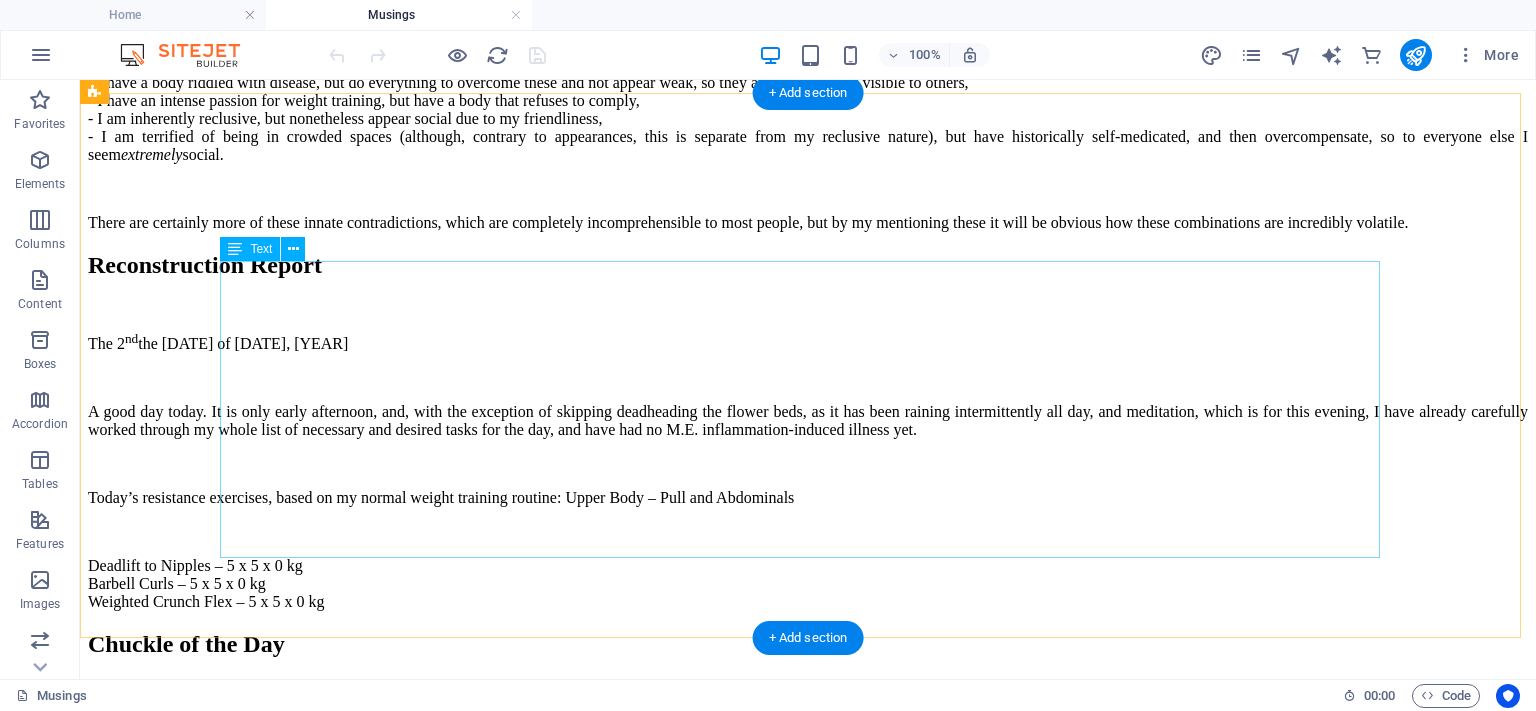 scroll, scrollTop: 1517, scrollLeft: 0, axis: vertical 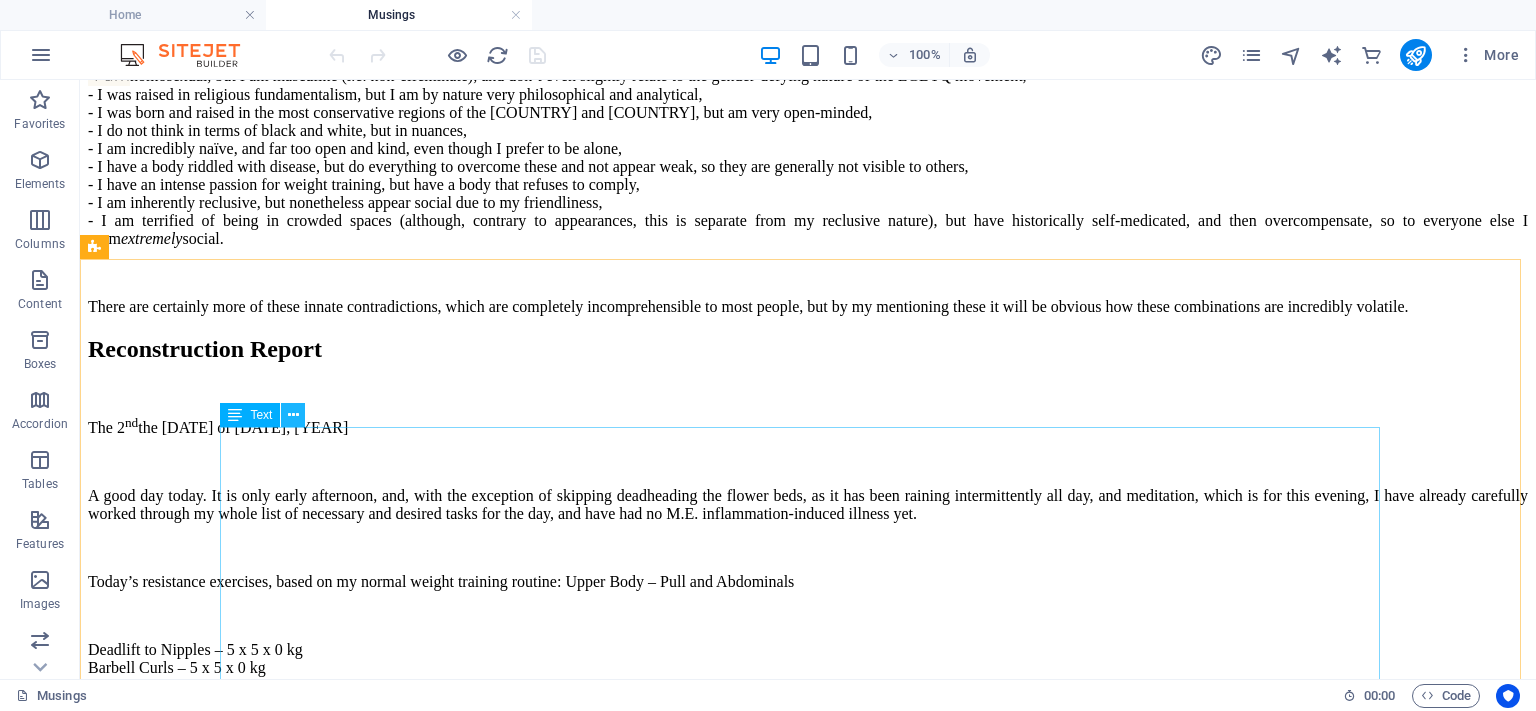 click at bounding box center [293, 415] 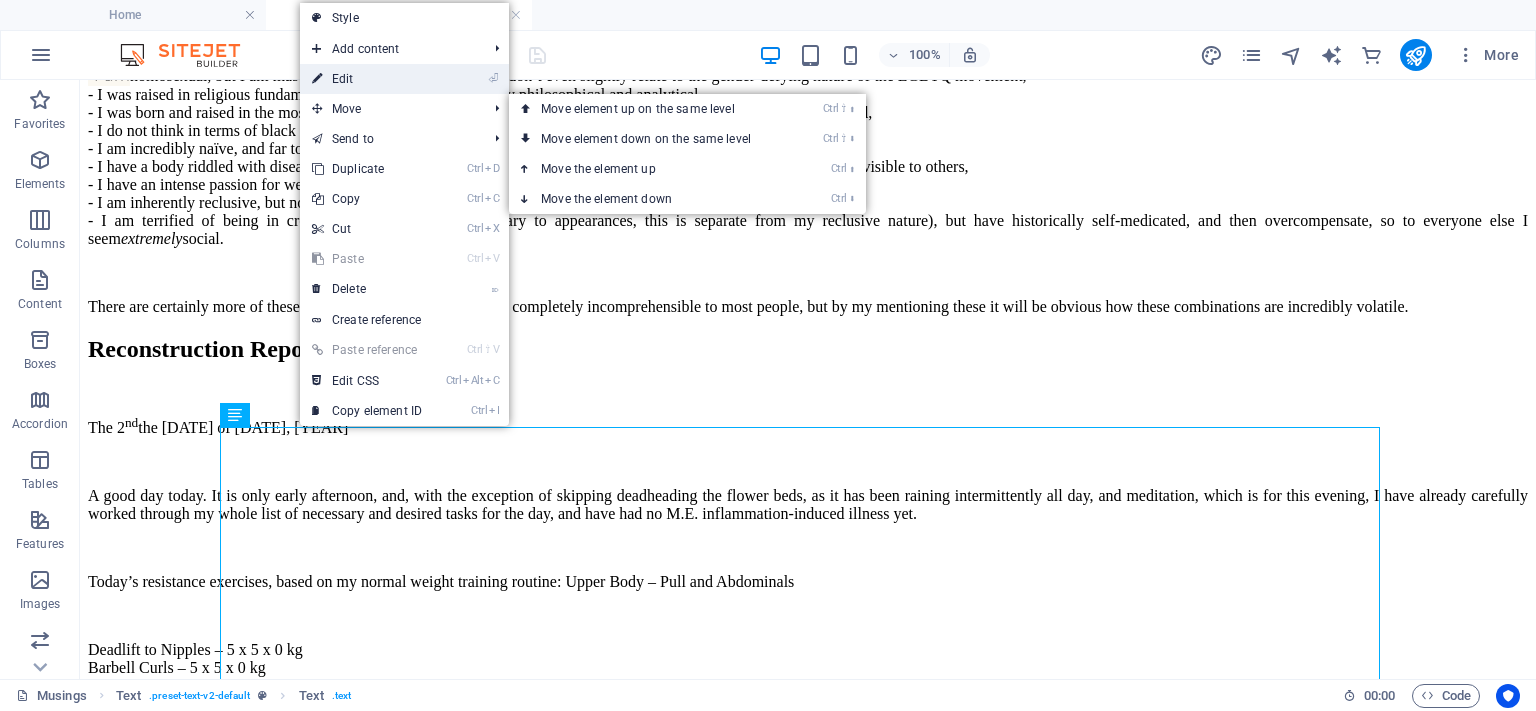 click on "⏎  Edit" at bounding box center (367, 79) 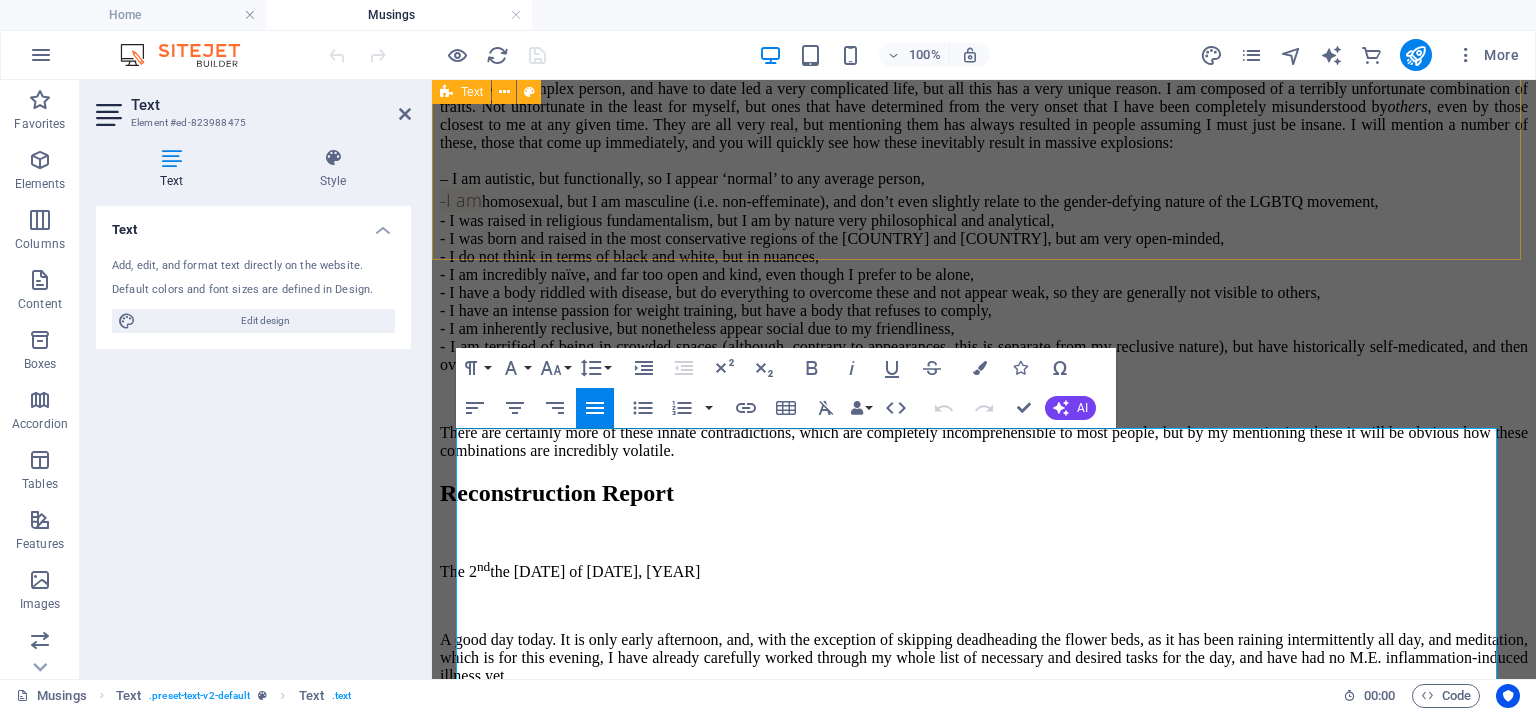 scroll, scrollTop: 1760, scrollLeft: 0, axis: vertical 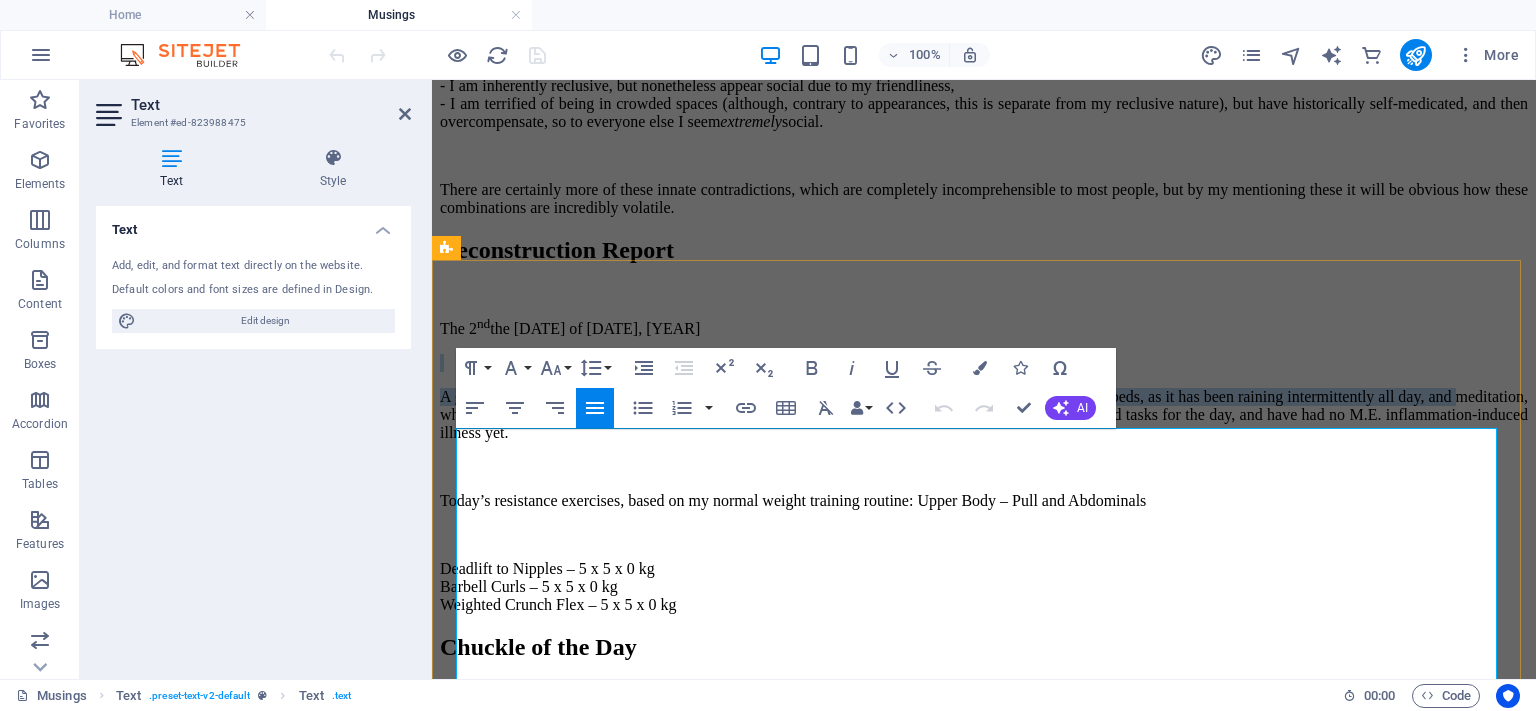 drag, startPoint x: 728, startPoint y: 519, endPoint x: 970, endPoint y: 476, distance: 245.79056 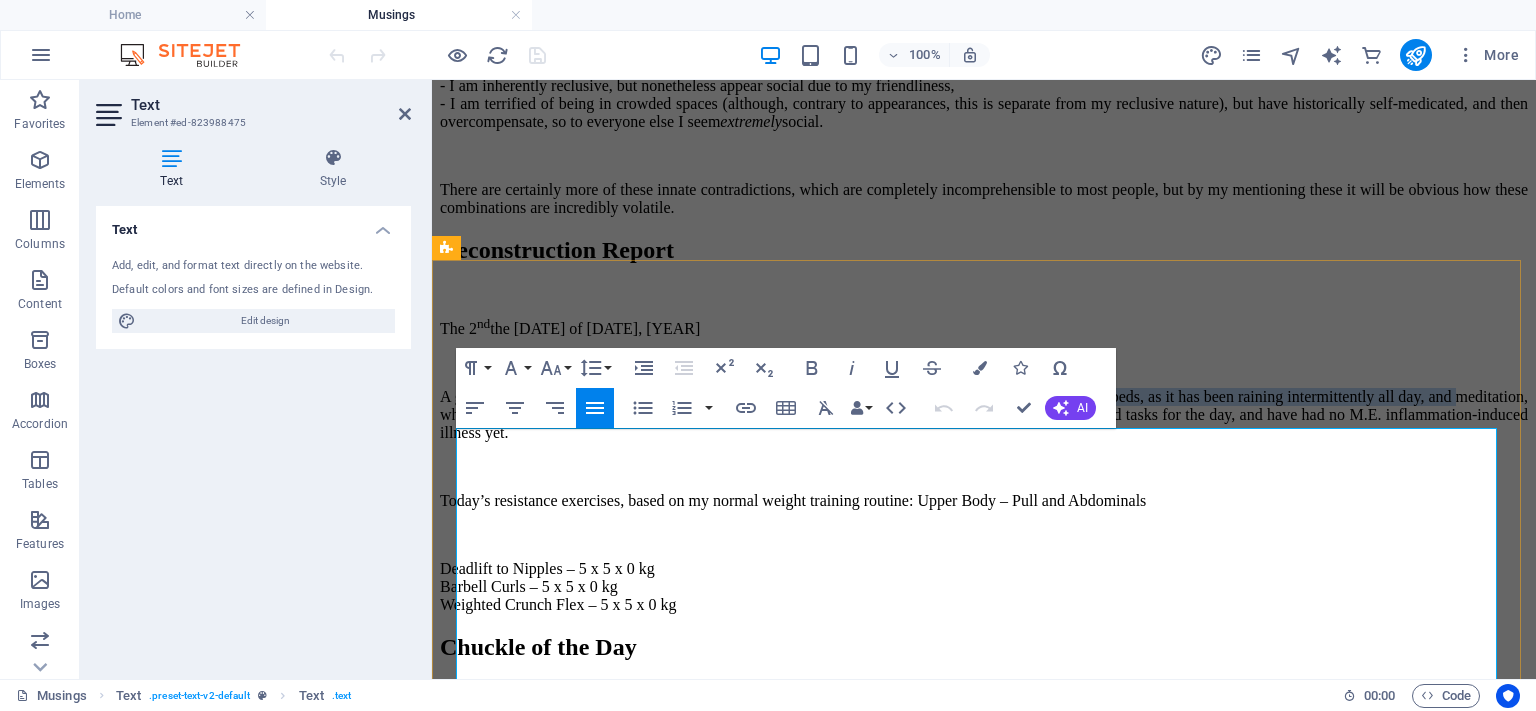drag, startPoint x: 734, startPoint y: 518, endPoint x: 1052, endPoint y: 513, distance: 318.0393 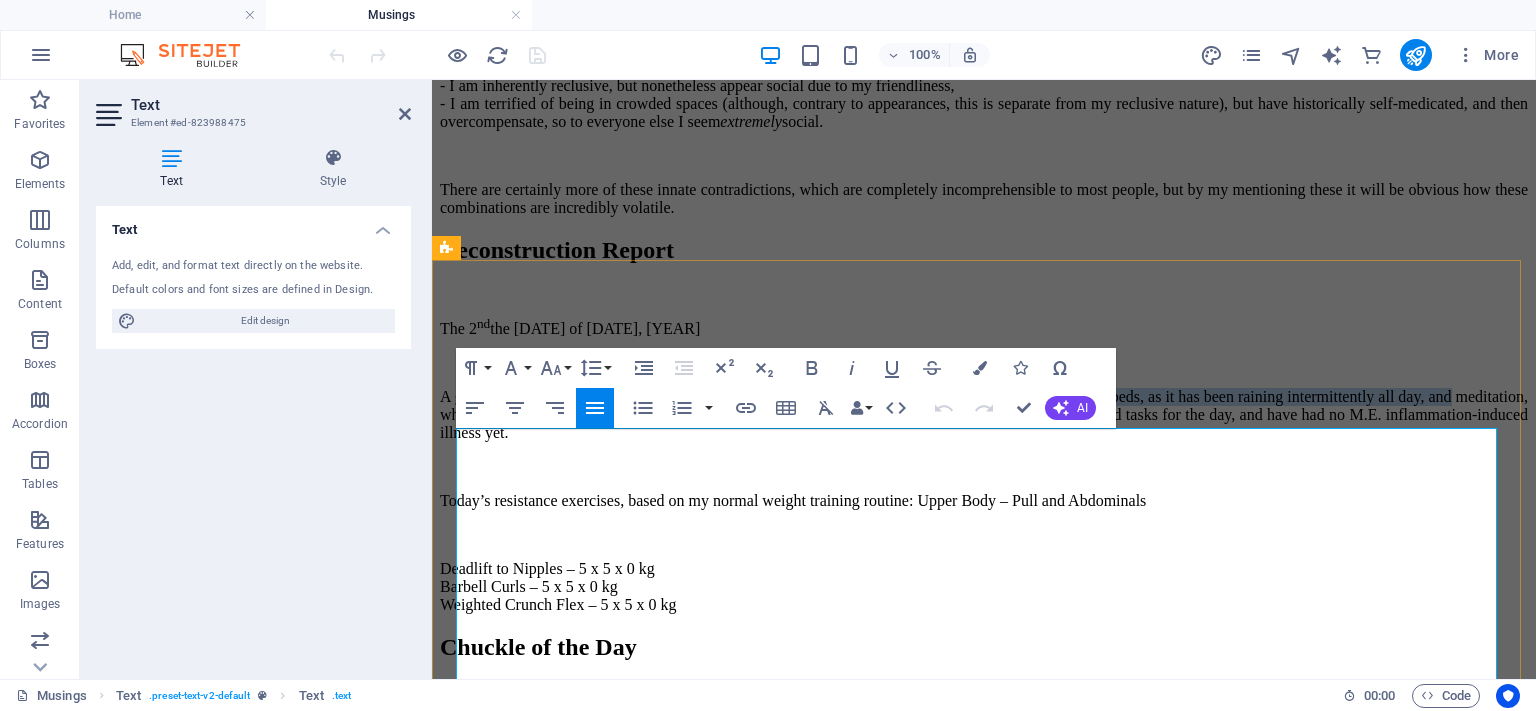 drag, startPoint x: 725, startPoint y: 524, endPoint x: 1049, endPoint y: 495, distance: 325.29526 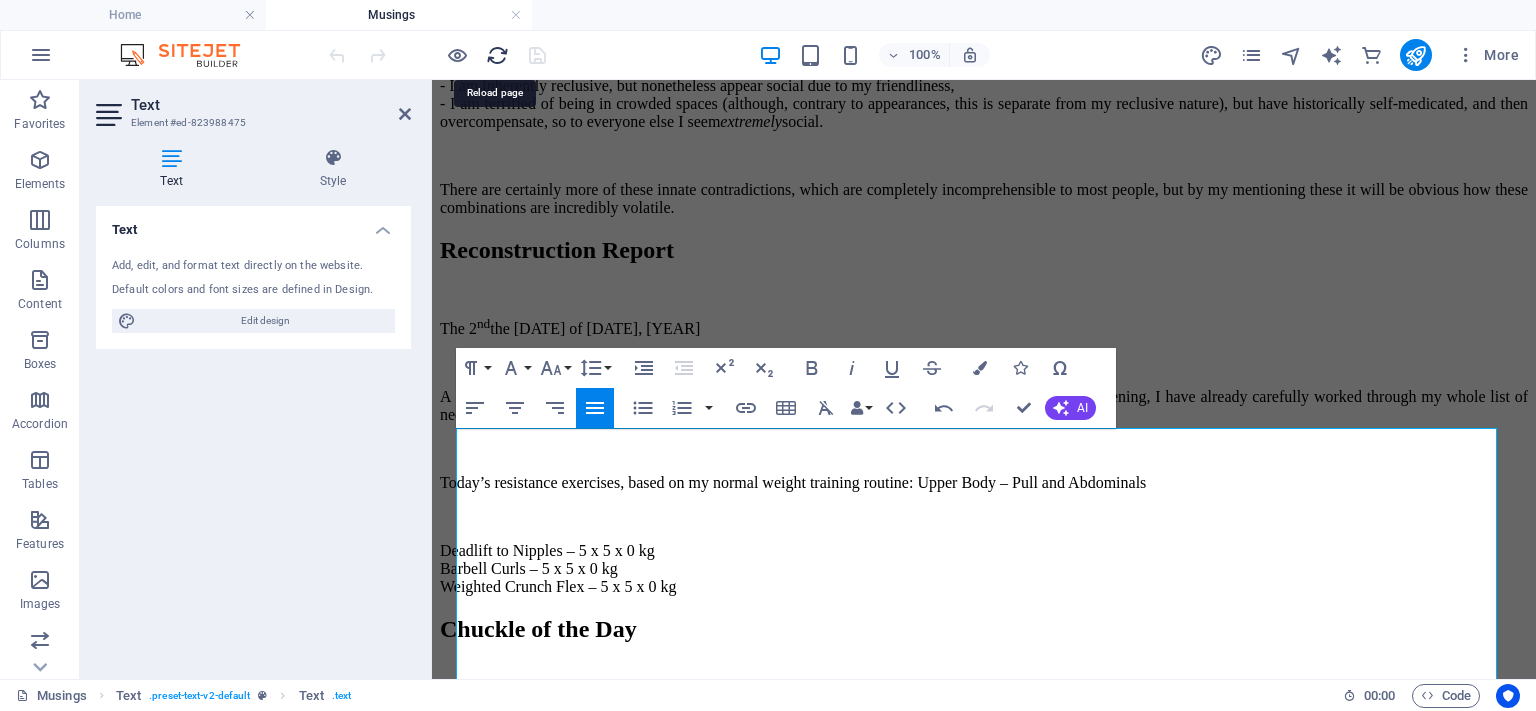 scroll, scrollTop: 1516, scrollLeft: 0, axis: vertical 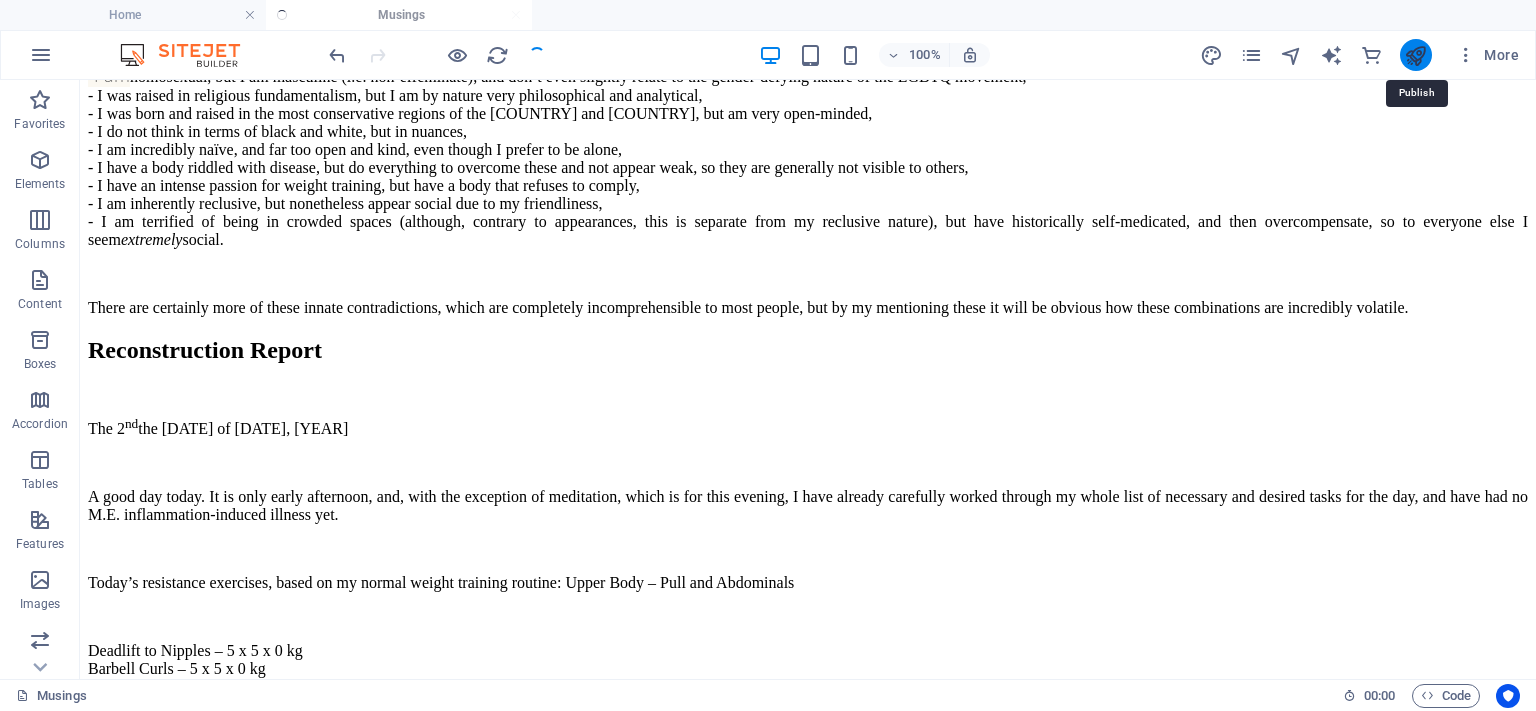 click at bounding box center (1415, 55) 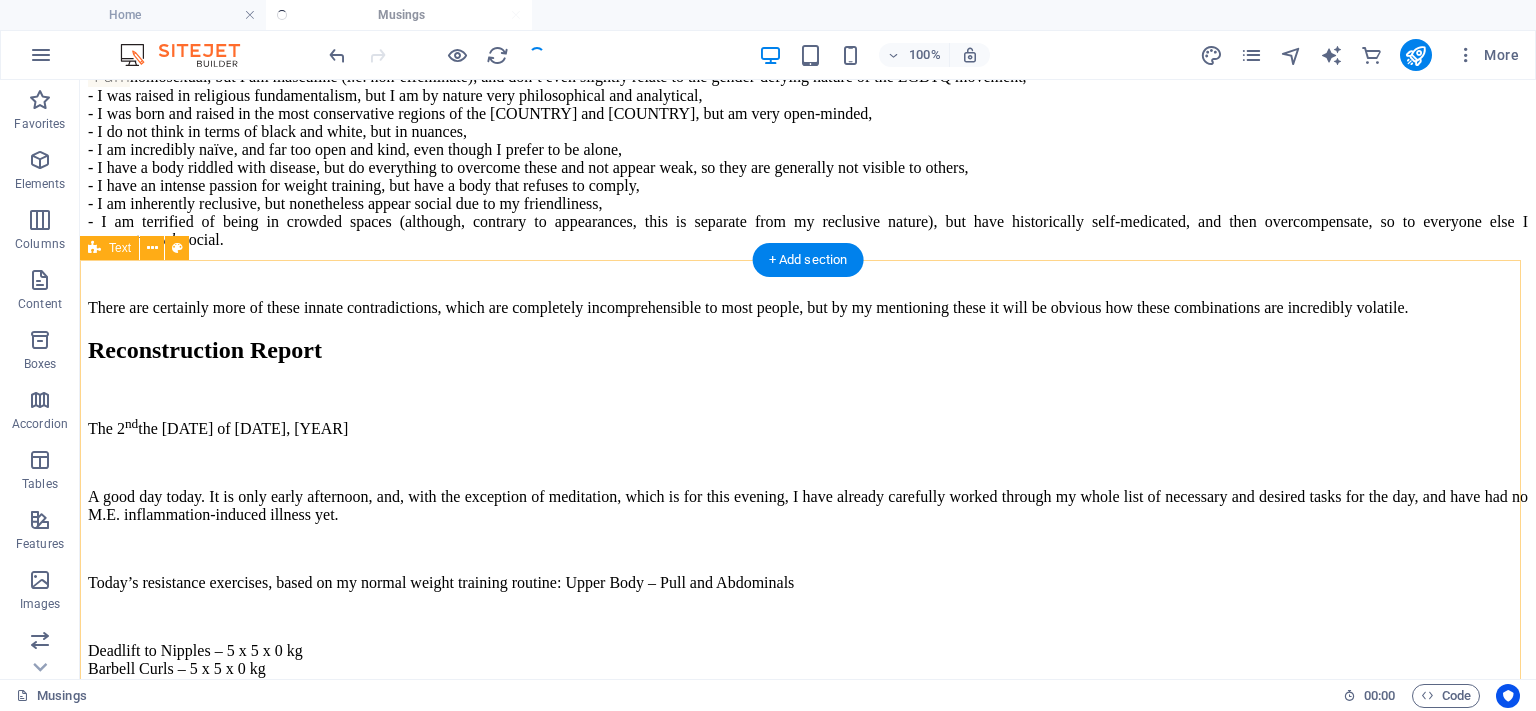 scroll, scrollTop: 1616, scrollLeft: 0, axis: vertical 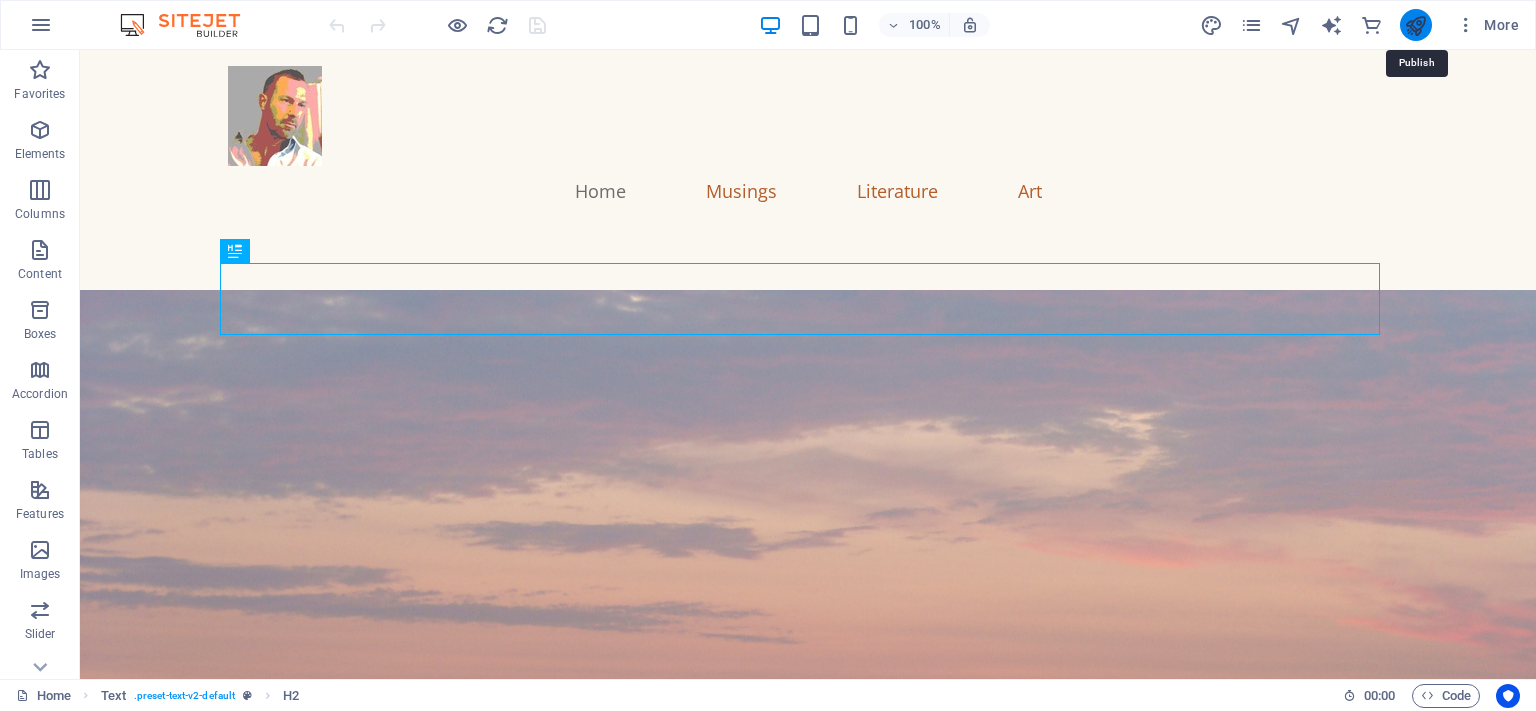 click at bounding box center (1415, 25) 